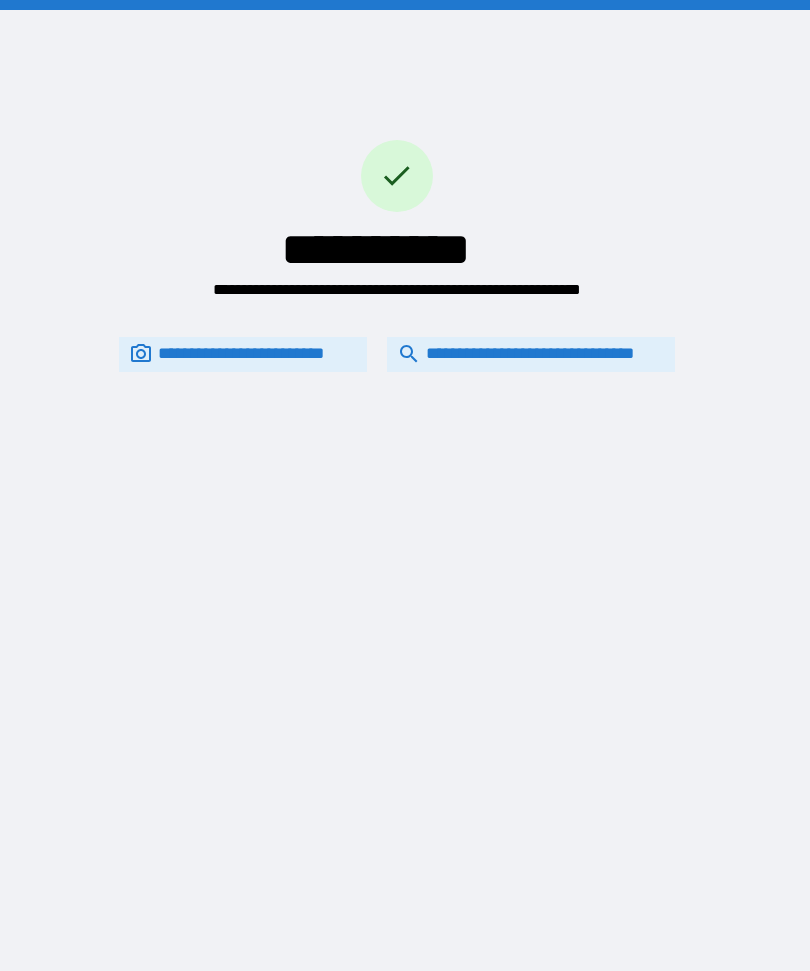 scroll, scrollTop: 0, scrollLeft: 0, axis: both 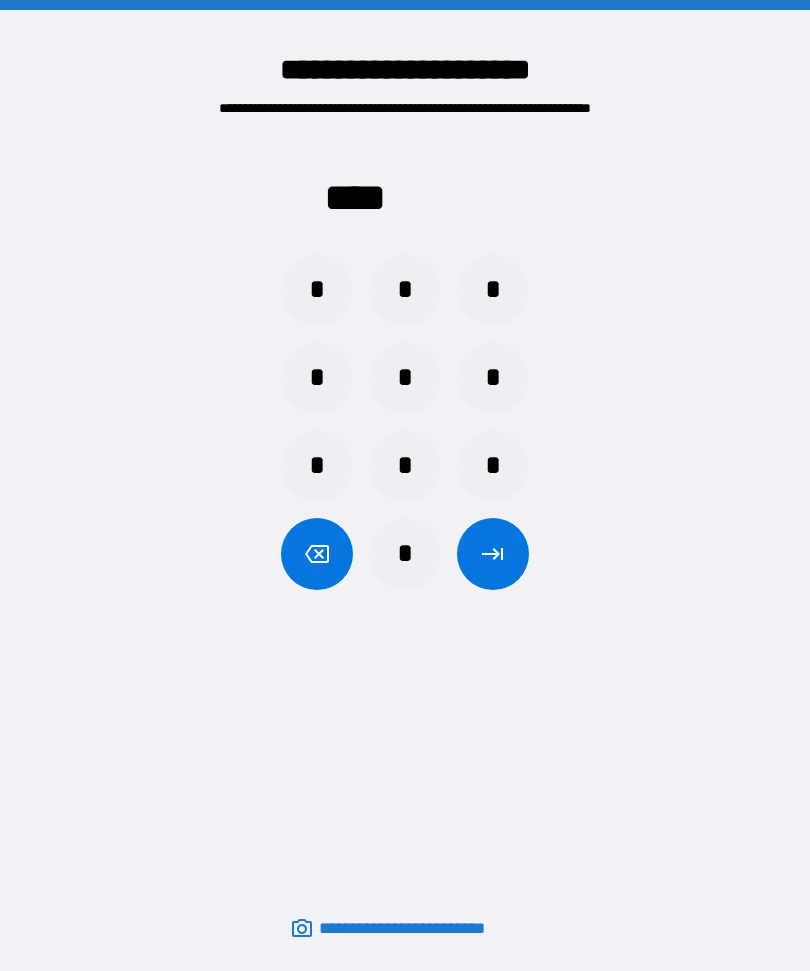 click on "*" at bounding box center (317, 290) 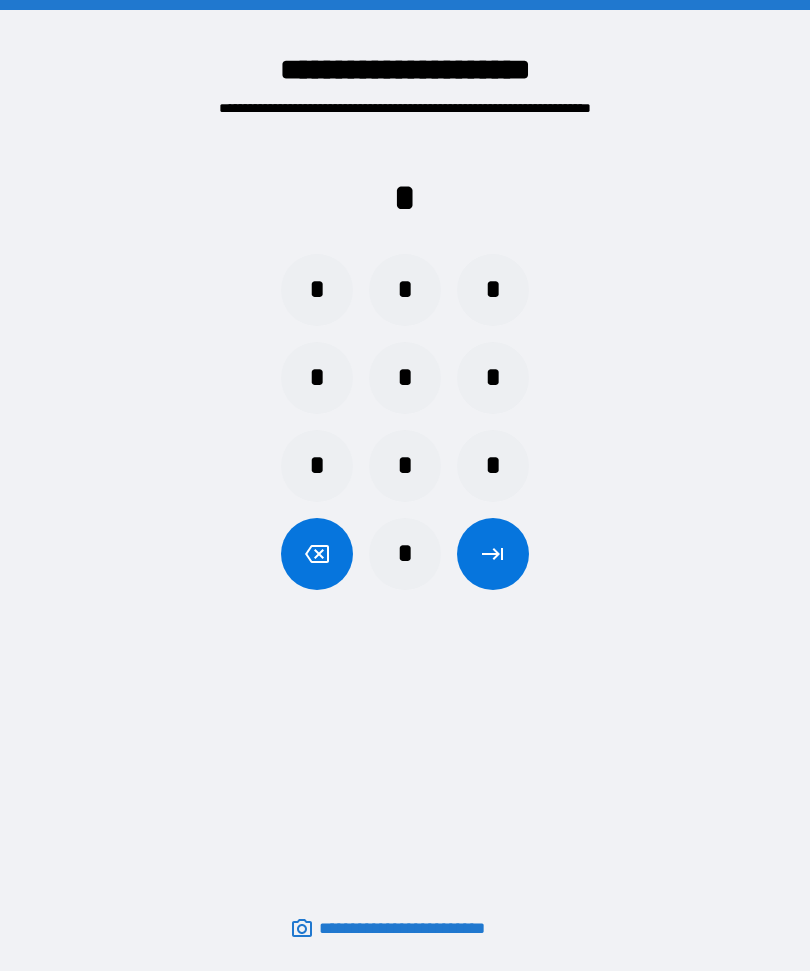 click on "*" at bounding box center (405, 290) 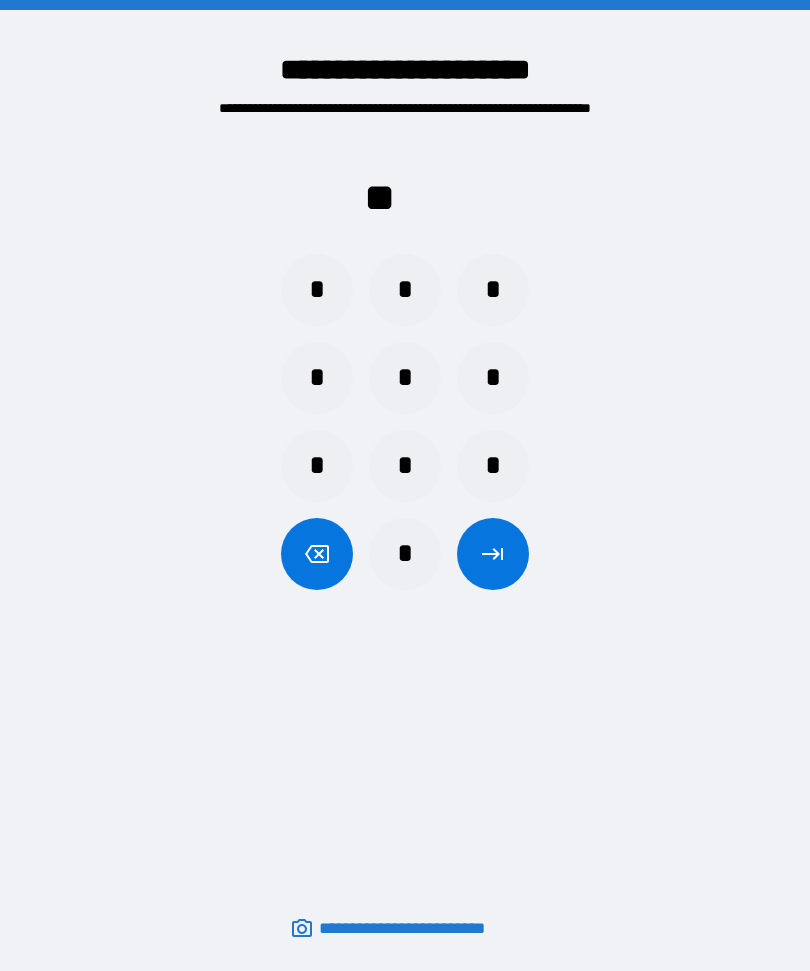 click on "*" at bounding box center (405, 554) 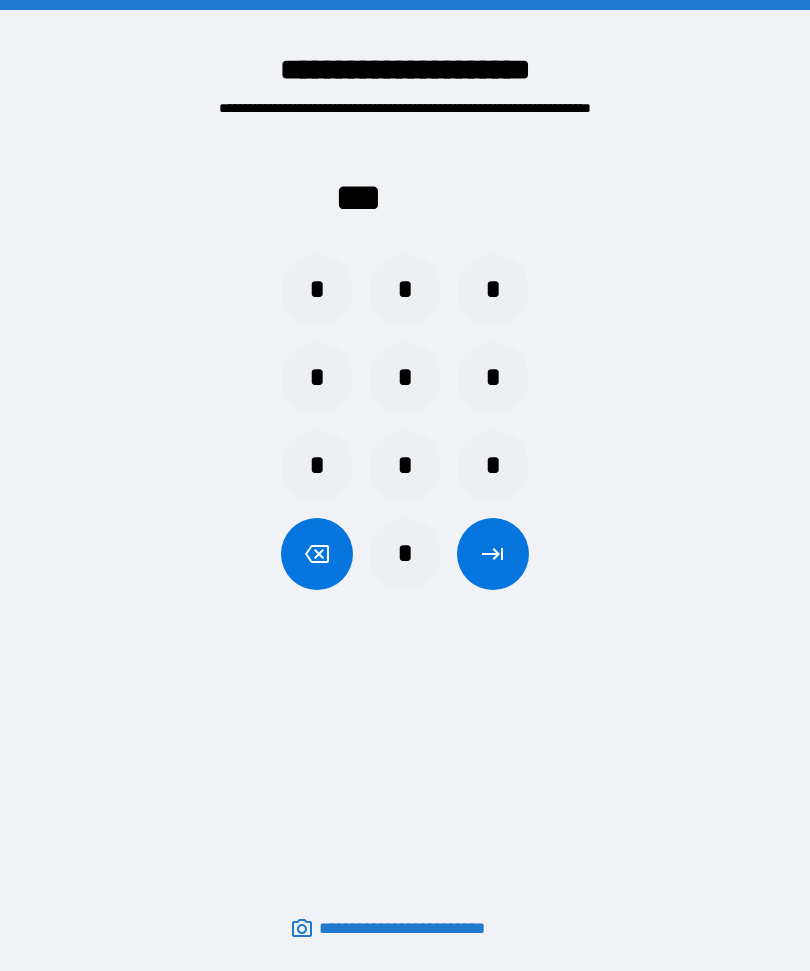 click on "*" at bounding box center [317, 466] 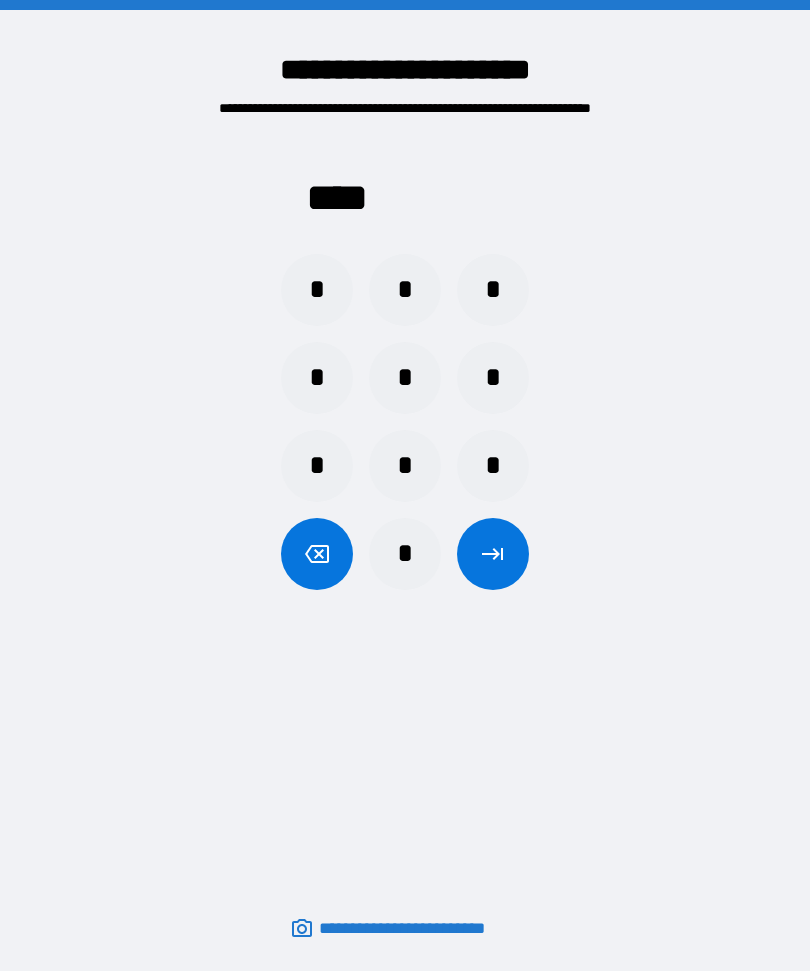 click at bounding box center [493, 554] 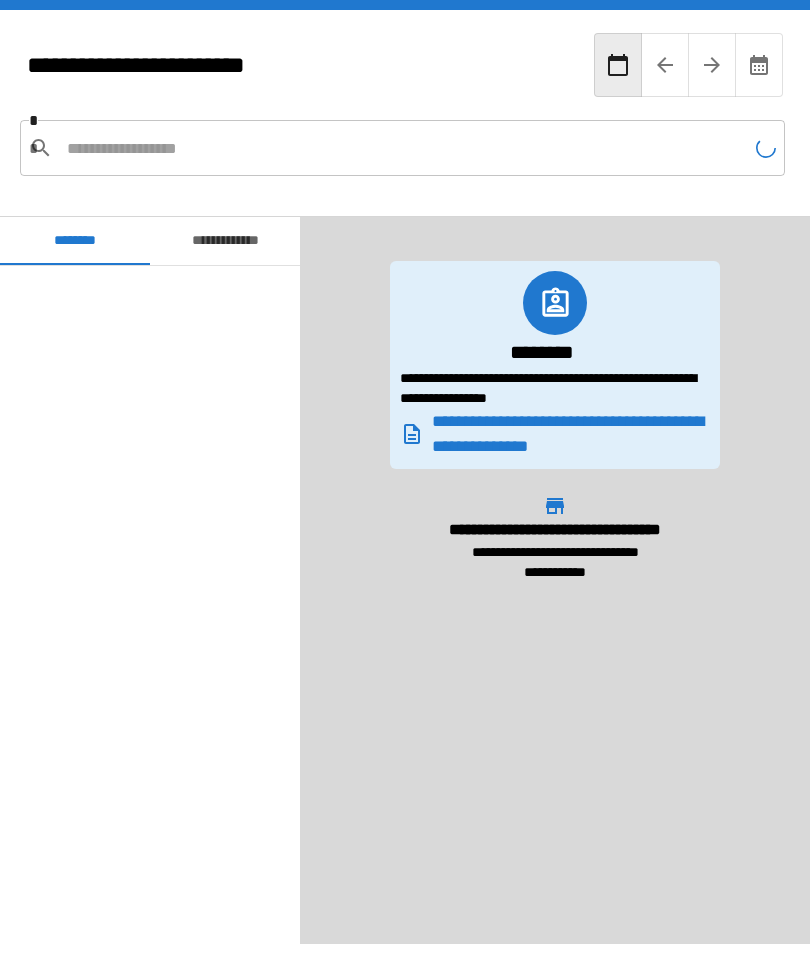 scroll, scrollTop: 240, scrollLeft: 0, axis: vertical 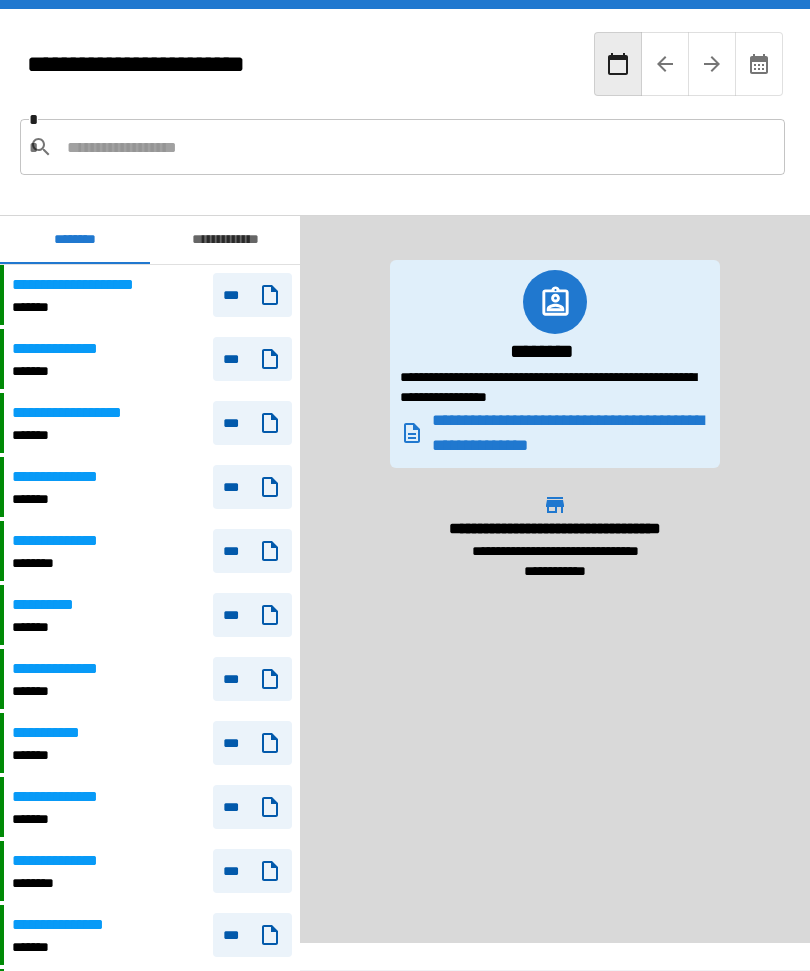 click at bounding box center (665, 65) 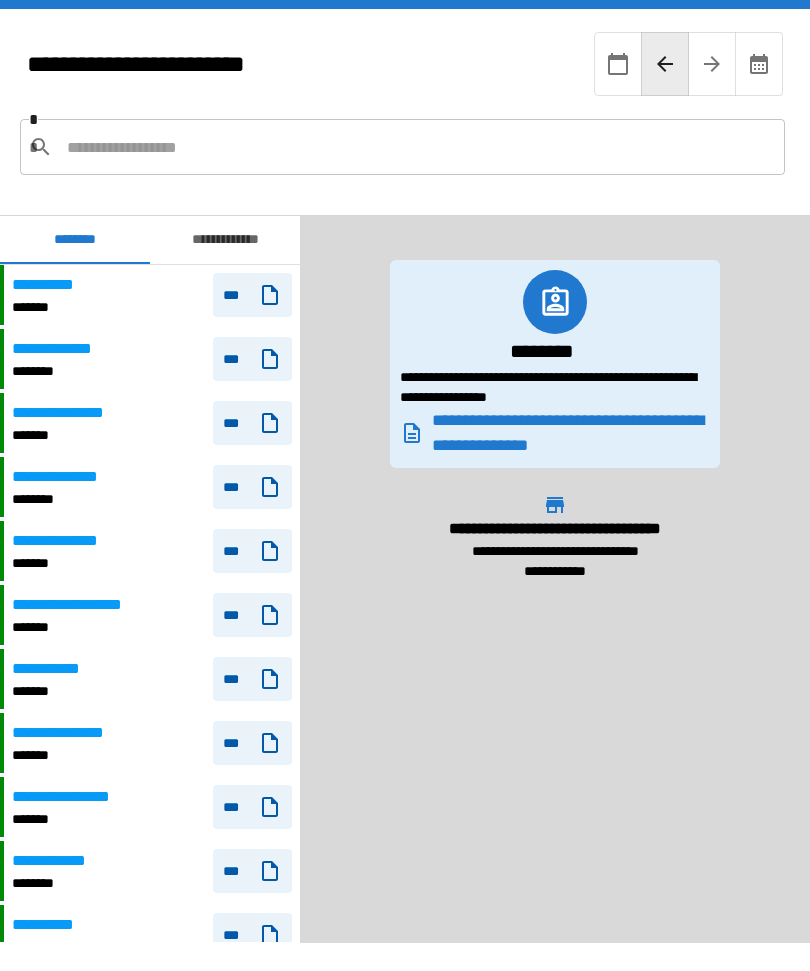 click 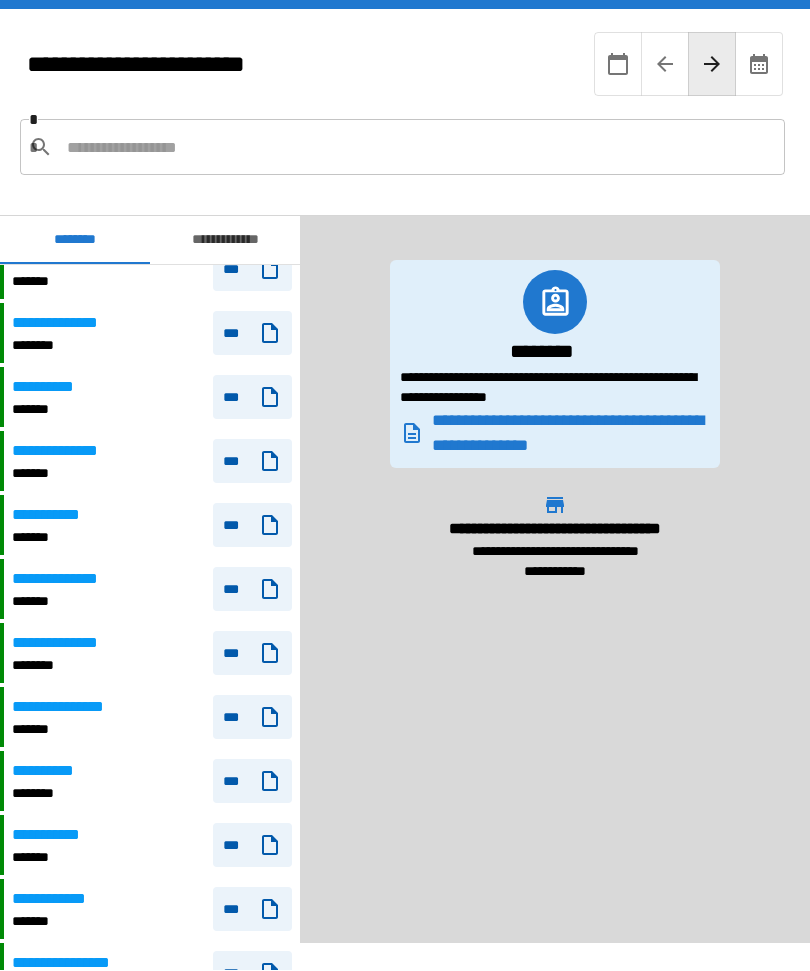 scroll, scrollTop: 472, scrollLeft: 0, axis: vertical 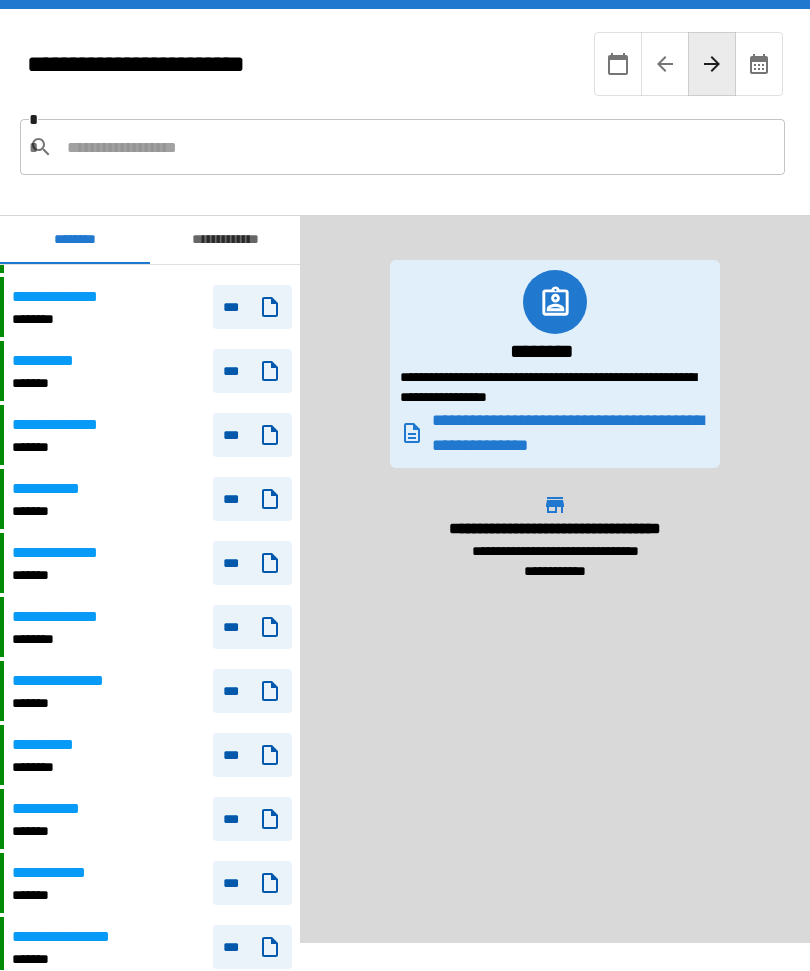 click on "***" at bounding box center (252, 756) 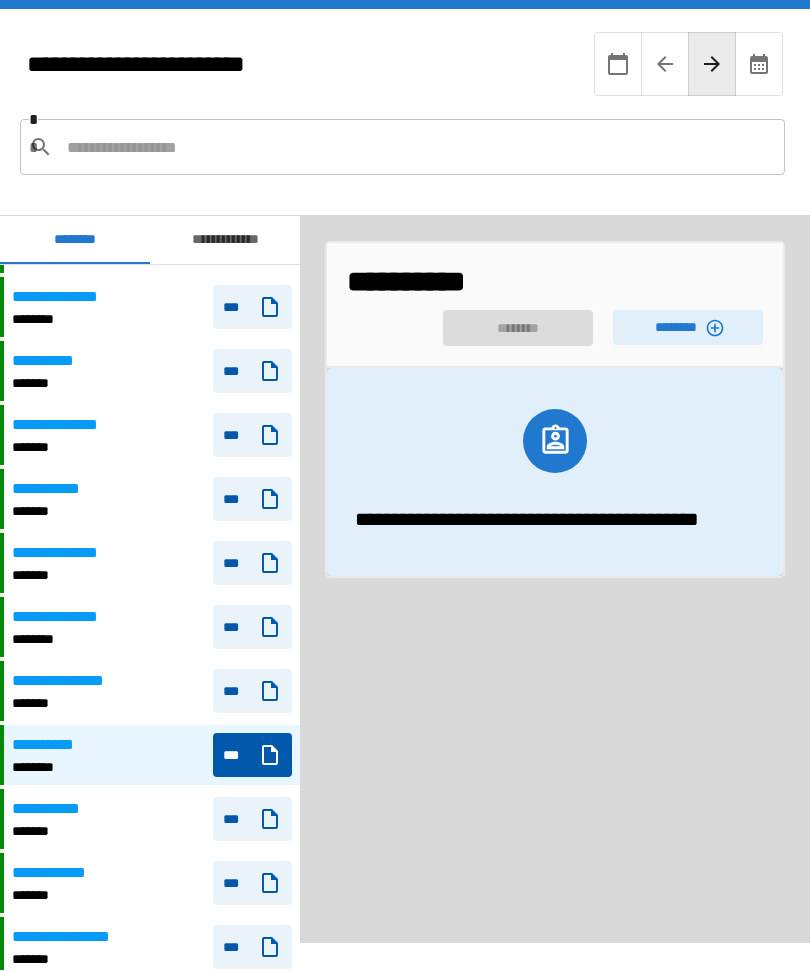 click on "********" at bounding box center (688, 328) 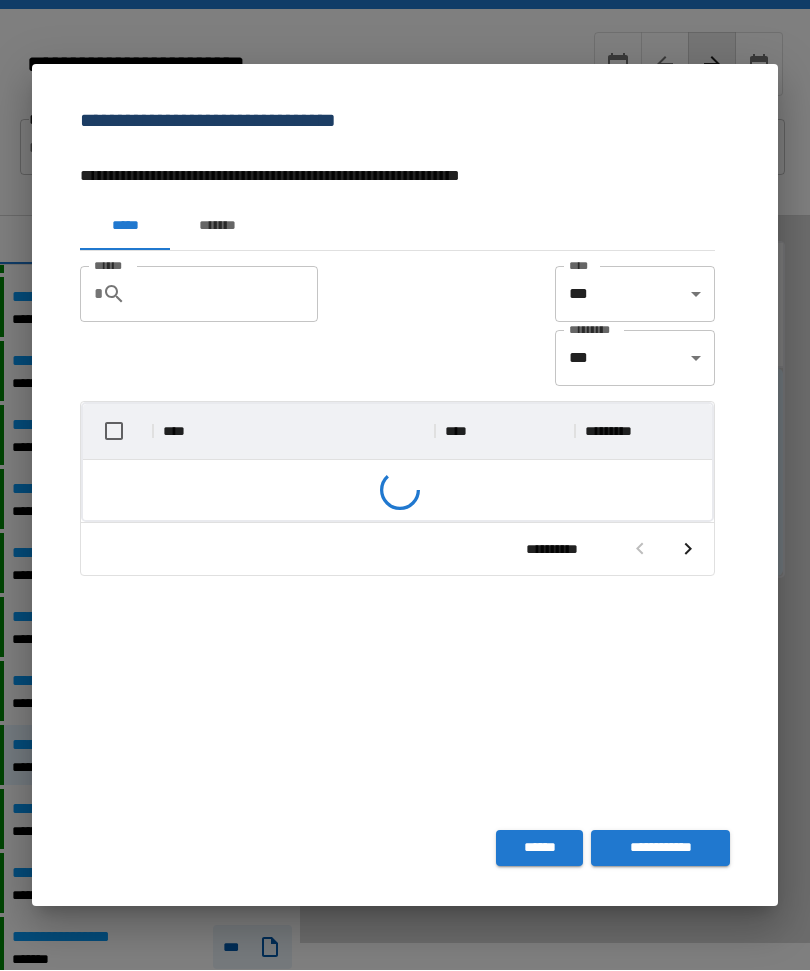 scroll, scrollTop: 1, scrollLeft: 1, axis: both 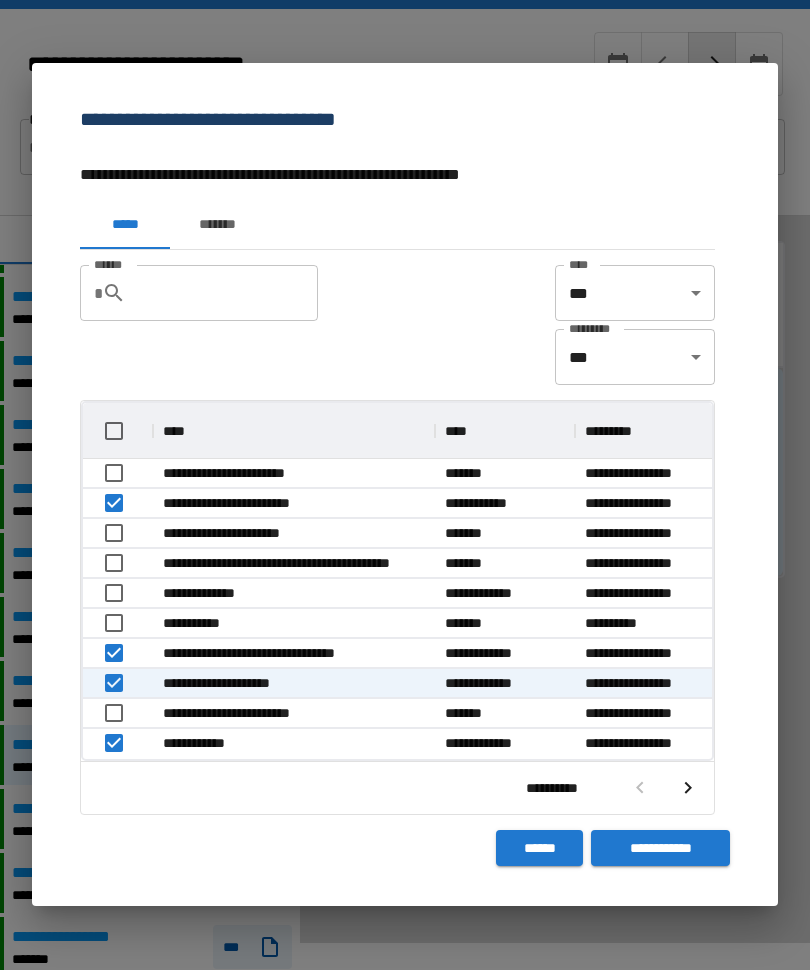 click on "**********" at bounding box center (660, 849) 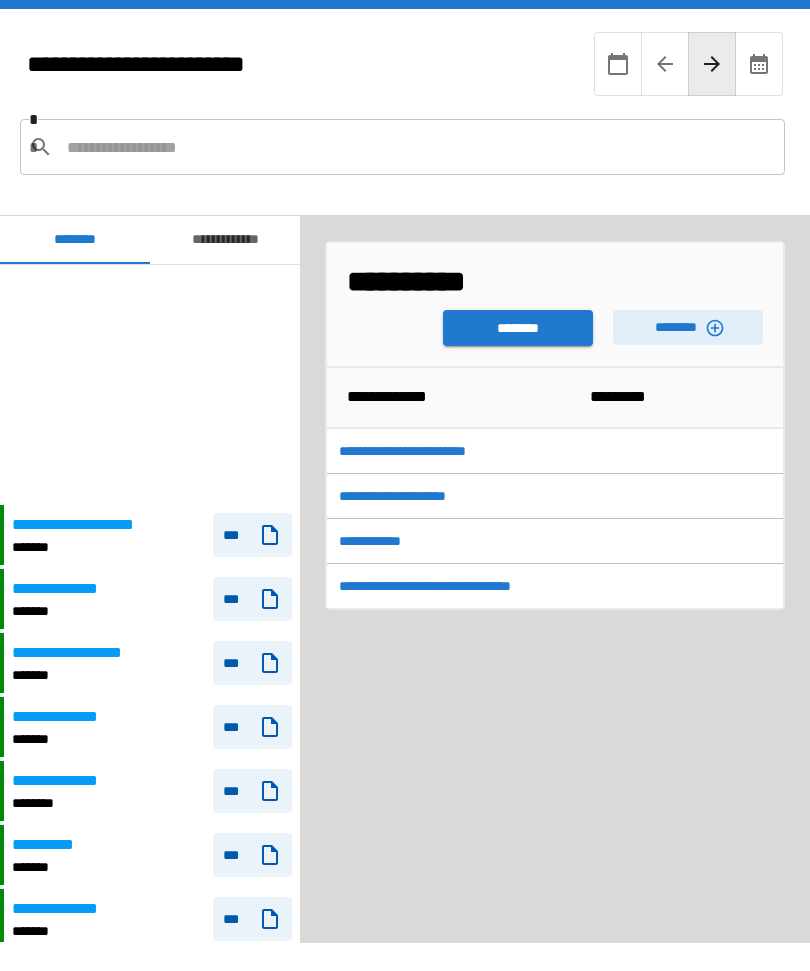 scroll, scrollTop: 240, scrollLeft: 0, axis: vertical 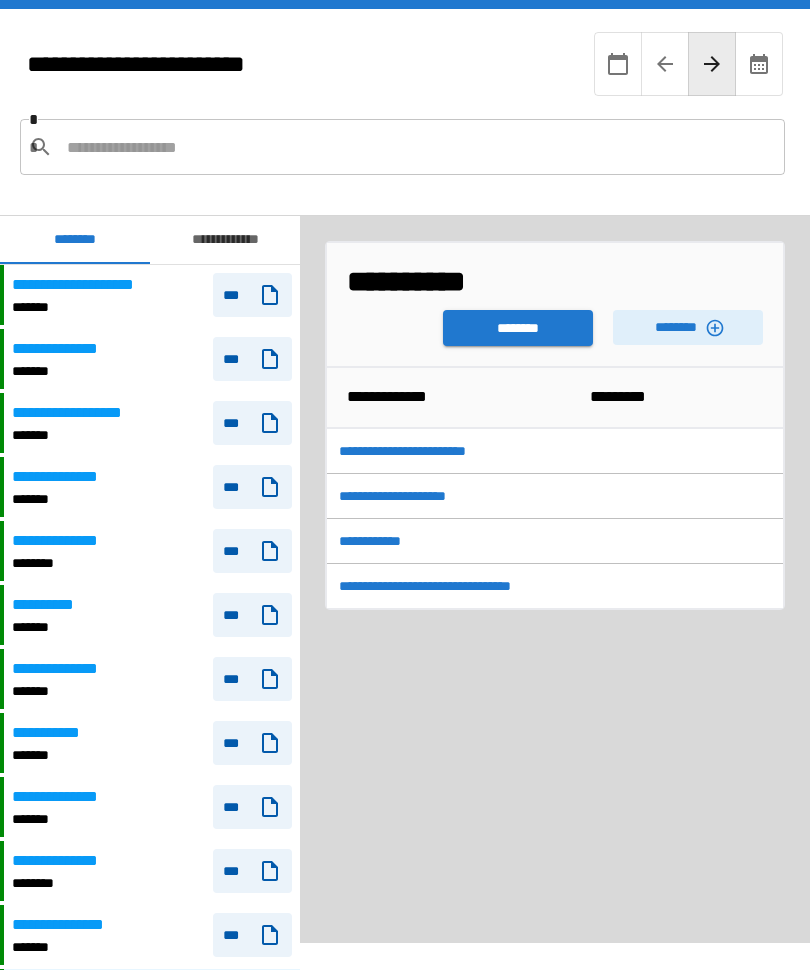 click on "********" at bounding box center [518, 329] 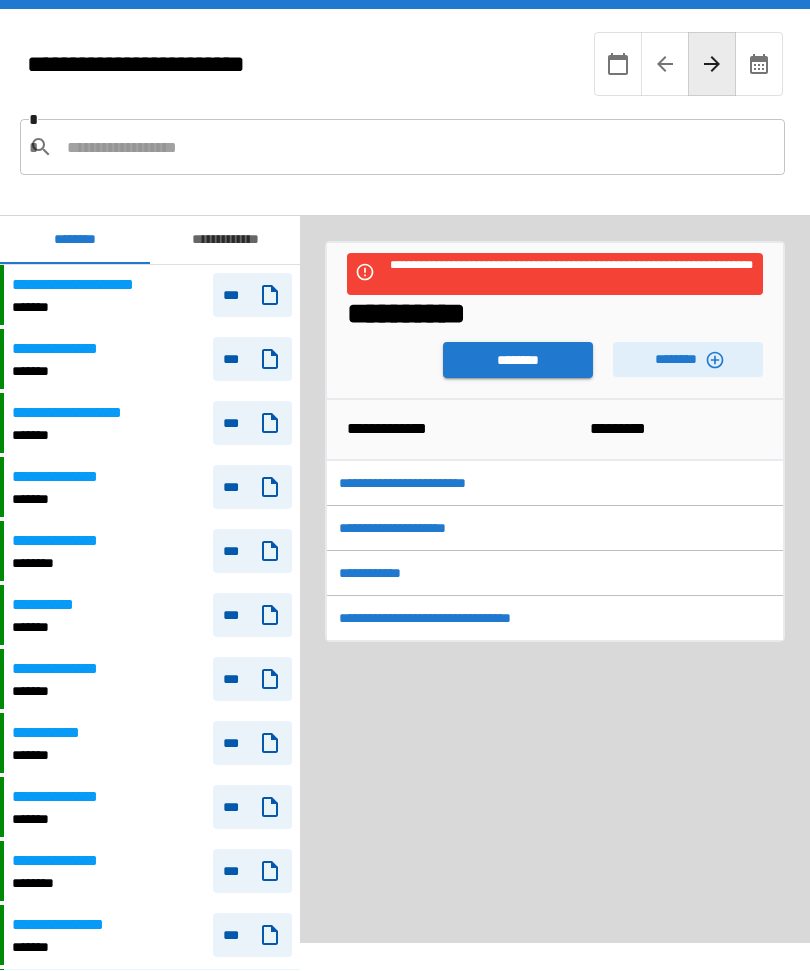 click on "********" at bounding box center (518, 361) 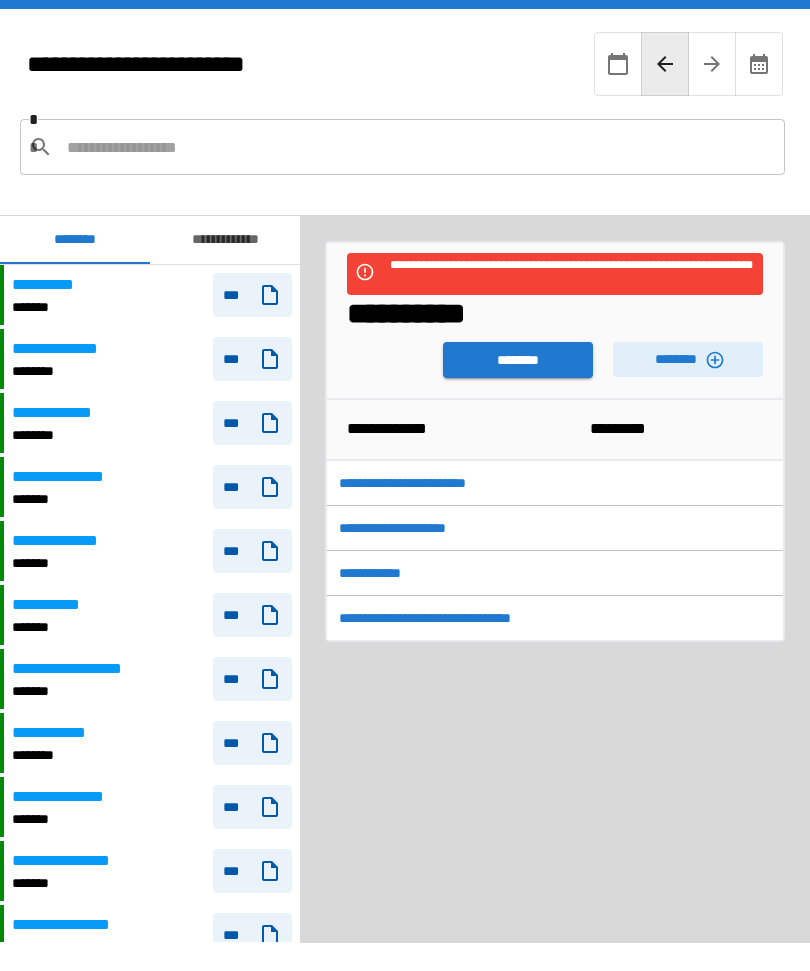 click on "********" at bounding box center [518, 361] 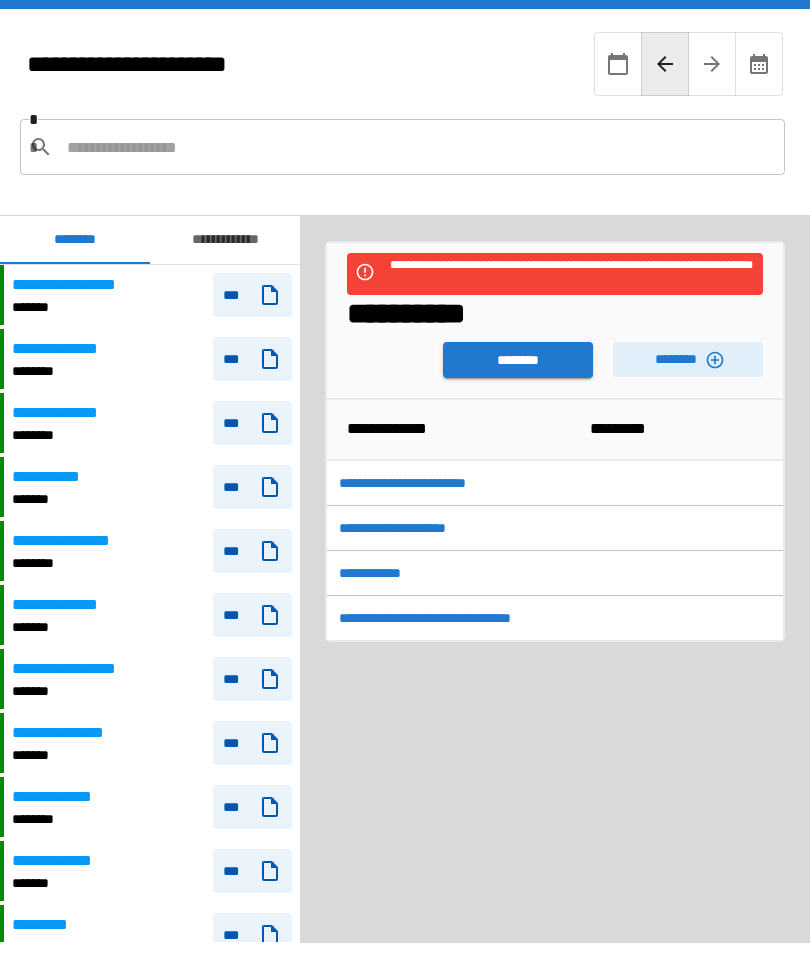 click on "********" at bounding box center [518, 361] 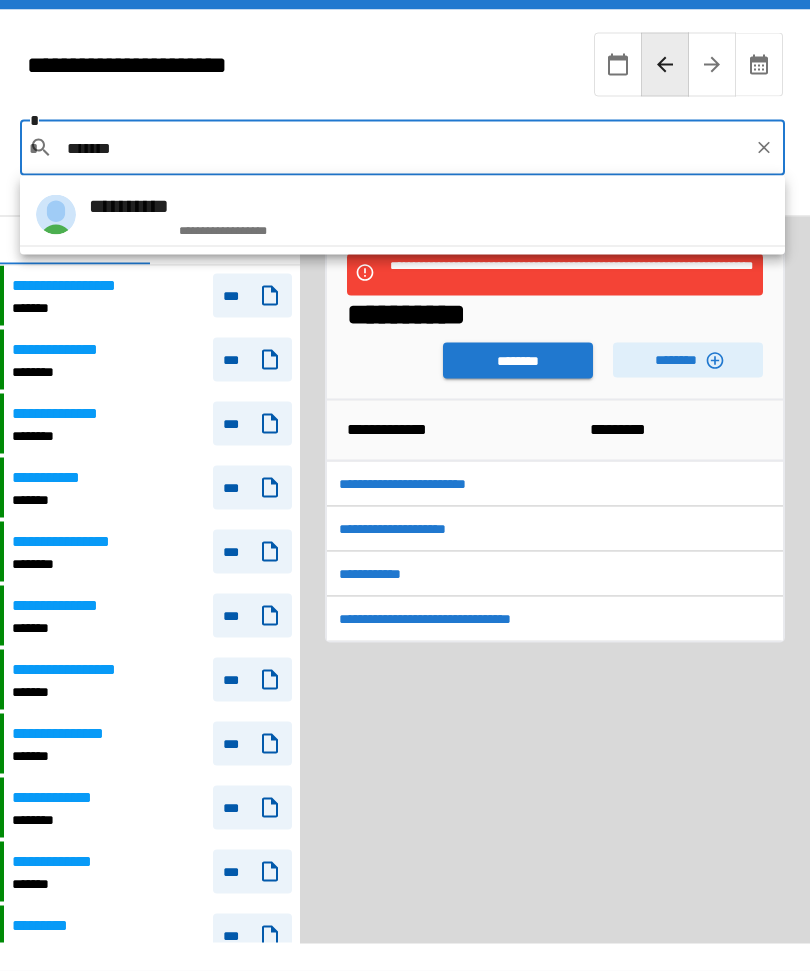 click on "**********" at bounding box center [402, 215] 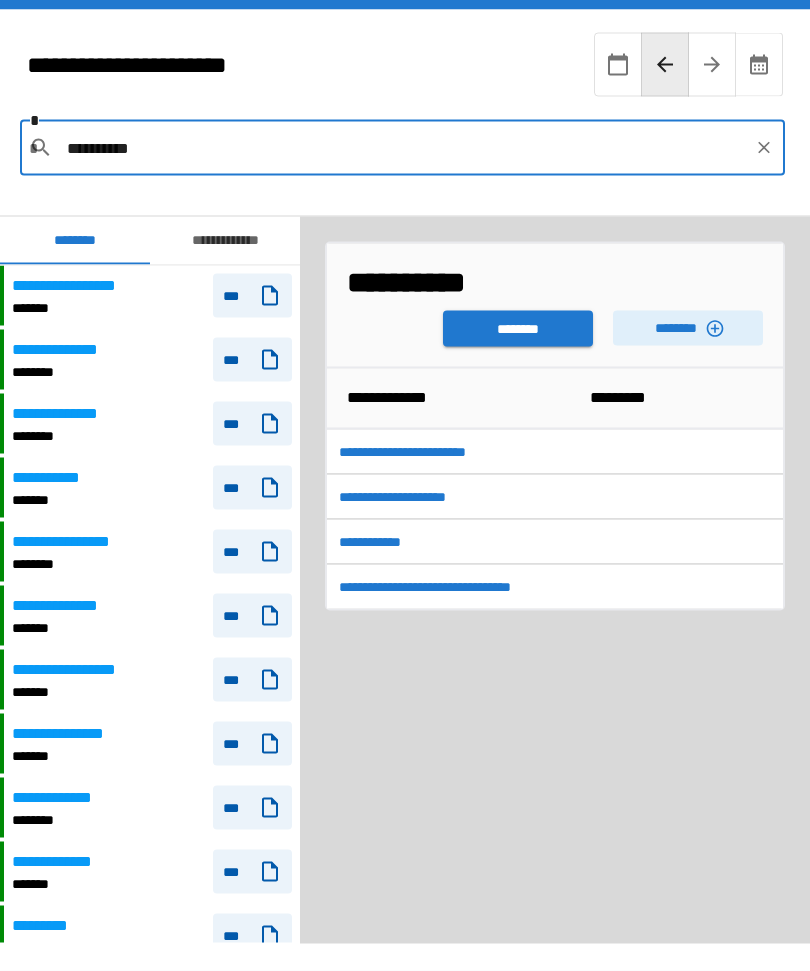 click on "********" at bounding box center [518, 329] 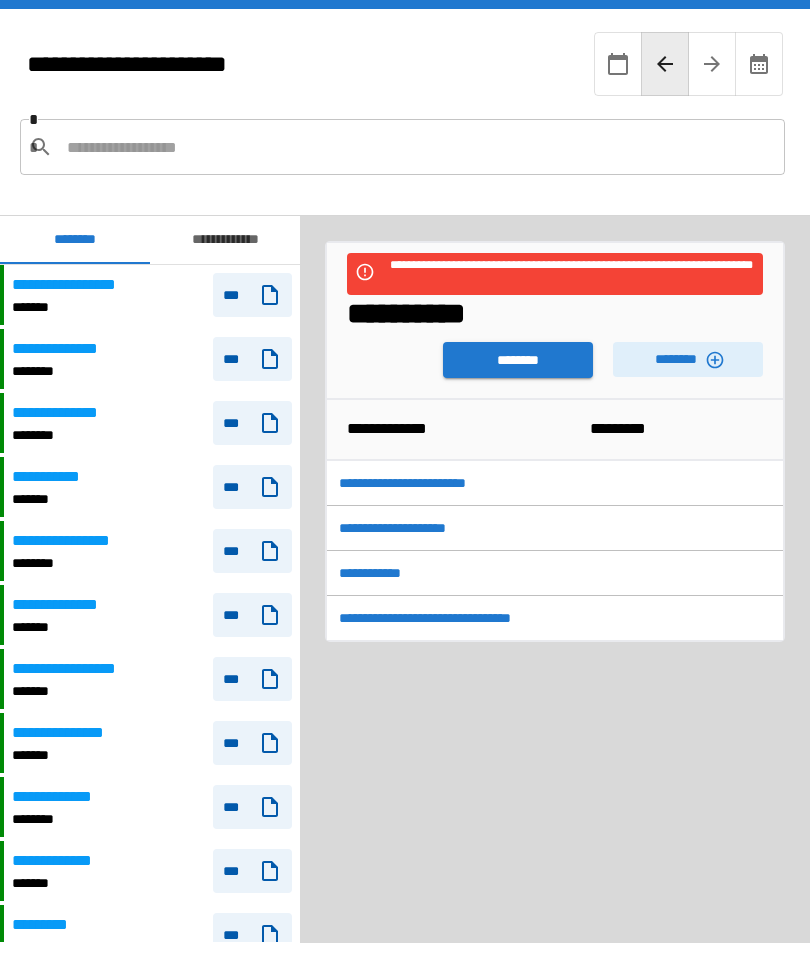 click on "********" at bounding box center (688, 360) 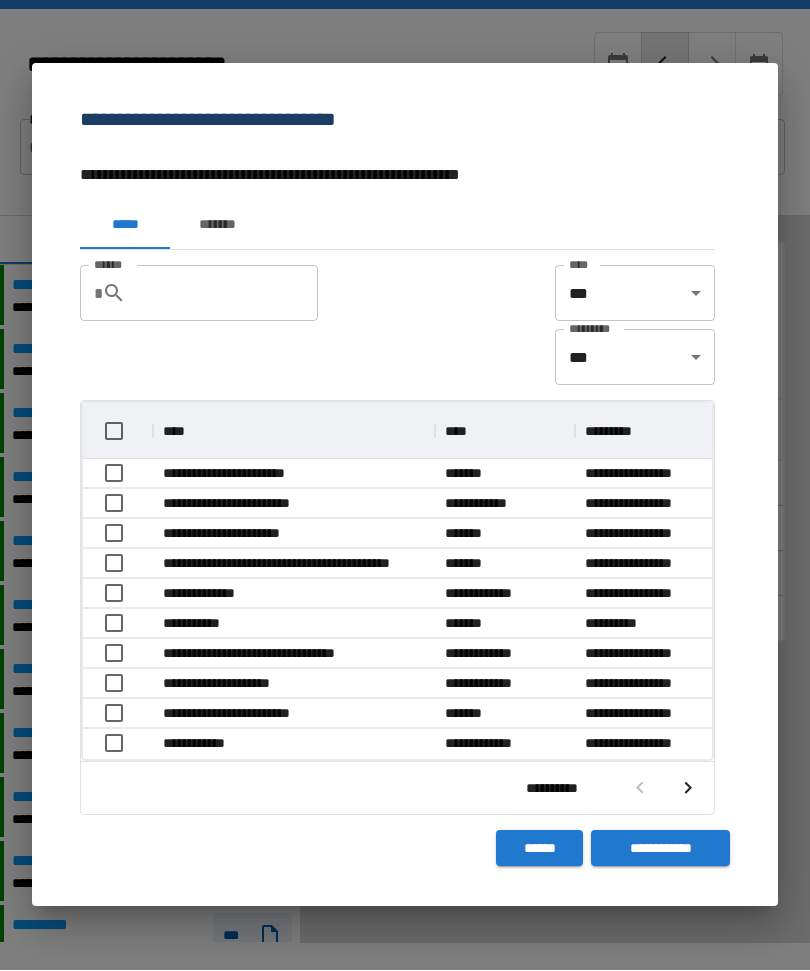 scroll, scrollTop: 1, scrollLeft: 1, axis: both 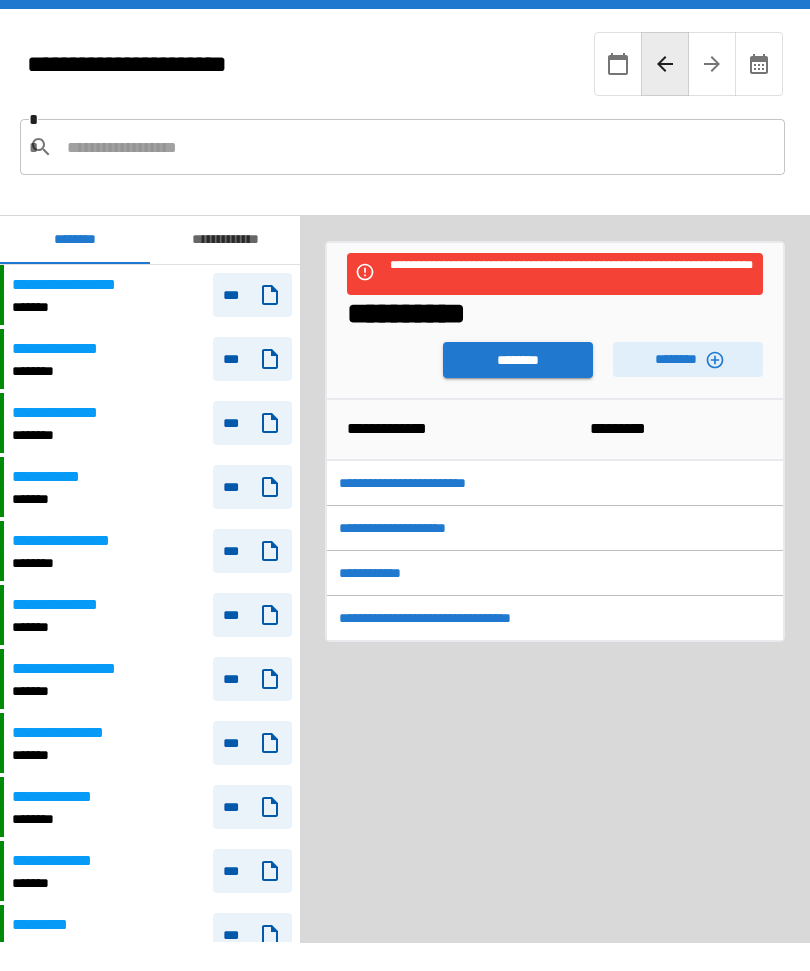 click 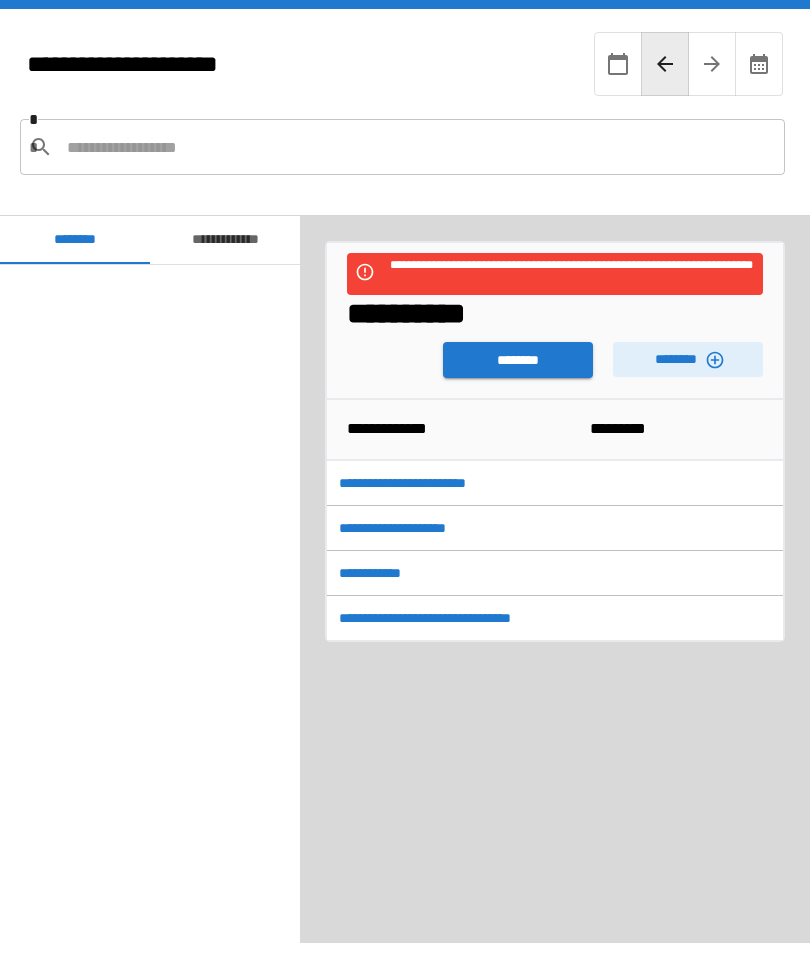 click at bounding box center (418, 148) 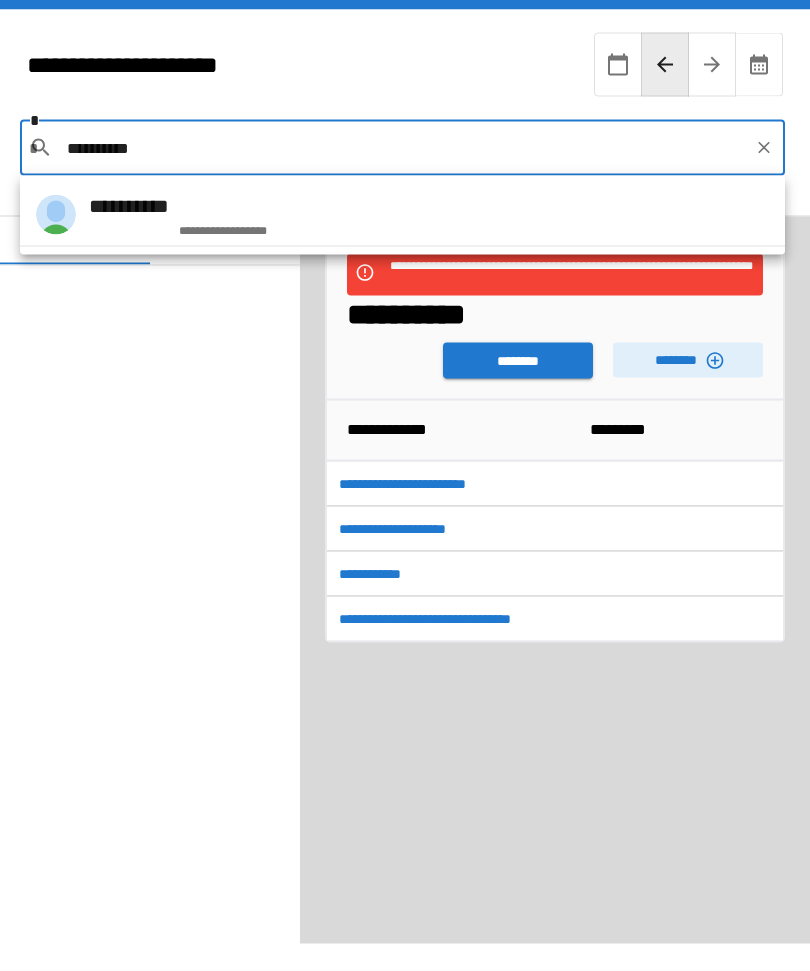 click on "**********" at bounding box center (402, 215) 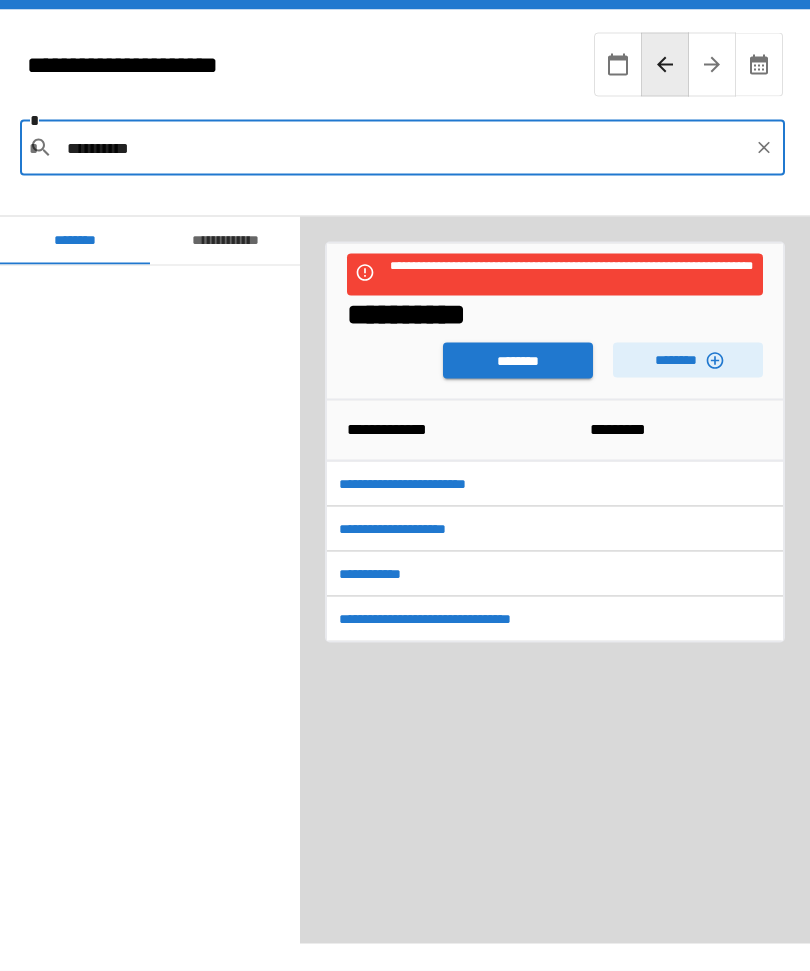 type on "**********" 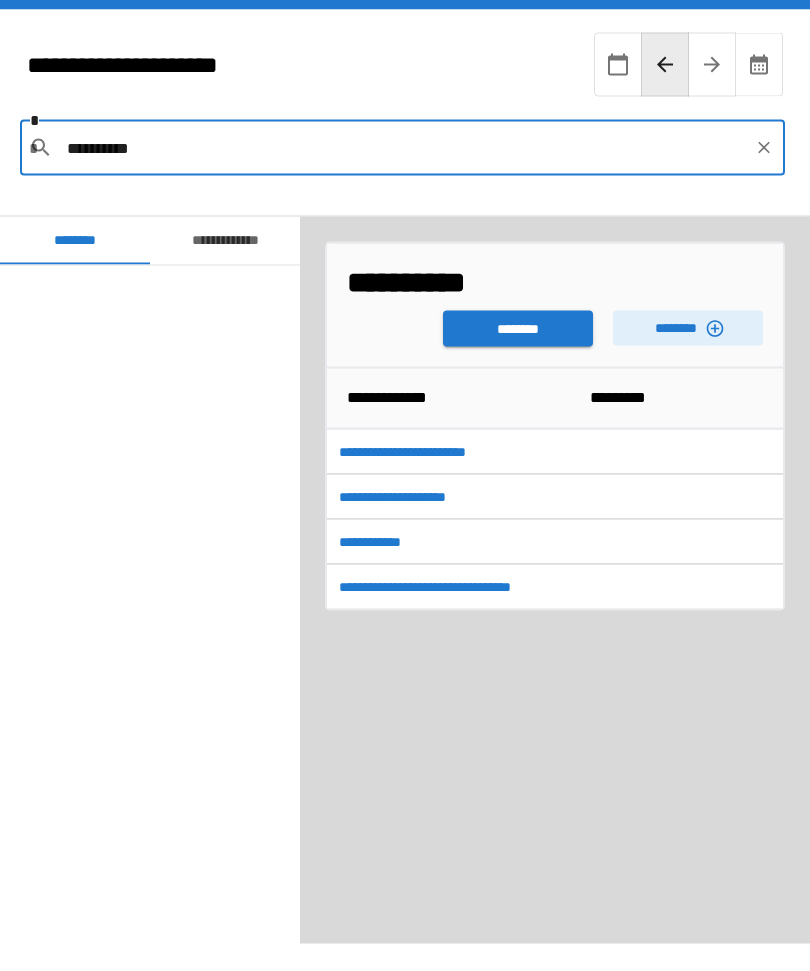 click on "********" at bounding box center [518, 329] 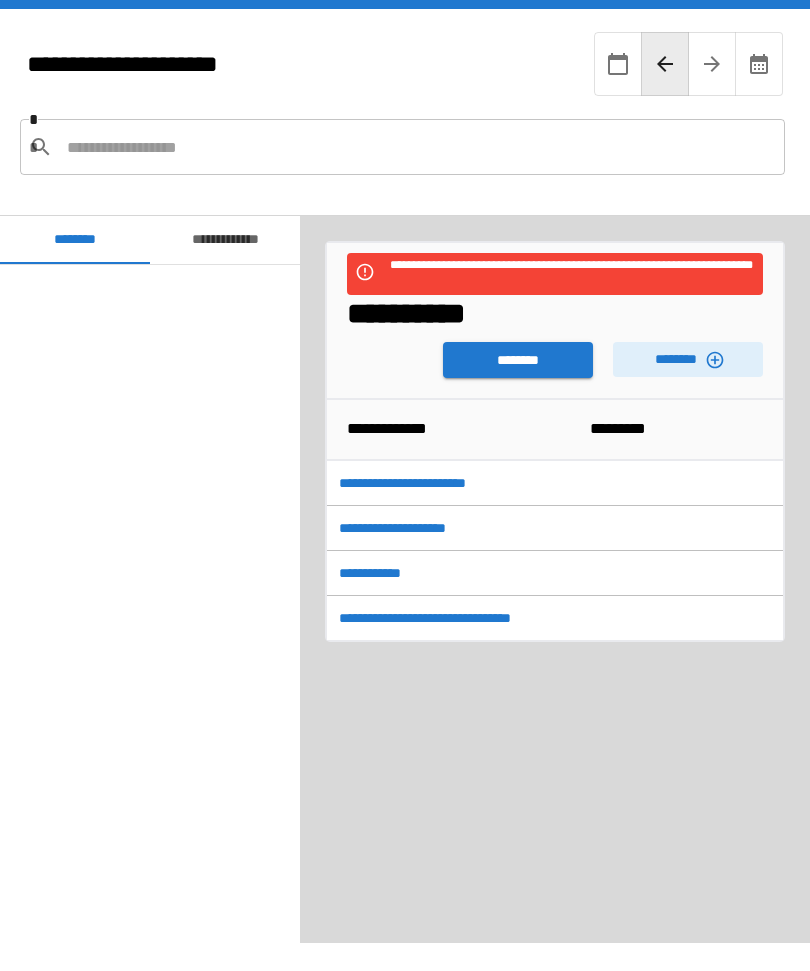 click on "********" at bounding box center (518, 361) 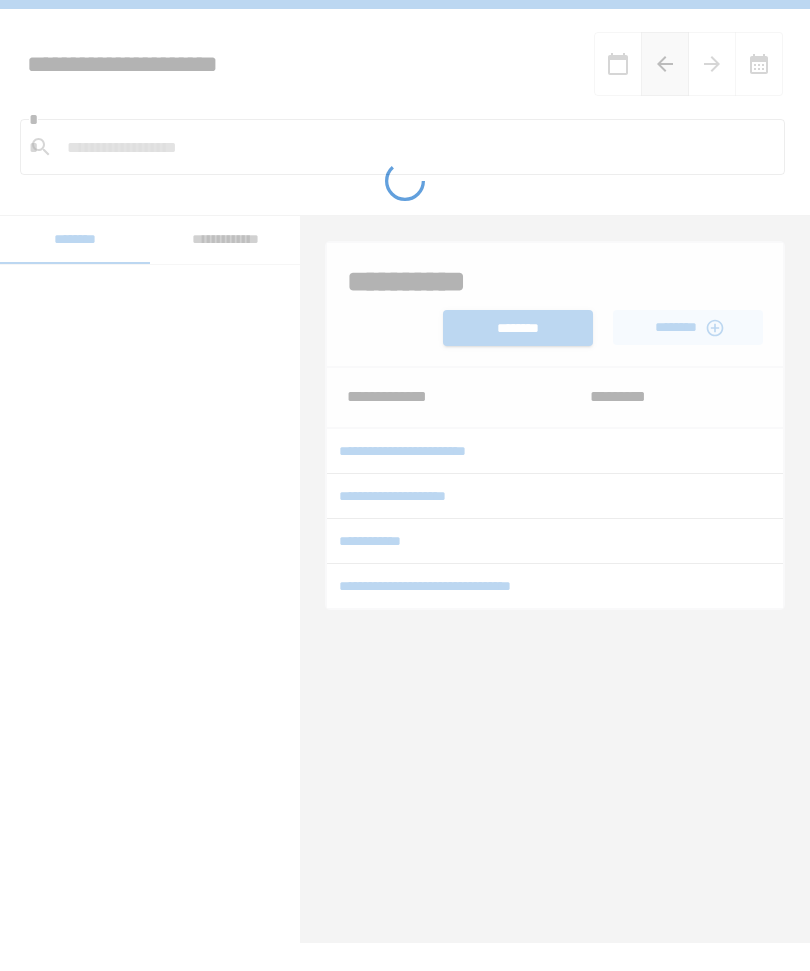 click on "********" at bounding box center [518, 329] 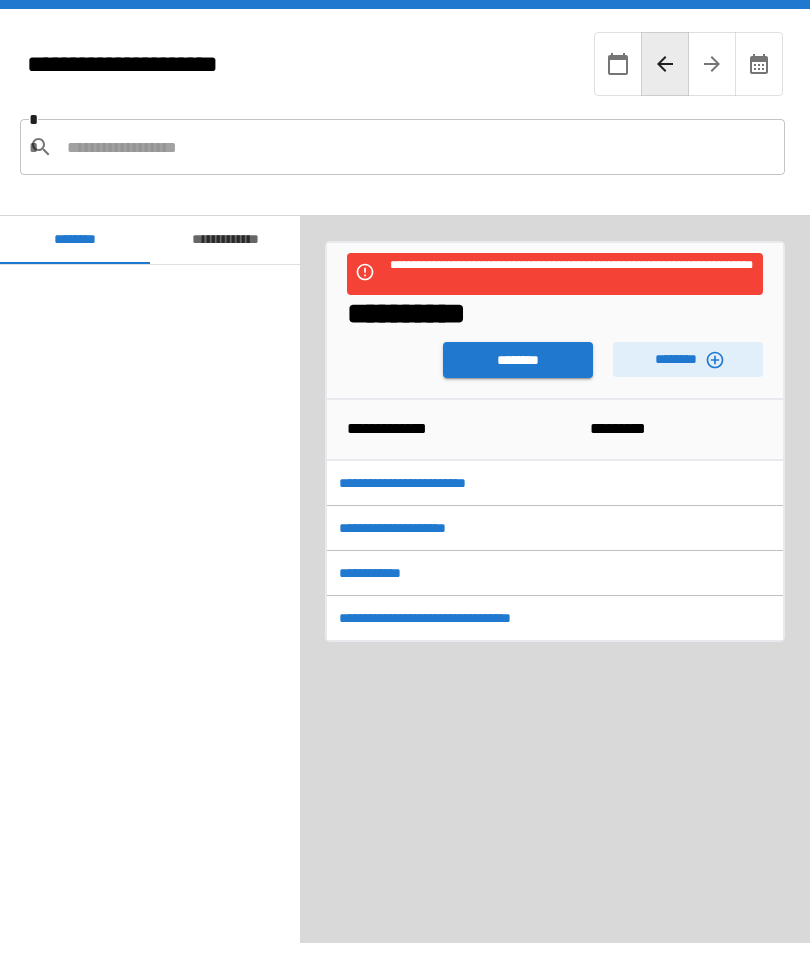 click on "**********" at bounding box center (225, 241) 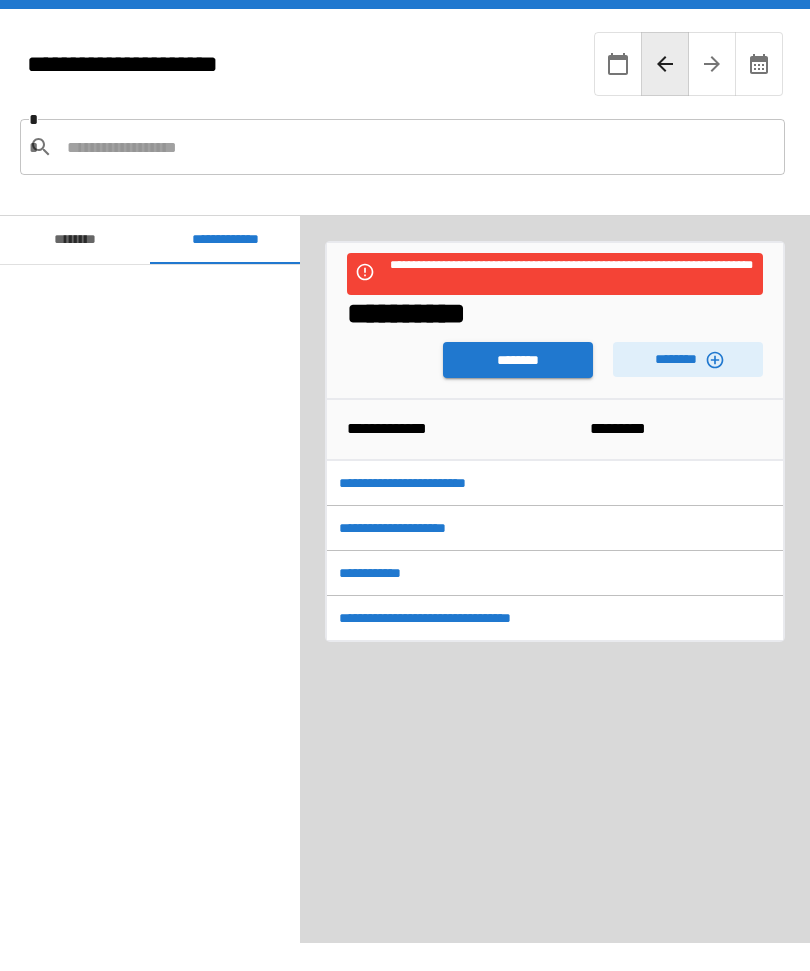 click on "********" at bounding box center [75, 241] 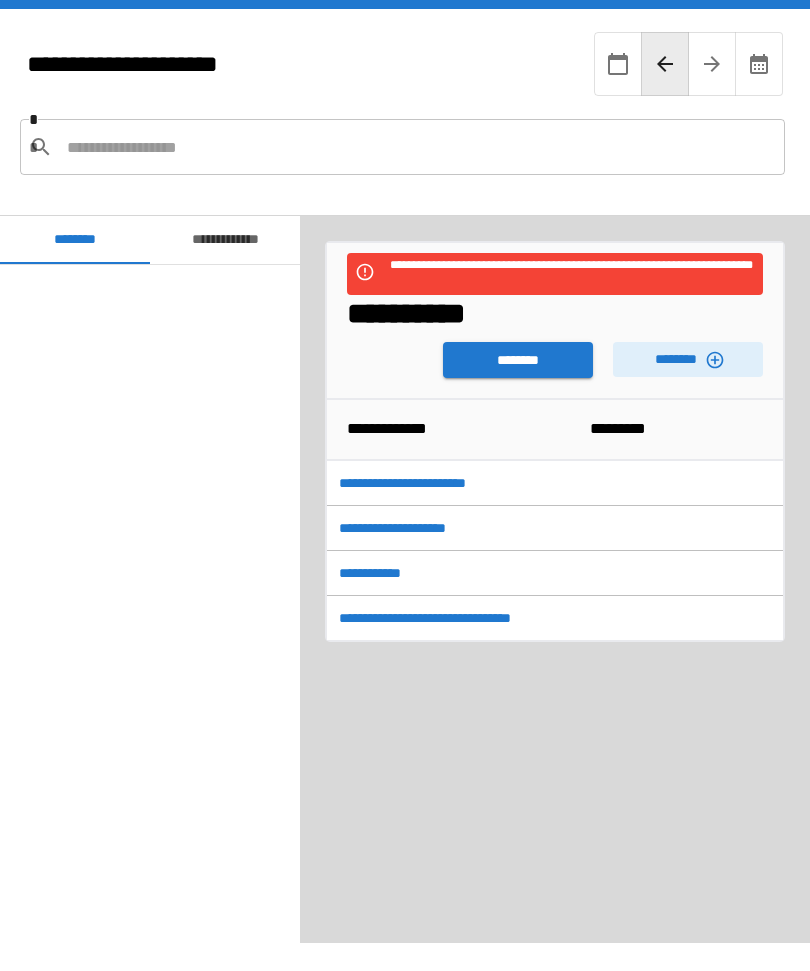 click on "********" at bounding box center [518, 361] 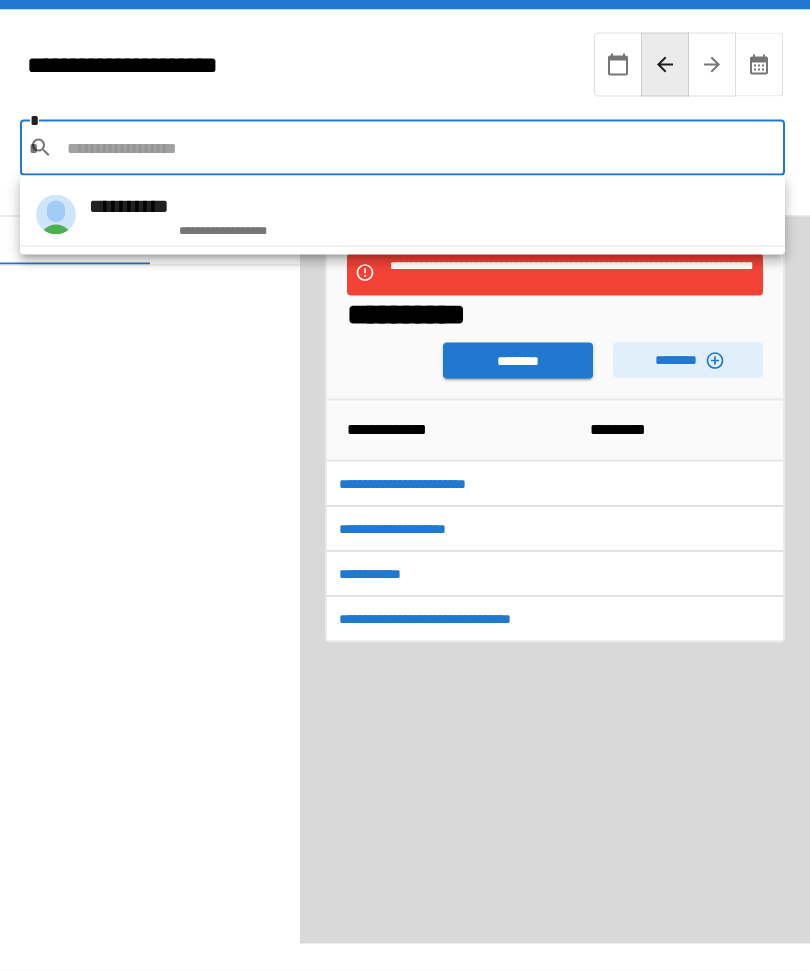 click on "**********" at bounding box center [402, 215] 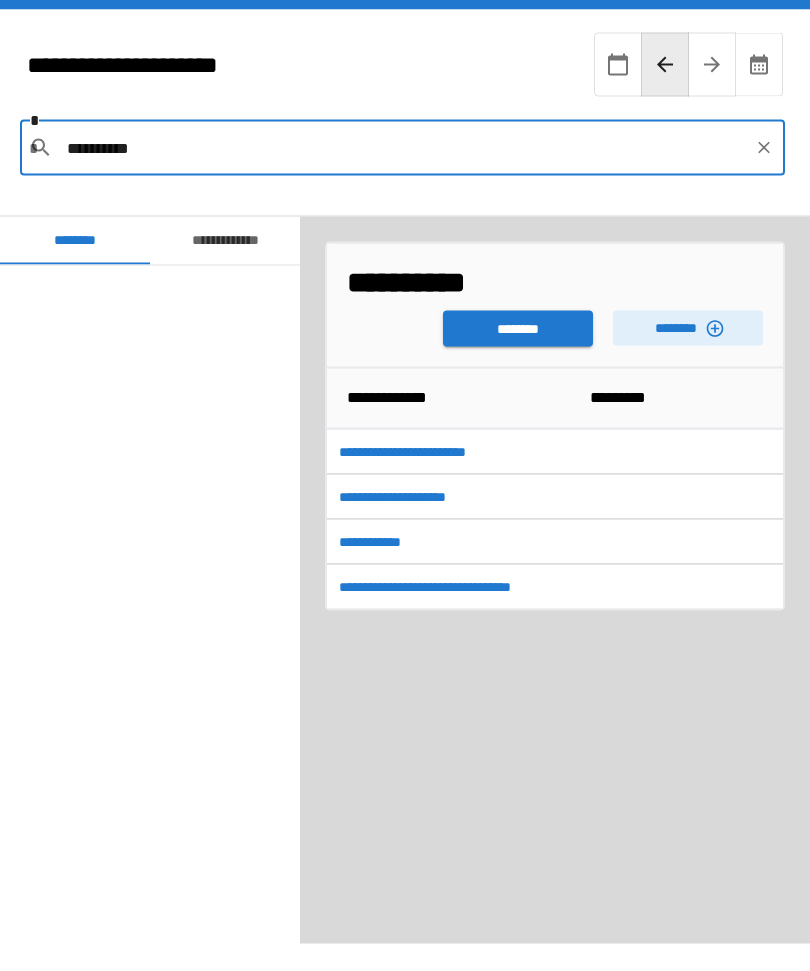 click on "********" at bounding box center (518, 329) 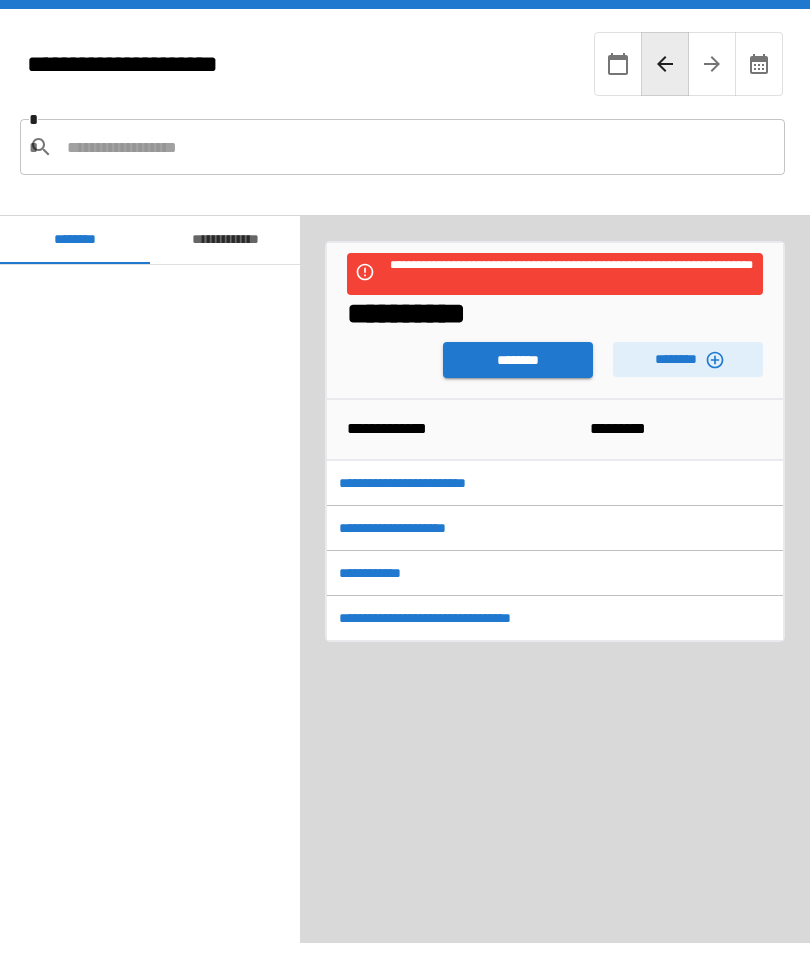 click on "********" at bounding box center [518, 361] 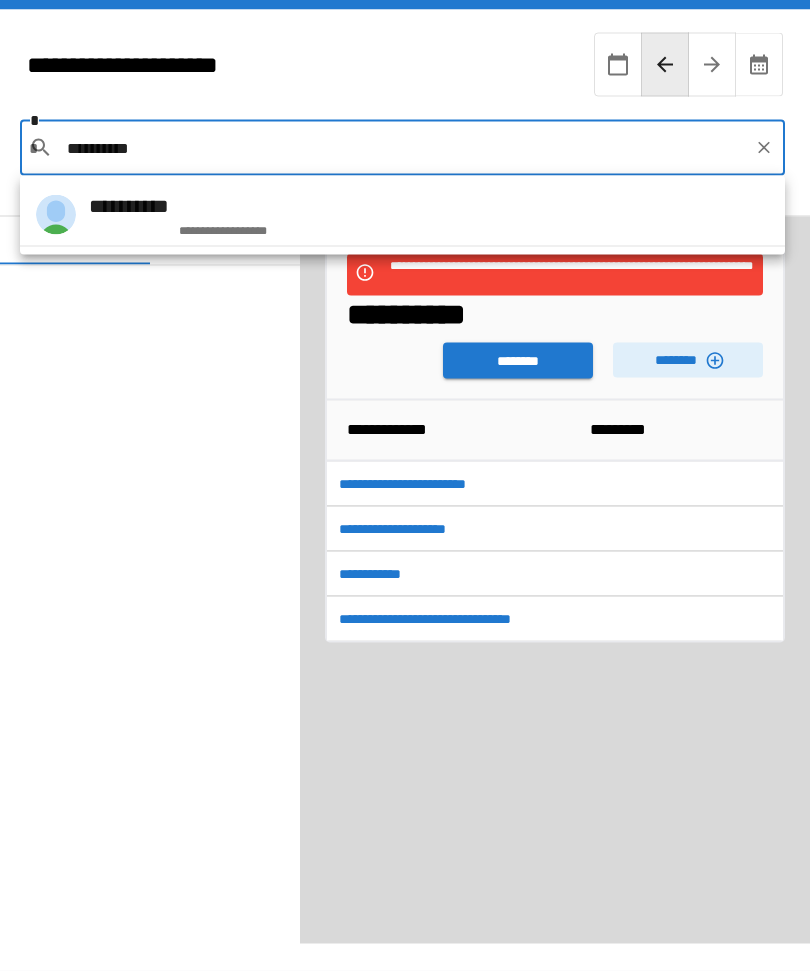 click on "**********" at bounding box center (402, 215) 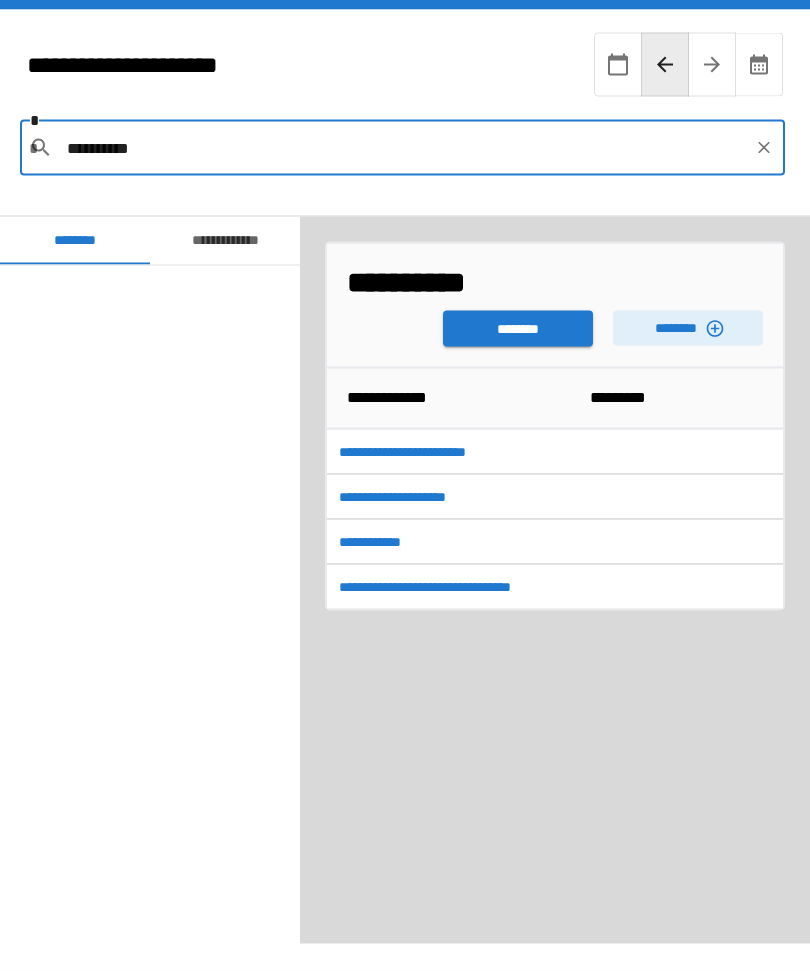 click on "********" at bounding box center (518, 329) 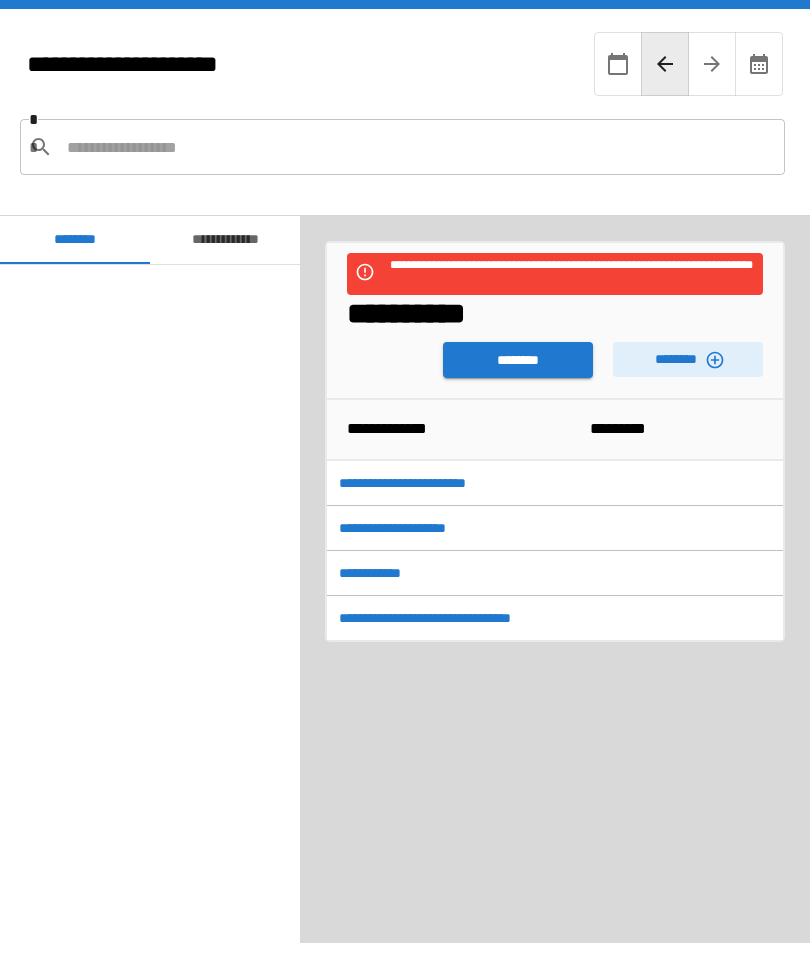 click 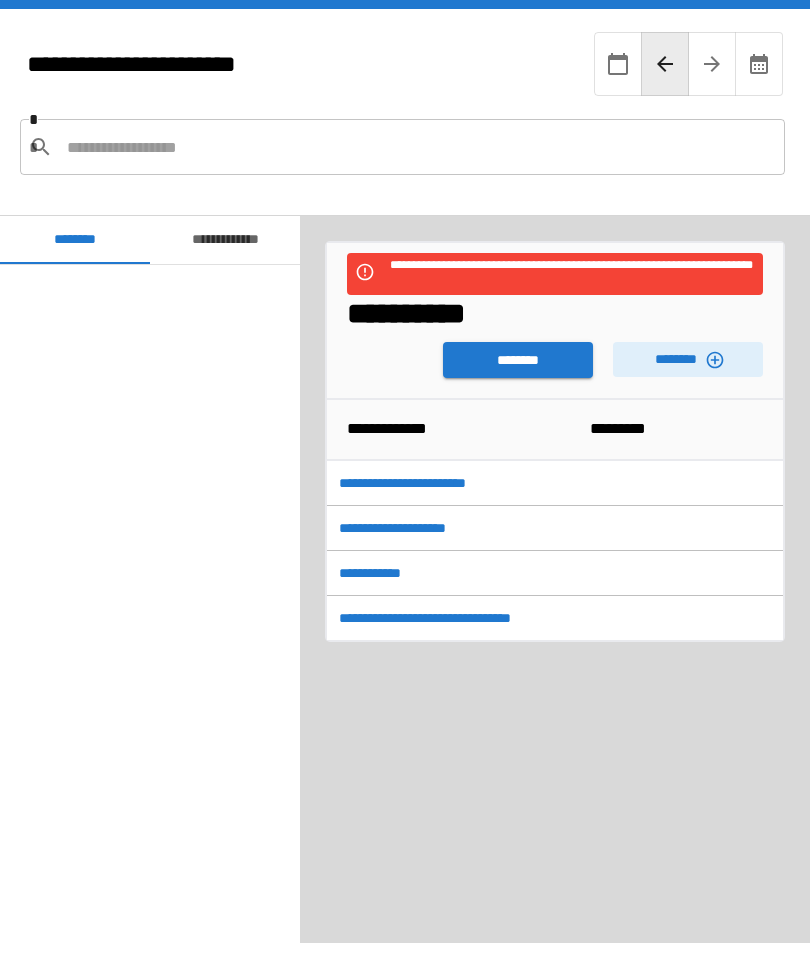 click on "**********" at bounding box center [759, 65] 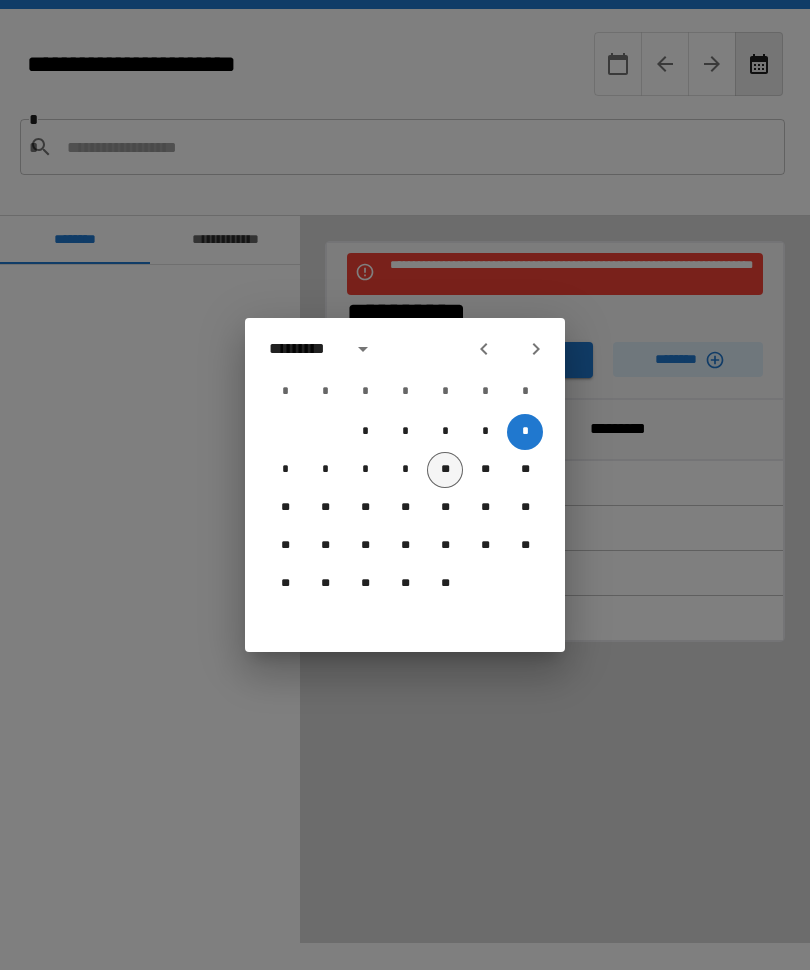 click on "**" at bounding box center [445, 471] 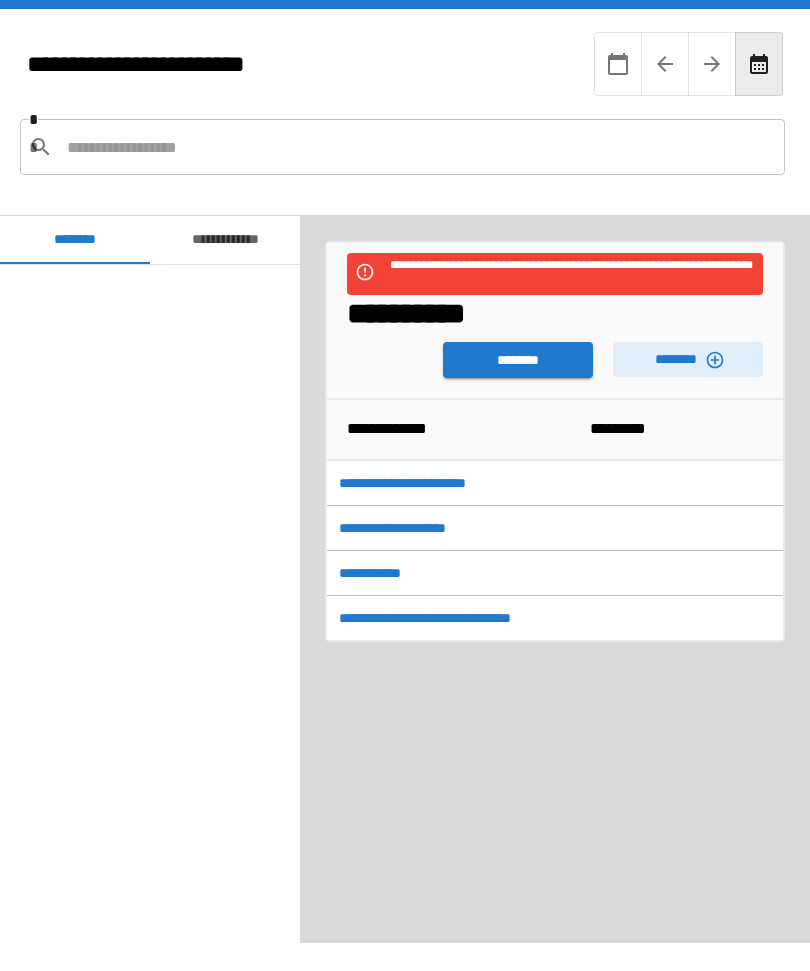 scroll, scrollTop: 240, scrollLeft: 0, axis: vertical 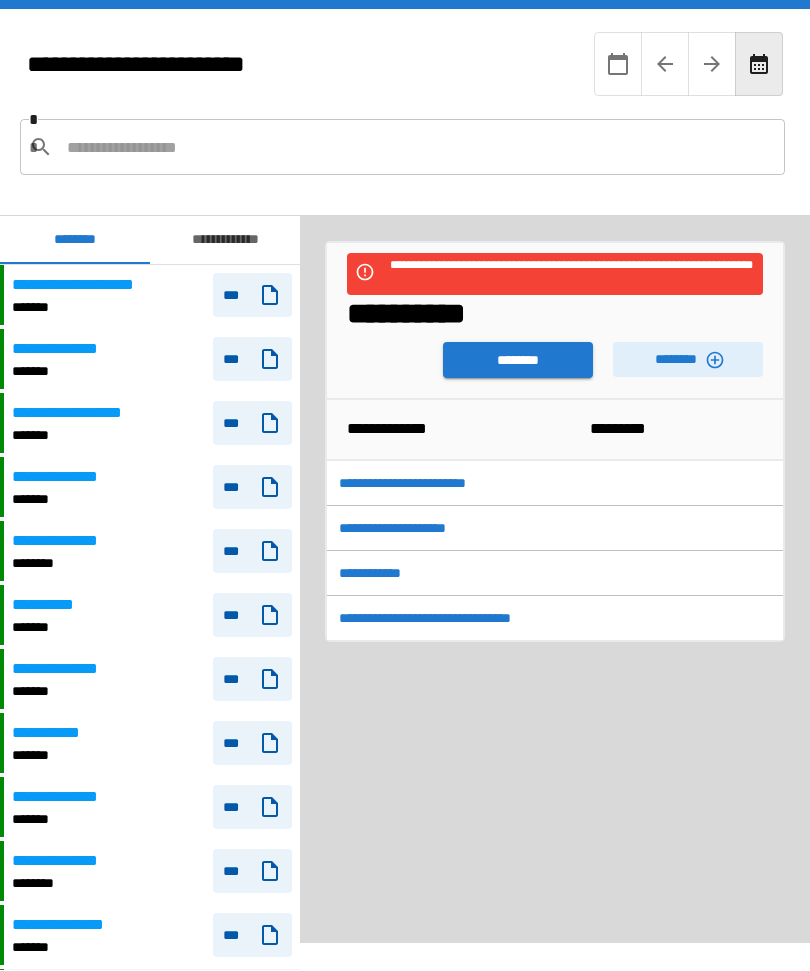 click on "********" at bounding box center [518, 361] 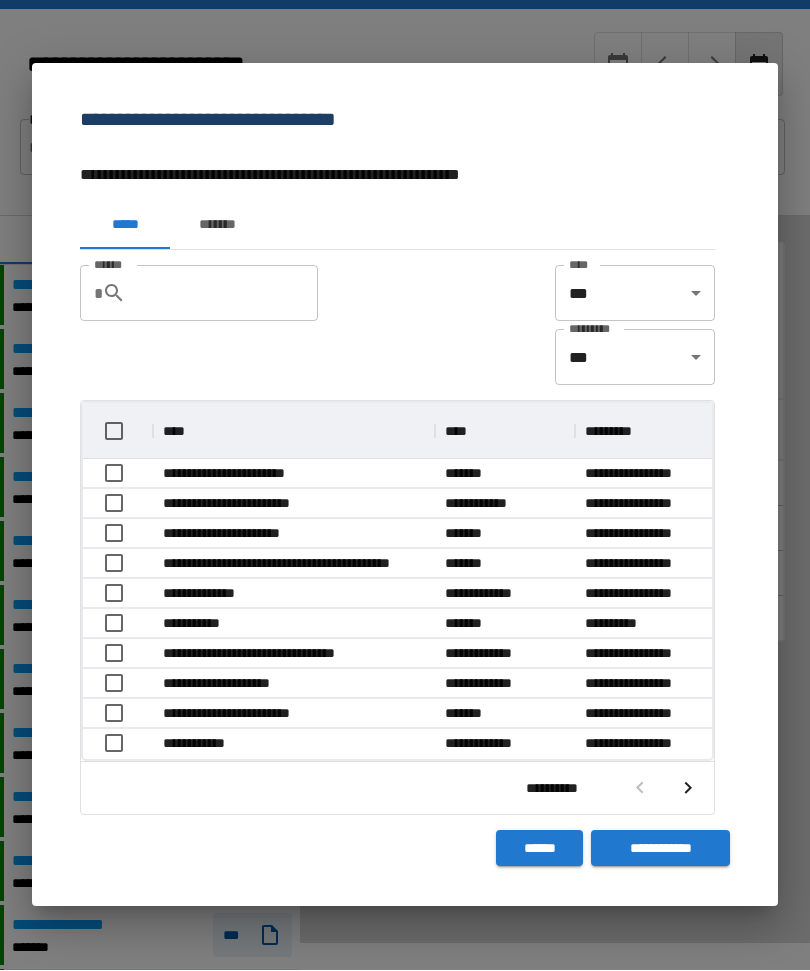 scroll, scrollTop: 1, scrollLeft: 1, axis: both 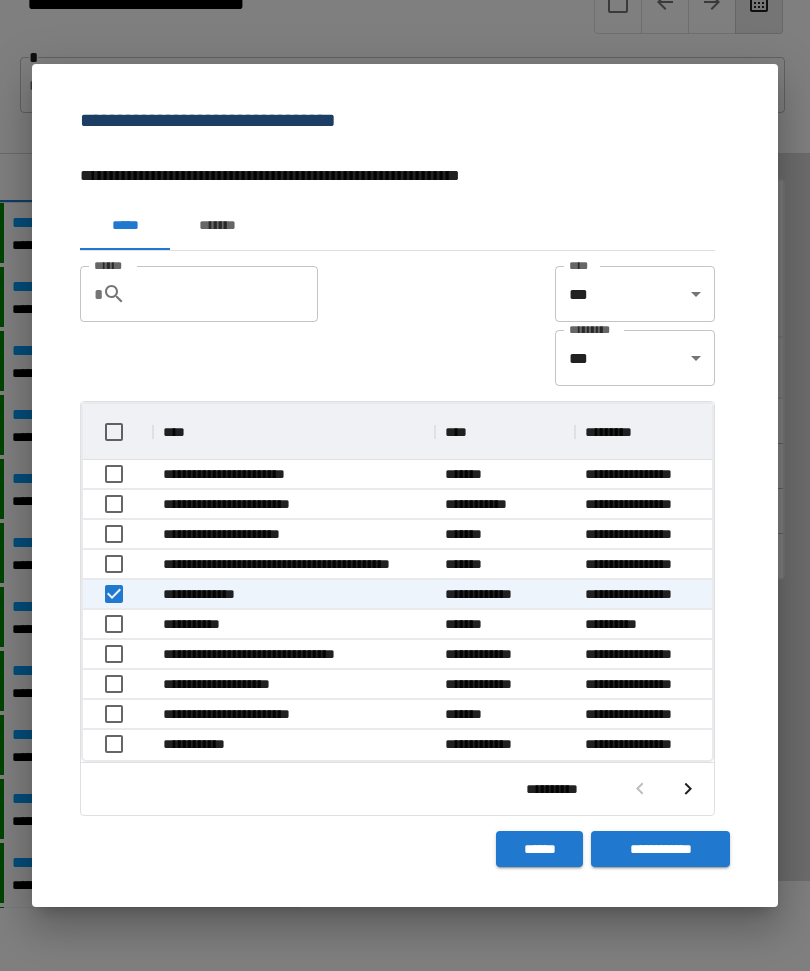 click on "**********" at bounding box center (660, 849) 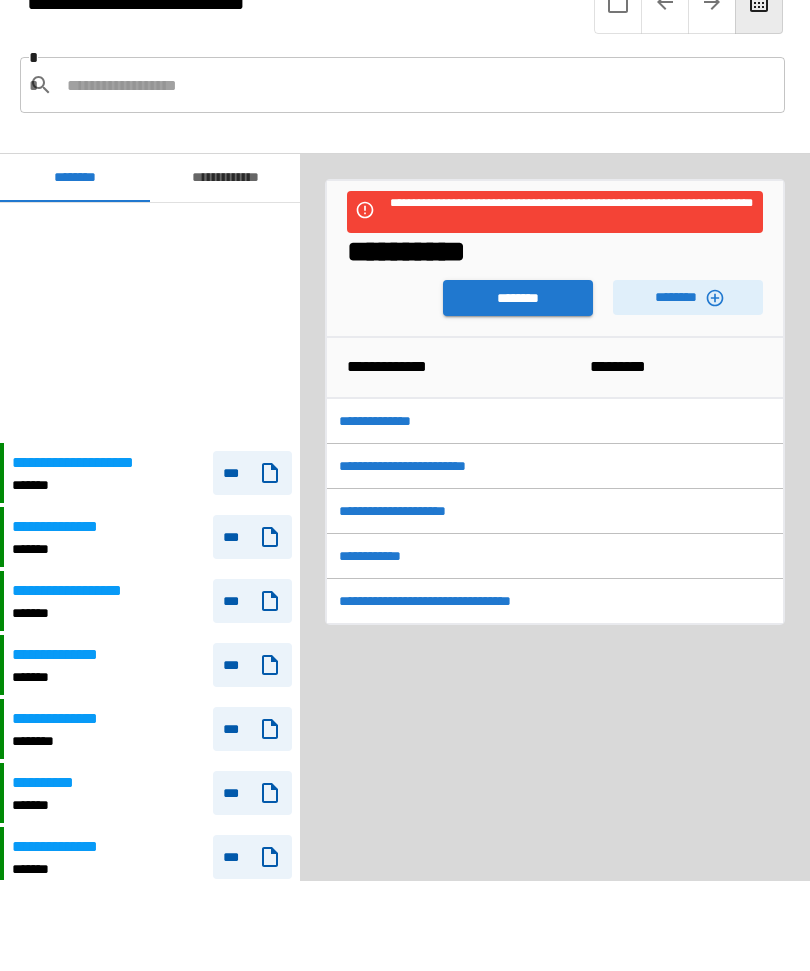 scroll, scrollTop: 240, scrollLeft: 0, axis: vertical 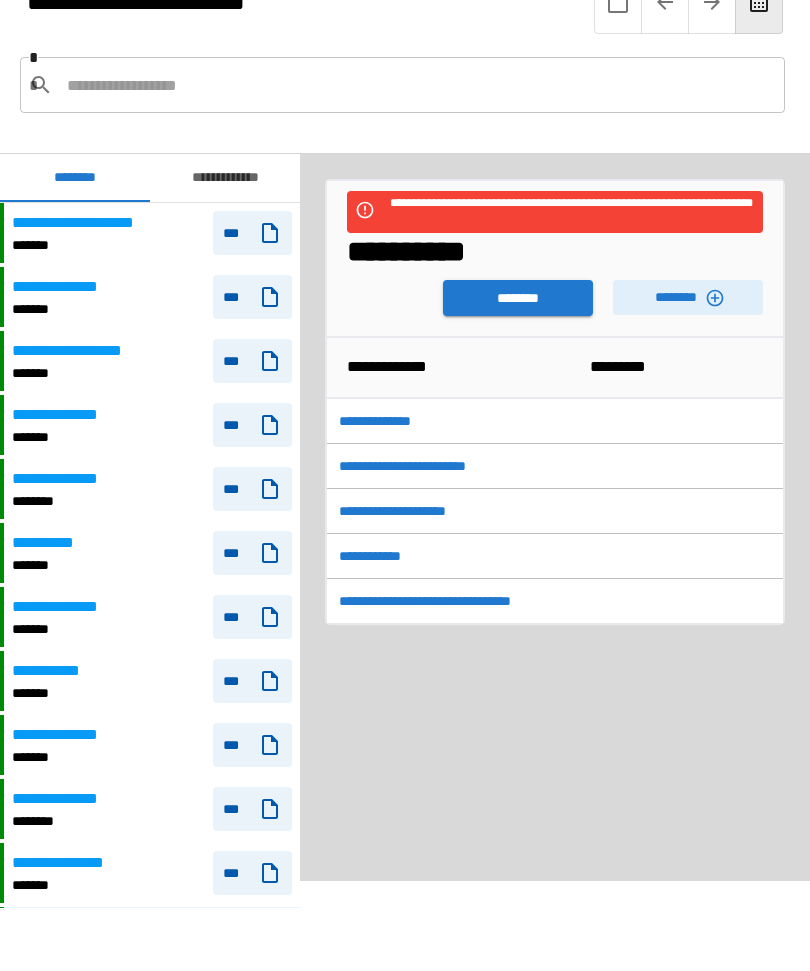 click on "********" at bounding box center (518, 298) 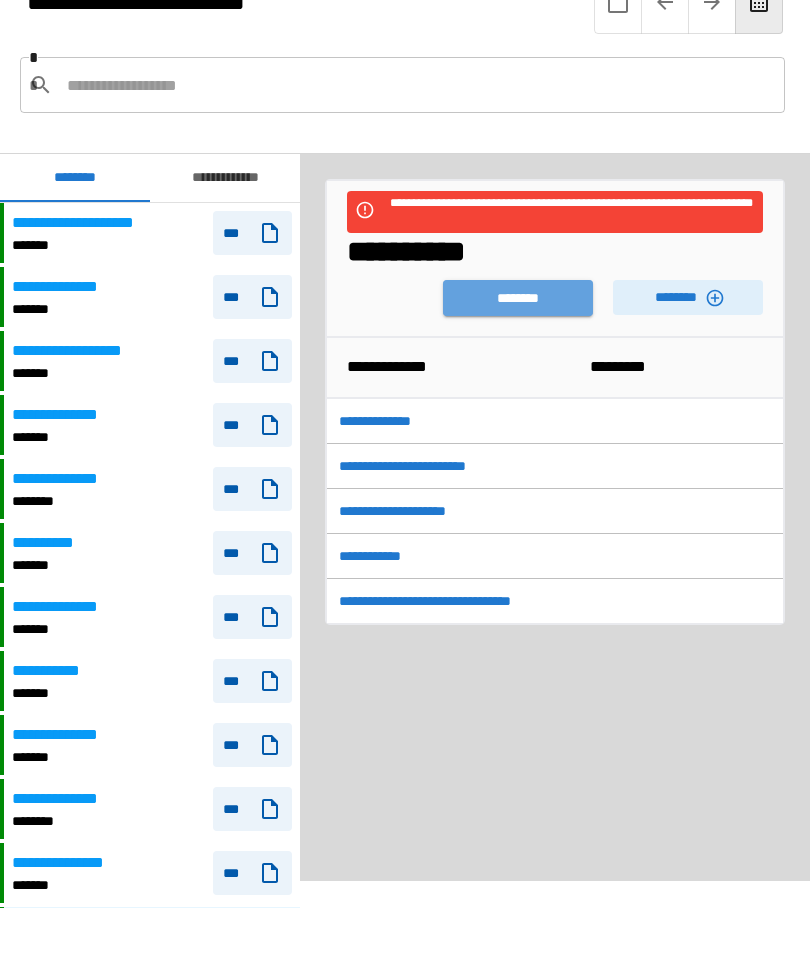 click on "********" at bounding box center (518, 298) 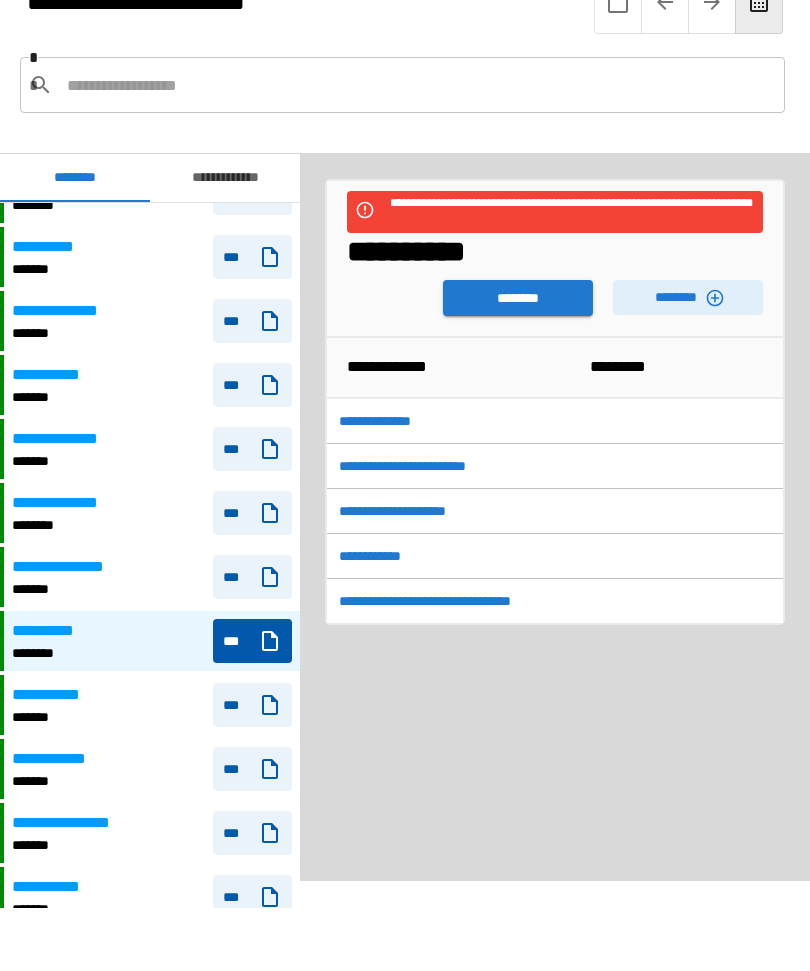 scroll, scrollTop: 516, scrollLeft: 0, axis: vertical 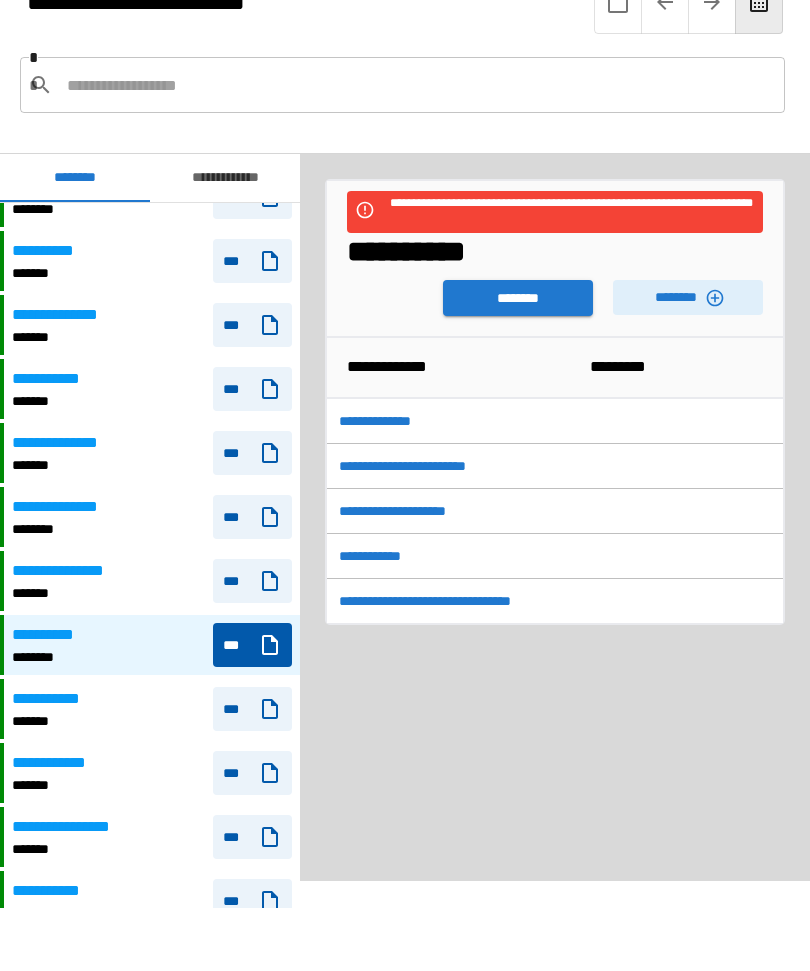 click on "**********" at bounding box center [152, 645] 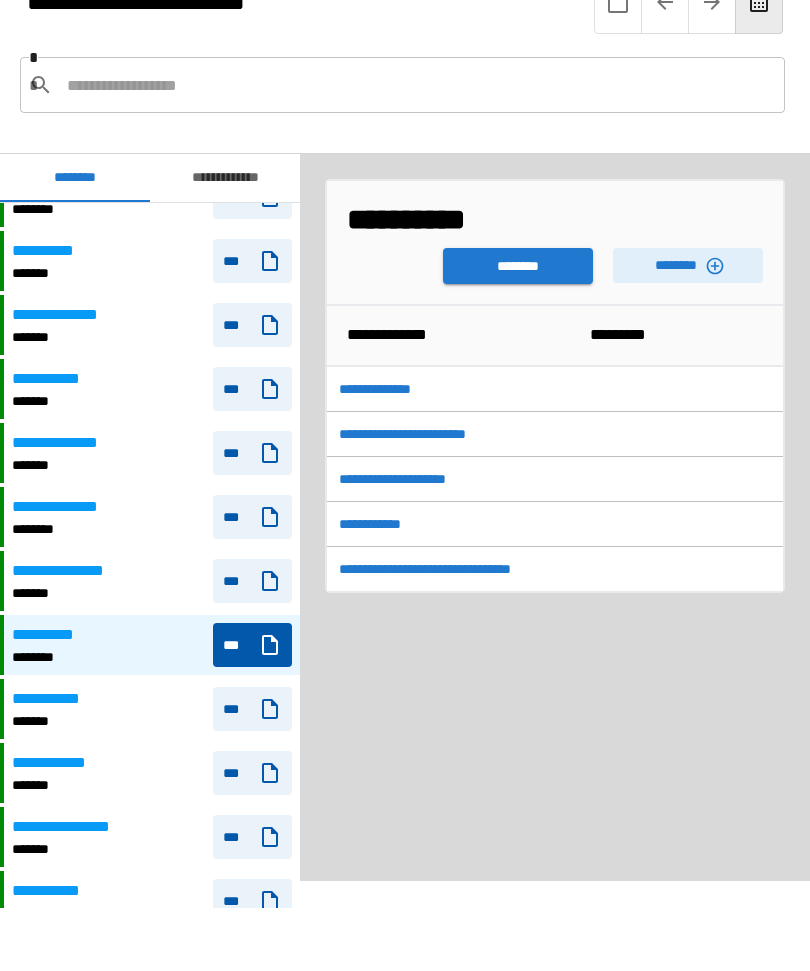 click on "**********" at bounding box center [152, 645] 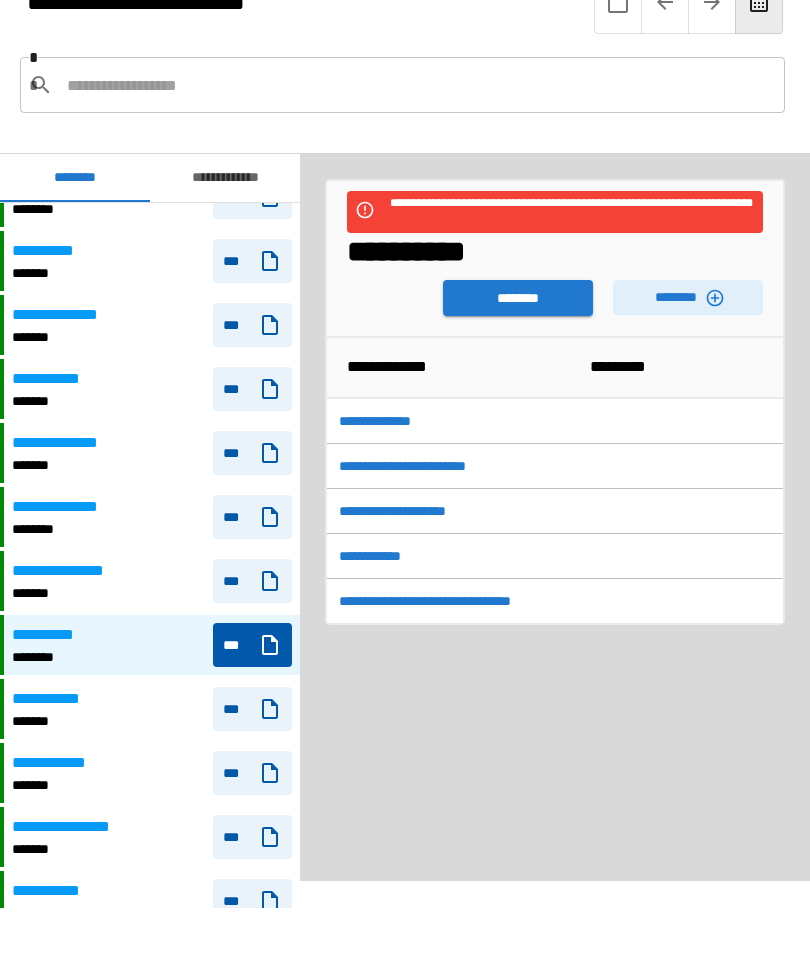 click on "**********" at bounding box center (152, 645) 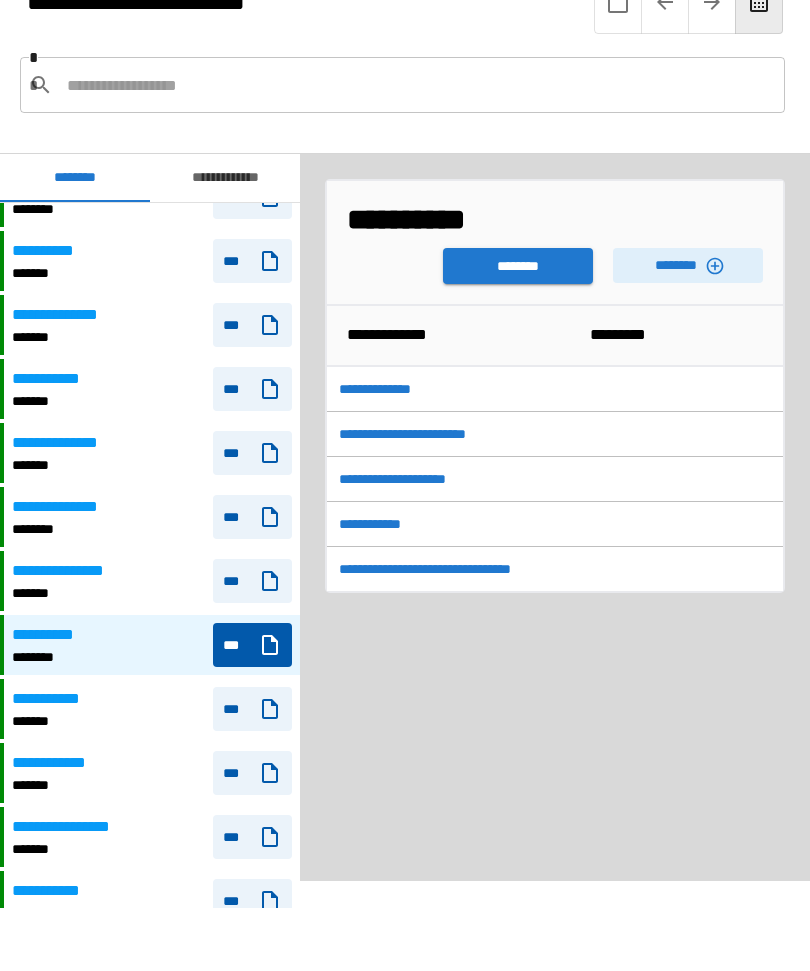 click on "**********" at bounding box center [152, 645] 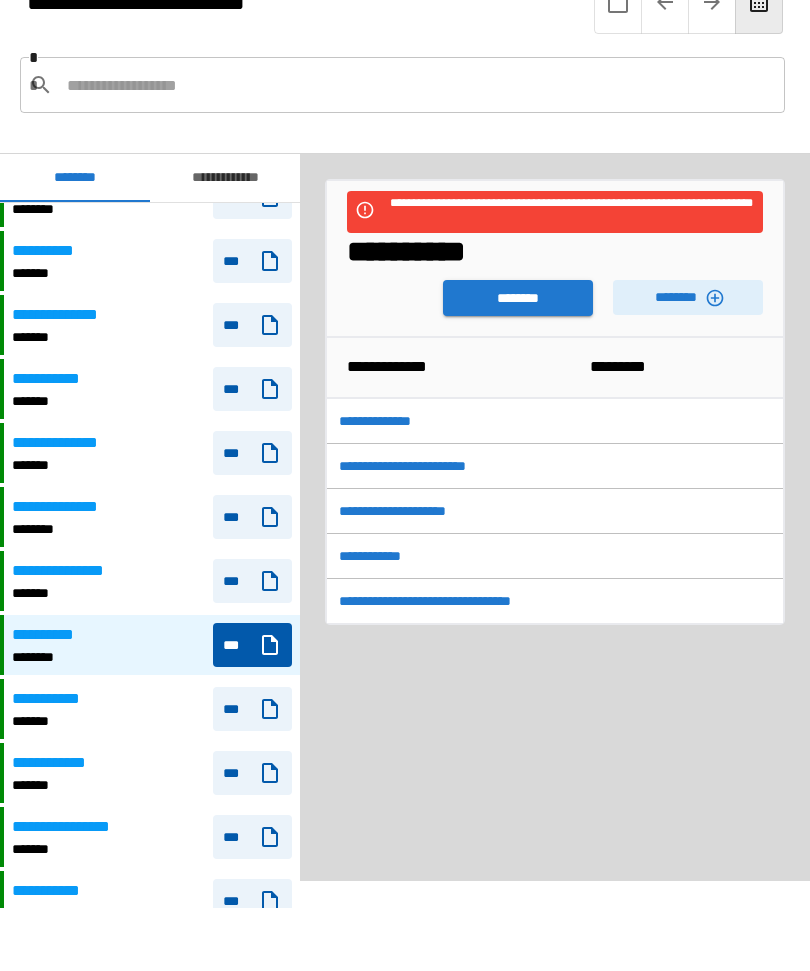 click on "********" at bounding box center [518, 298] 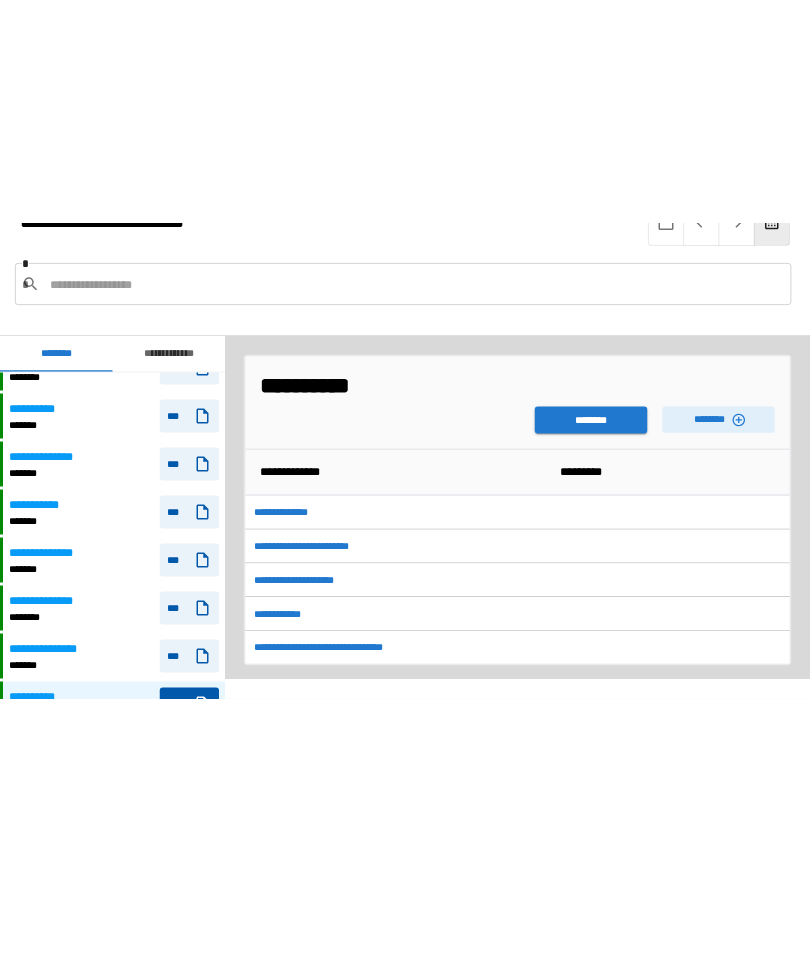 scroll, scrollTop: 63, scrollLeft: 0, axis: vertical 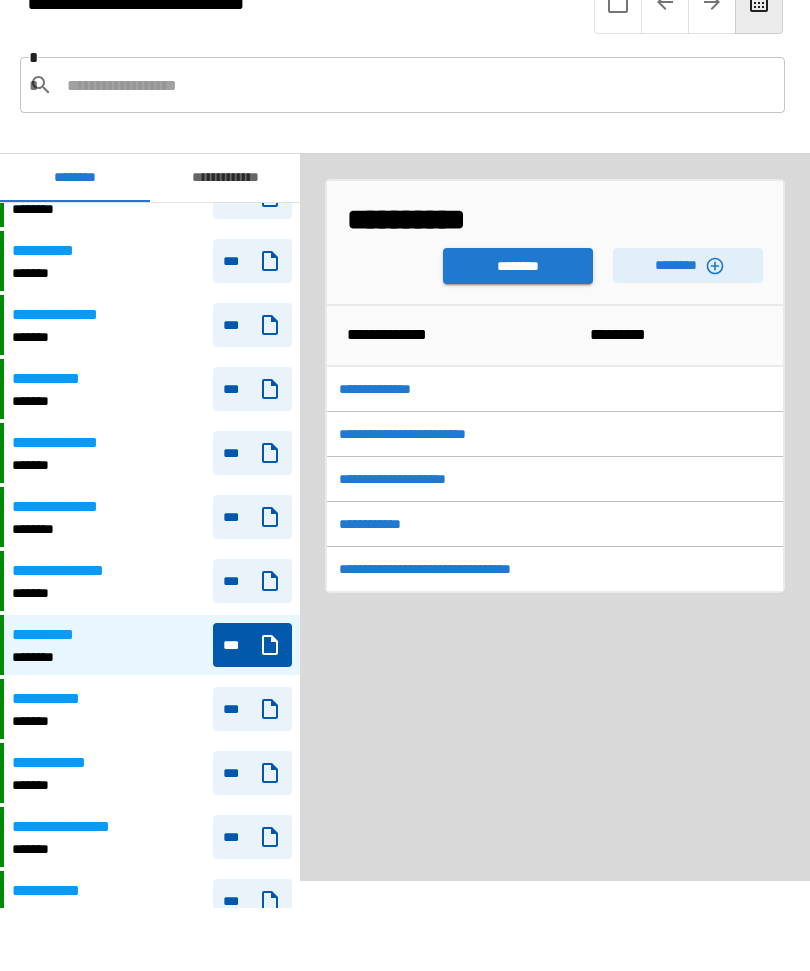 click on "********" at bounding box center [518, 266] 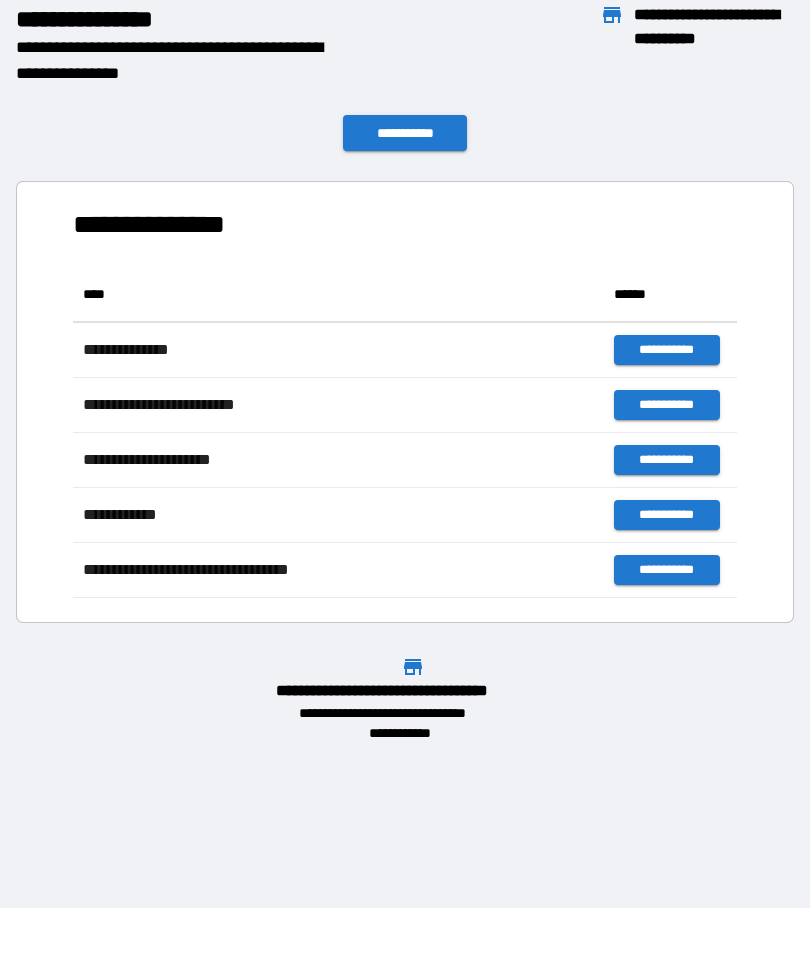 scroll, scrollTop: 1, scrollLeft: 1, axis: both 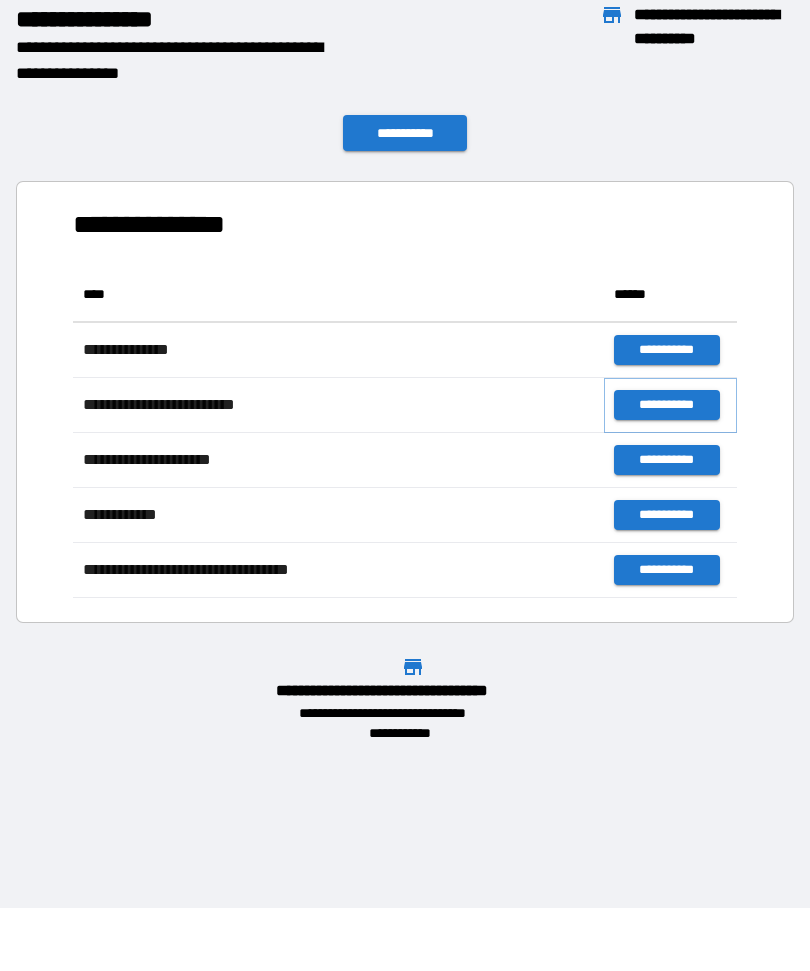 click on "**********" at bounding box center (666, 405) 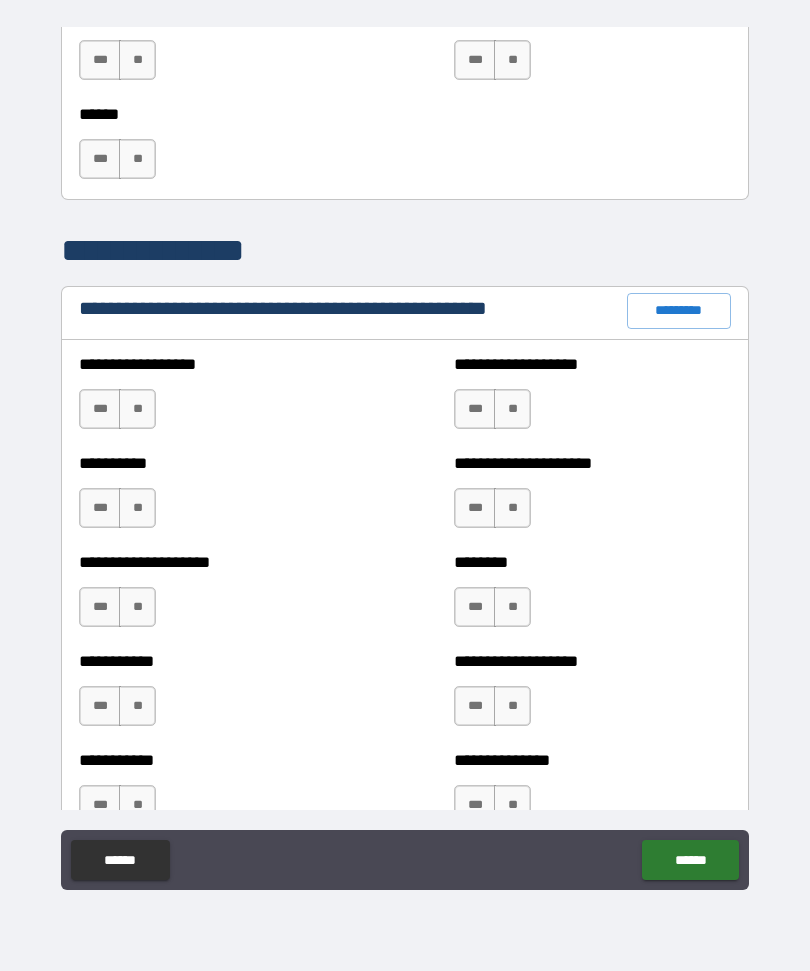 scroll, scrollTop: 2161, scrollLeft: 0, axis: vertical 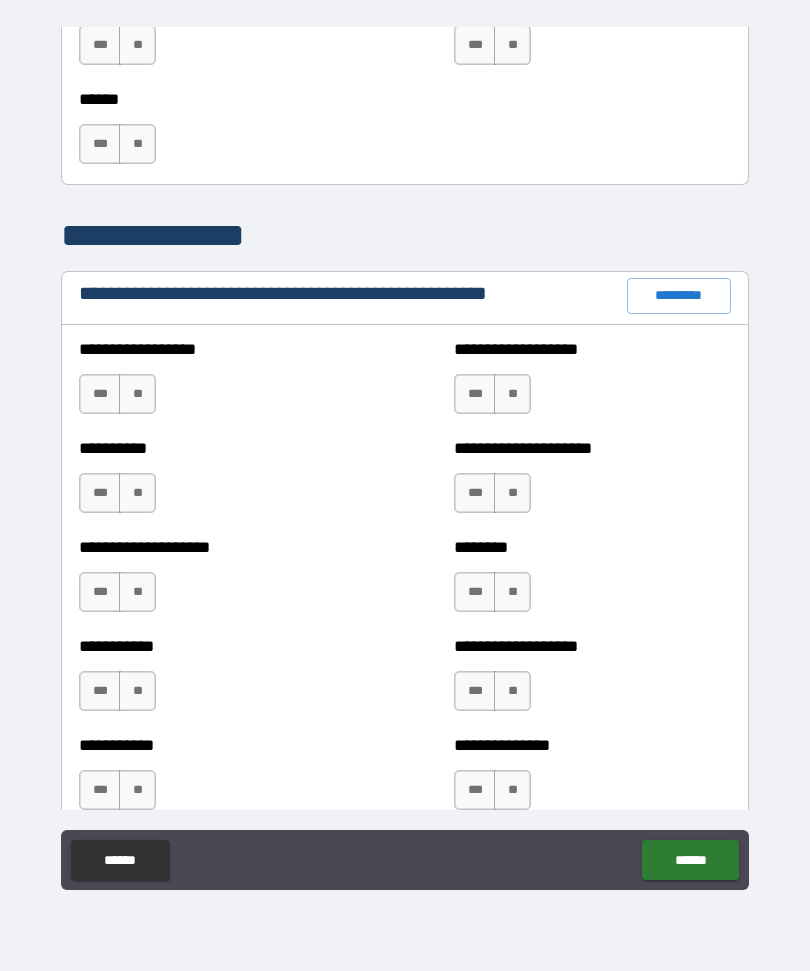 click on "*********" at bounding box center (679, 296) 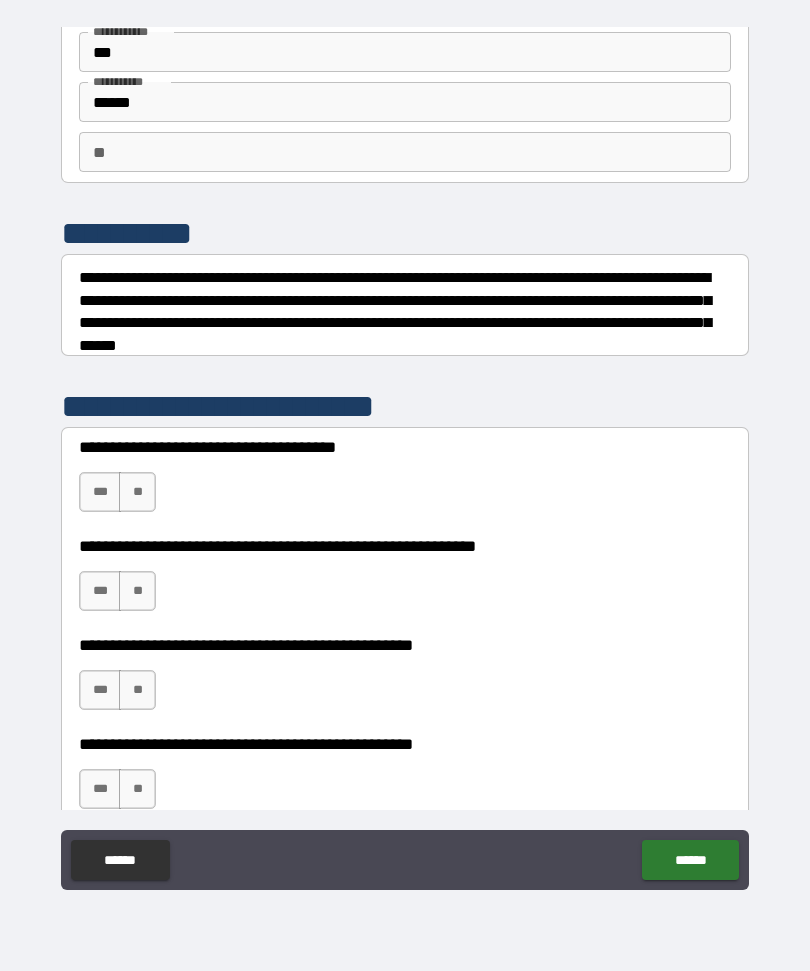 scroll, scrollTop: 100, scrollLeft: 0, axis: vertical 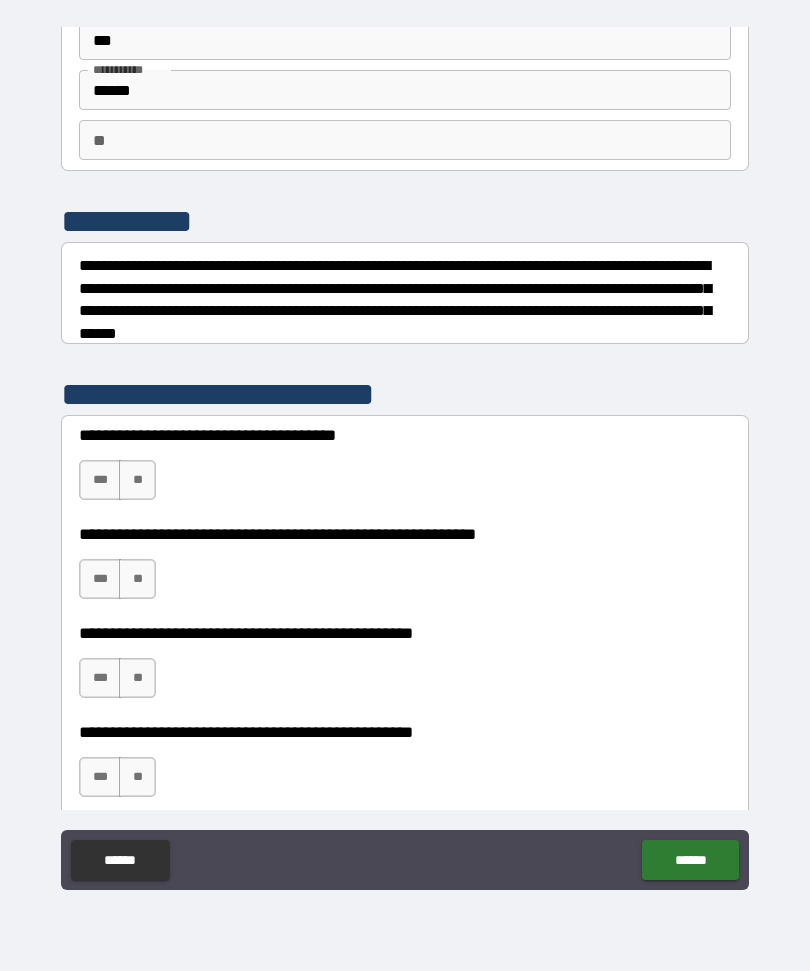 click on "**" at bounding box center [137, 480] 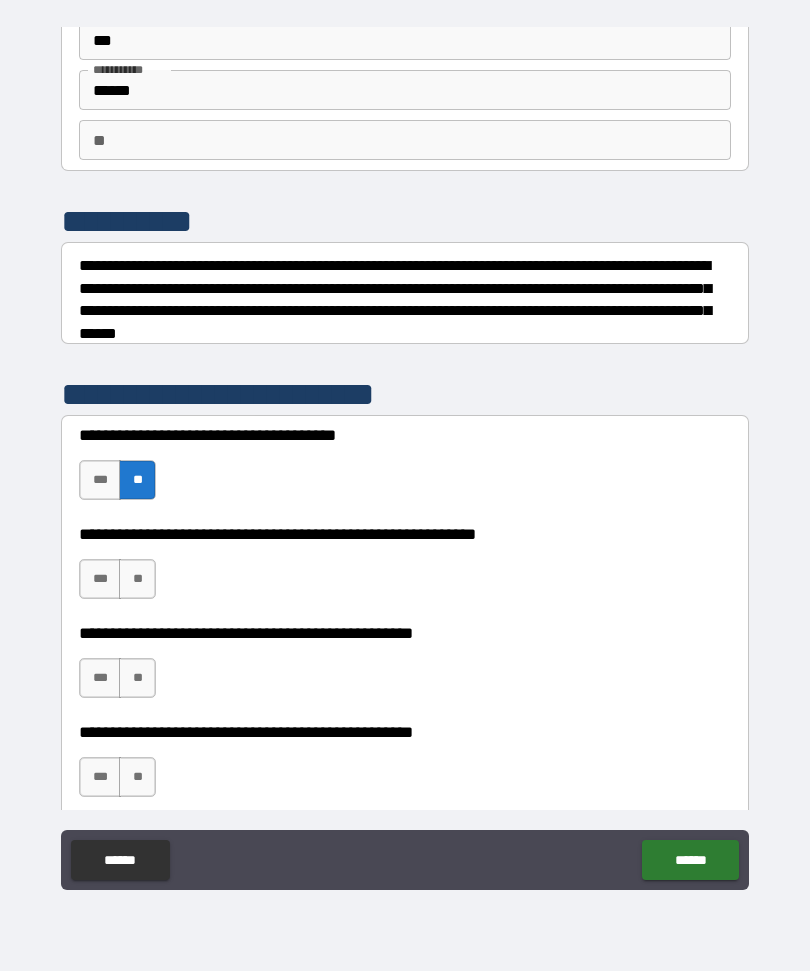 click on "**" at bounding box center (137, 579) 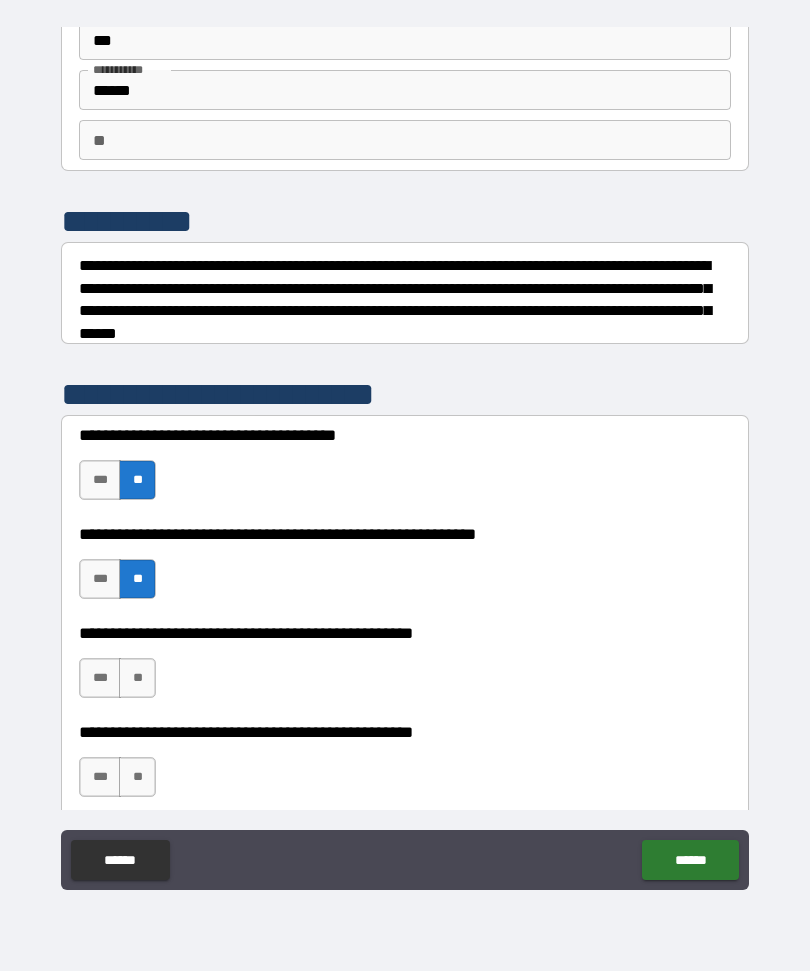 click on "**" at bounding box center [137, 678] 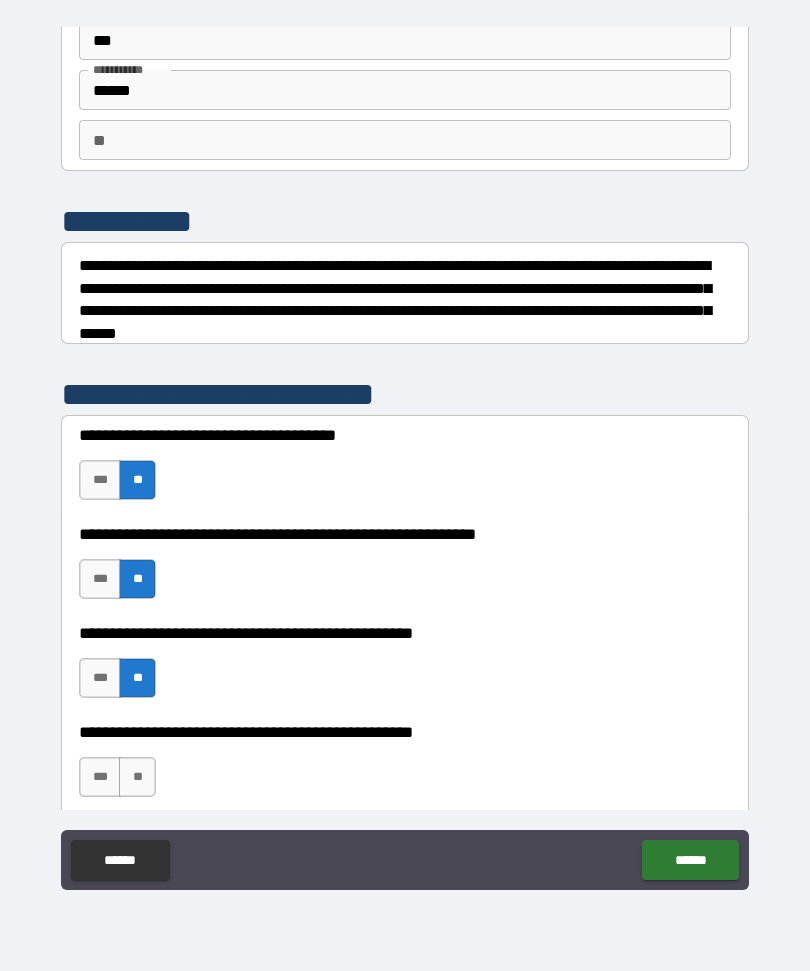 click on "**" at bounding box center (137, 777) 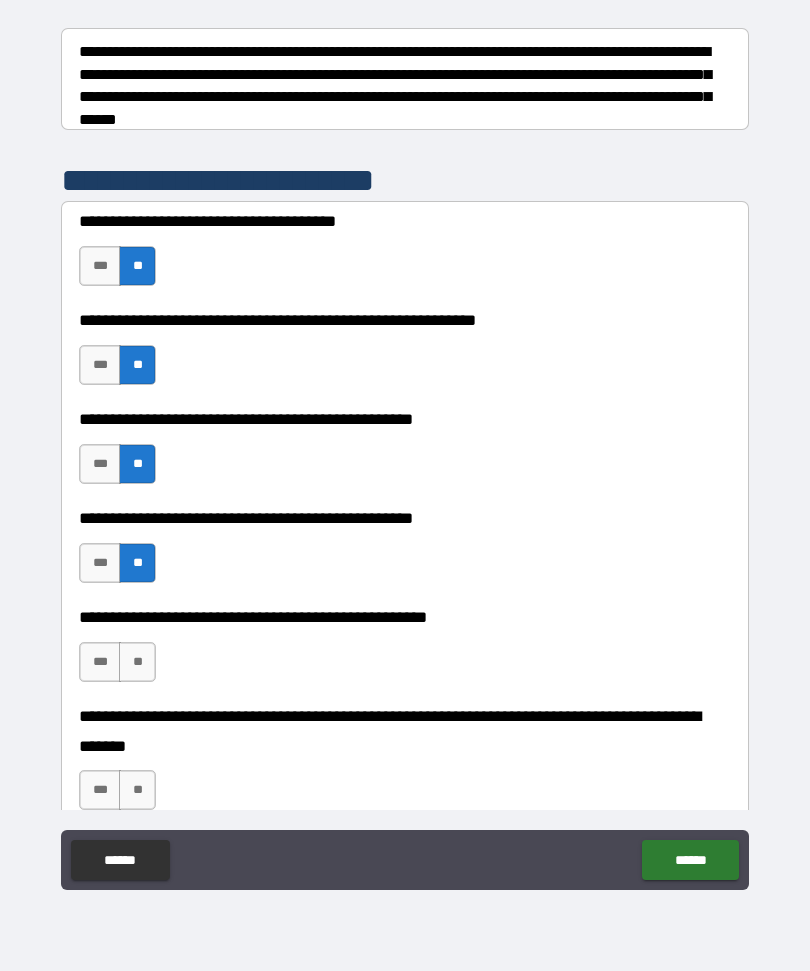 scroll, scrollTop: 374, scrollLeft: 0, axis: vertical 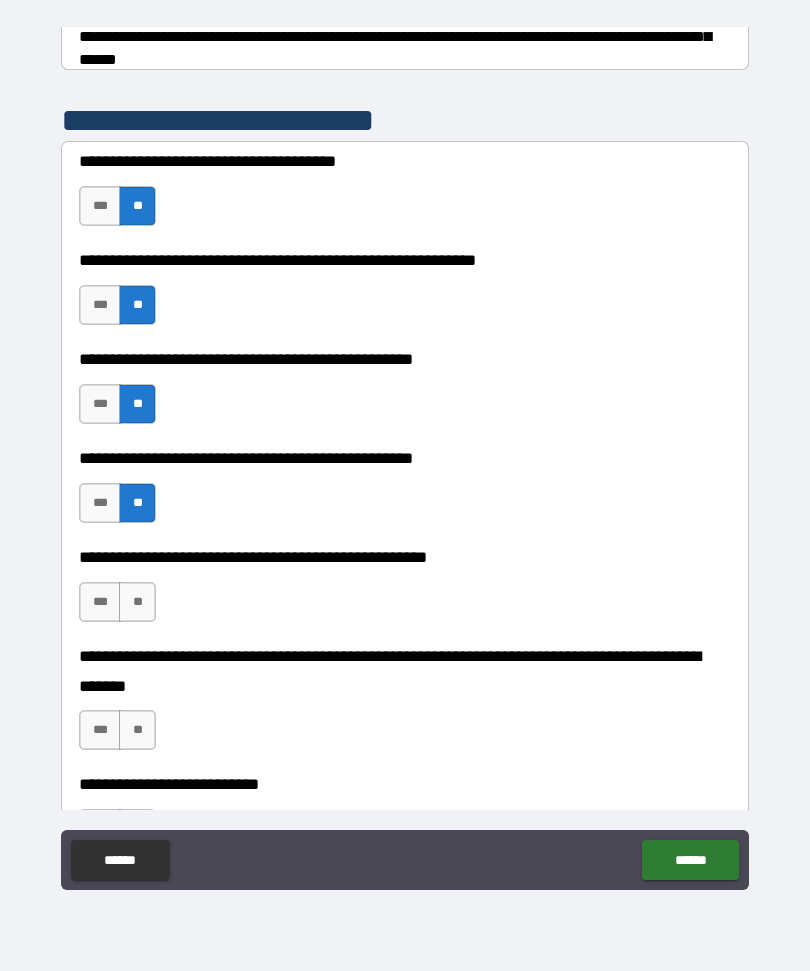 click on "**" at bounding box center [137, 602] 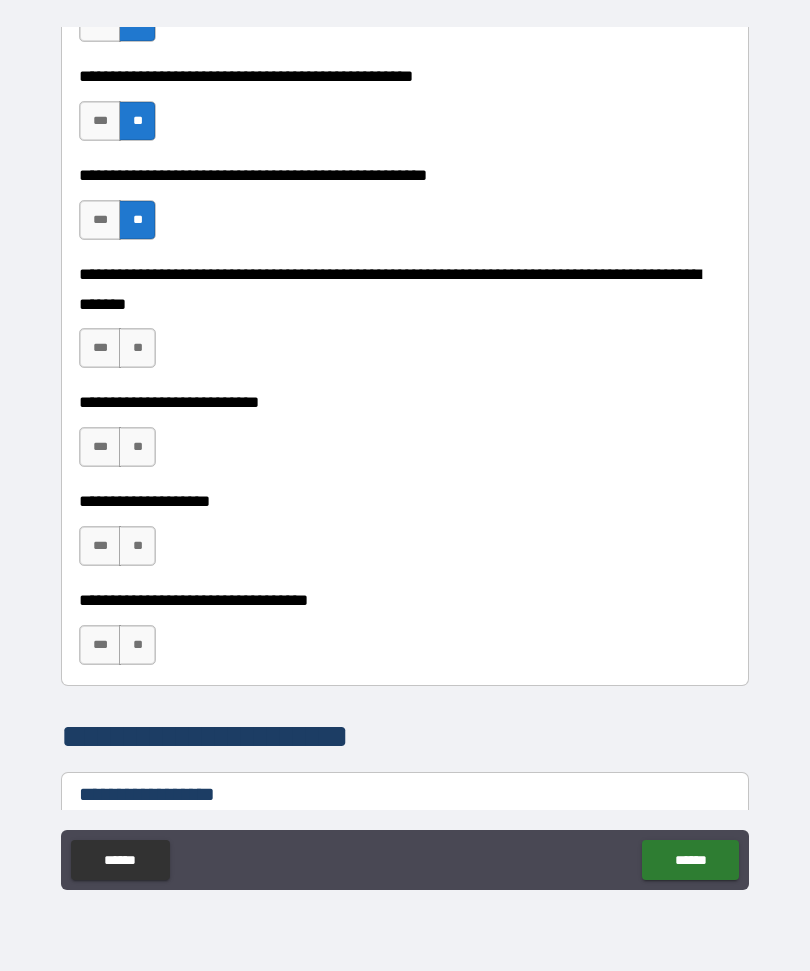 scroll, scrollTop: 758, scrollLeft: 0, axis: vertical 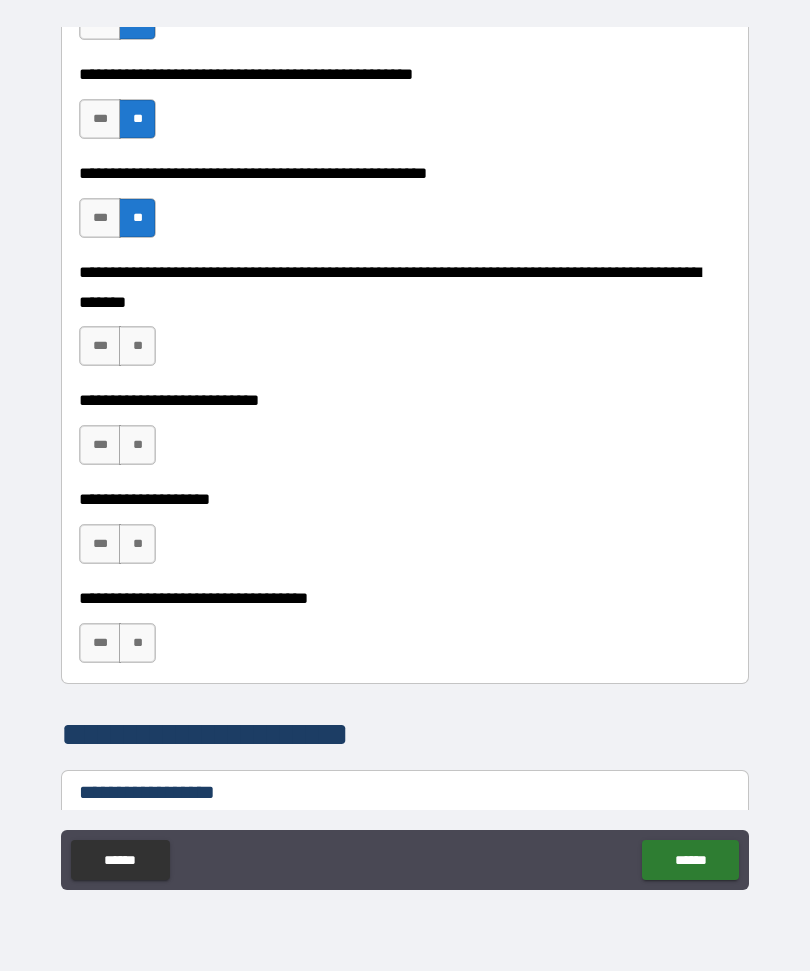 click on "**" at bounding box center (137, 346) 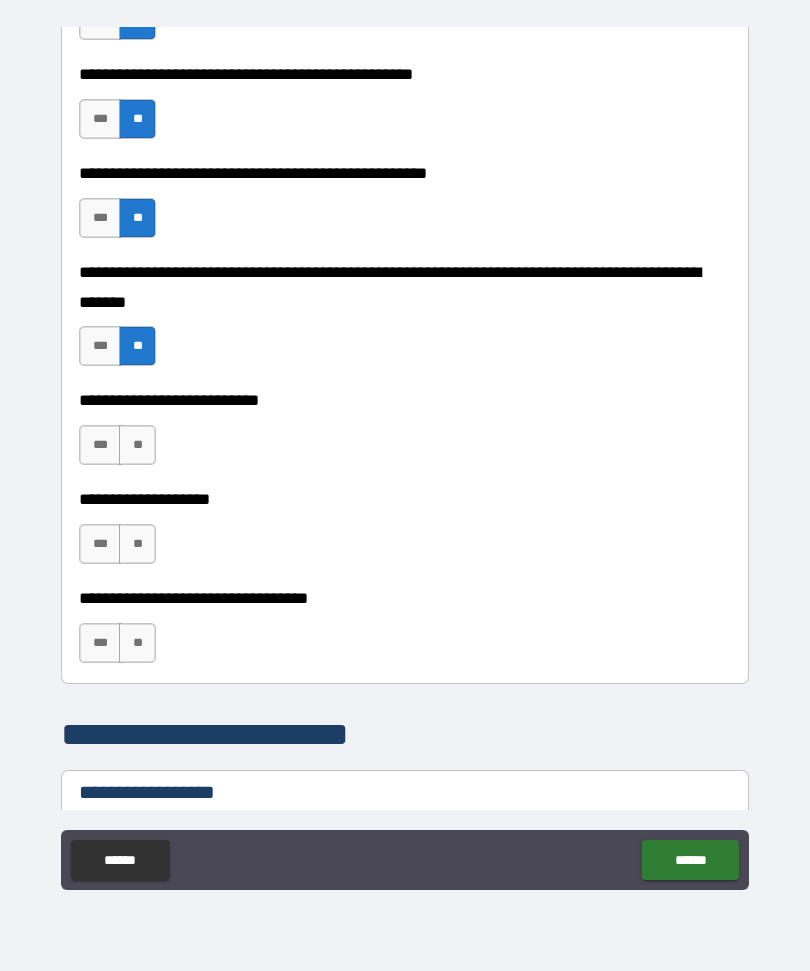 click on "**" at bounding box center [137, 445] 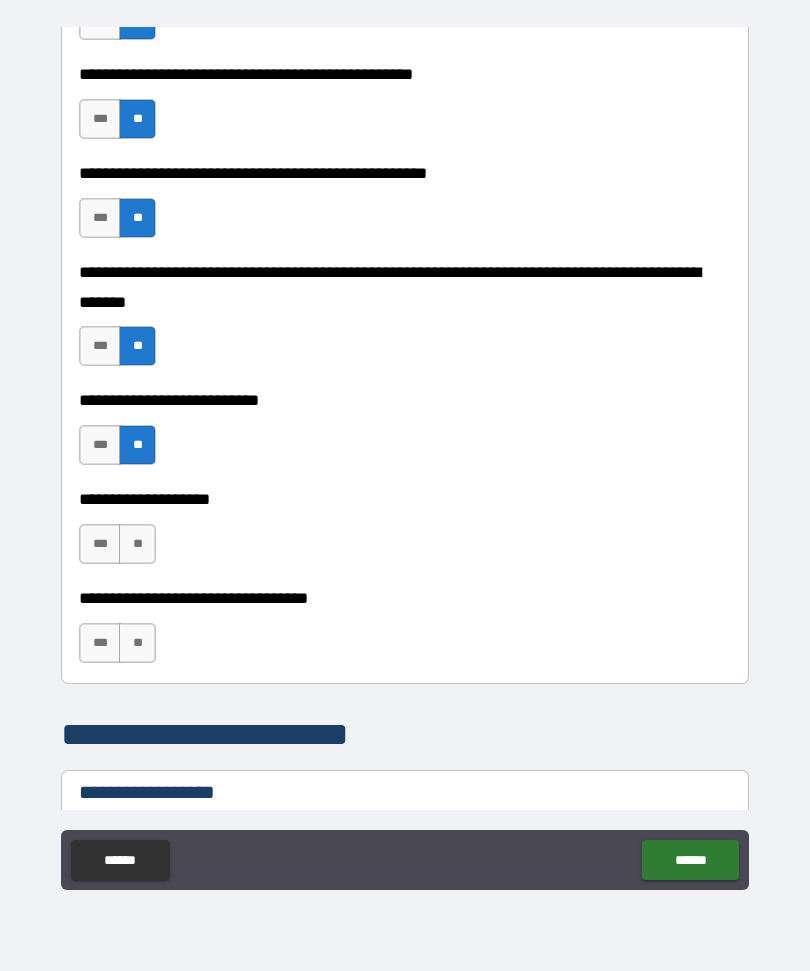 click on "***" at bounding box center [100, 544] 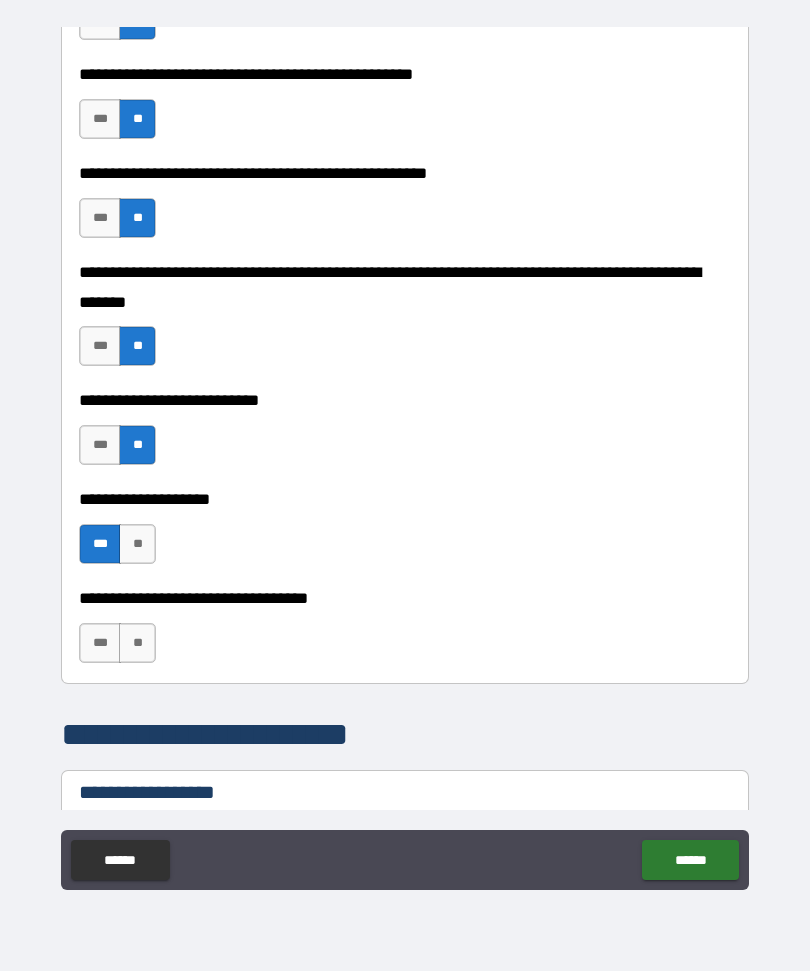 click on "**" at bounding box center (137, 643) 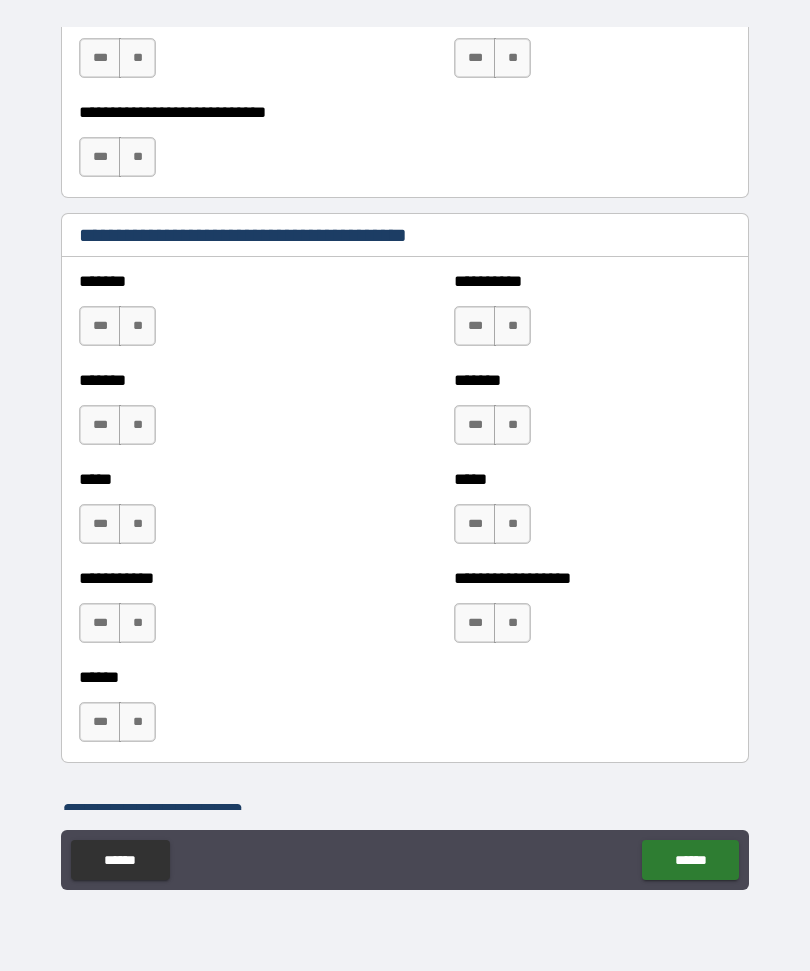 scroll, scrollTop: 1587, scrollLeft: 0, axis: vertical 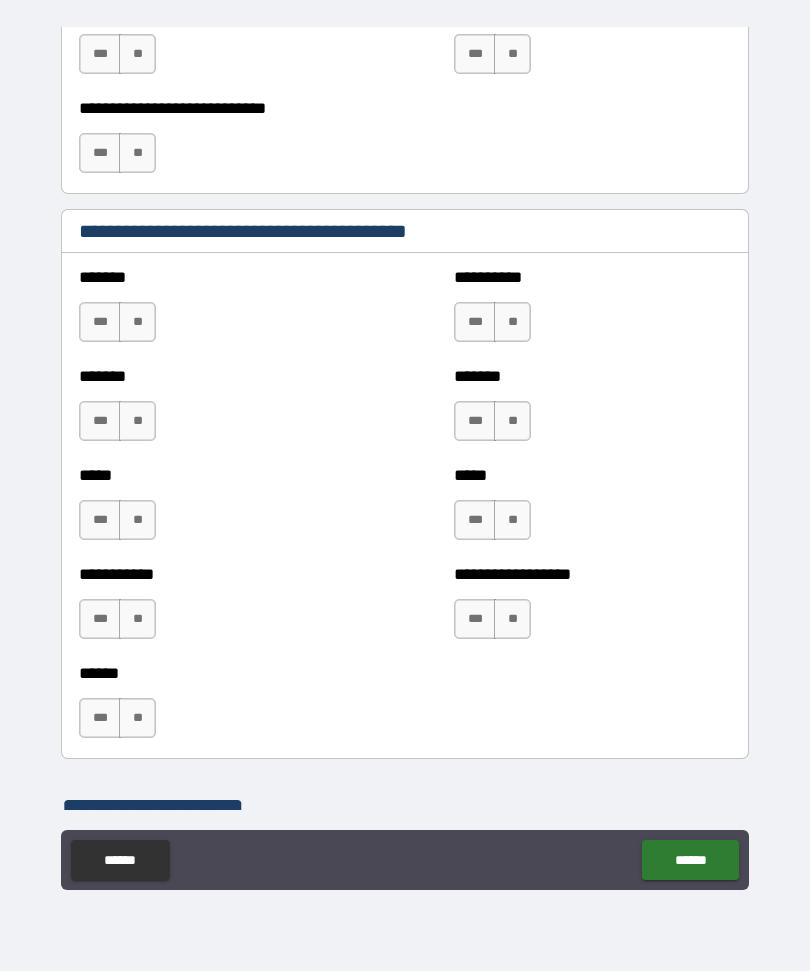 click on "**" at bounding box center (137, 322) 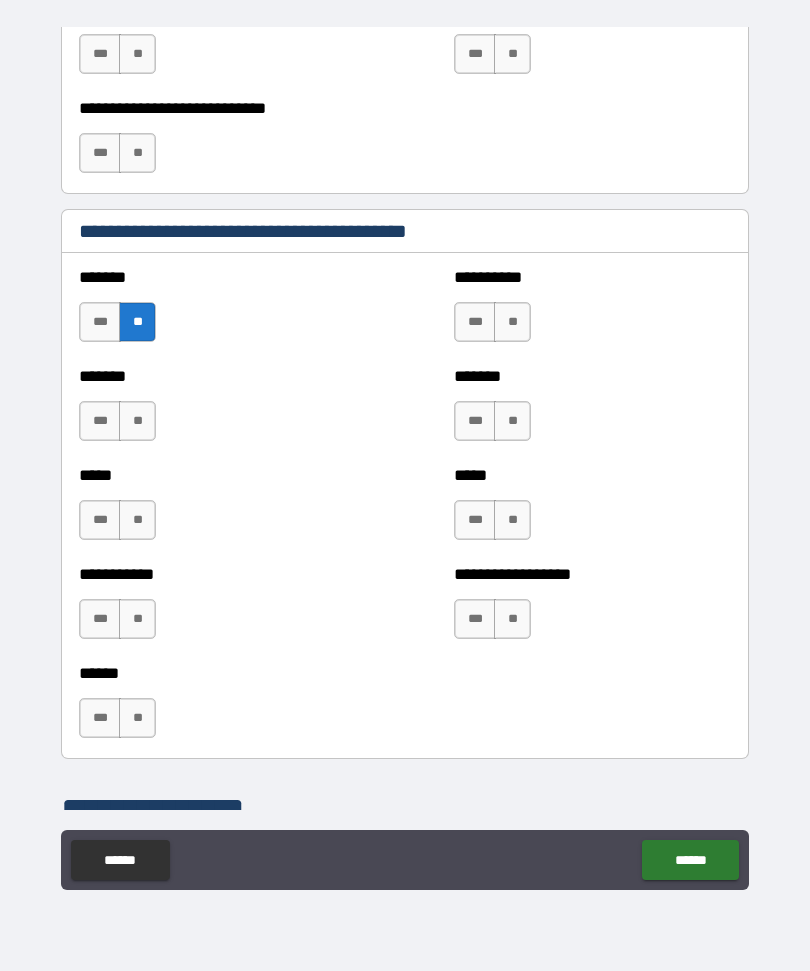 click on "**" at bounding box center [512, 322] 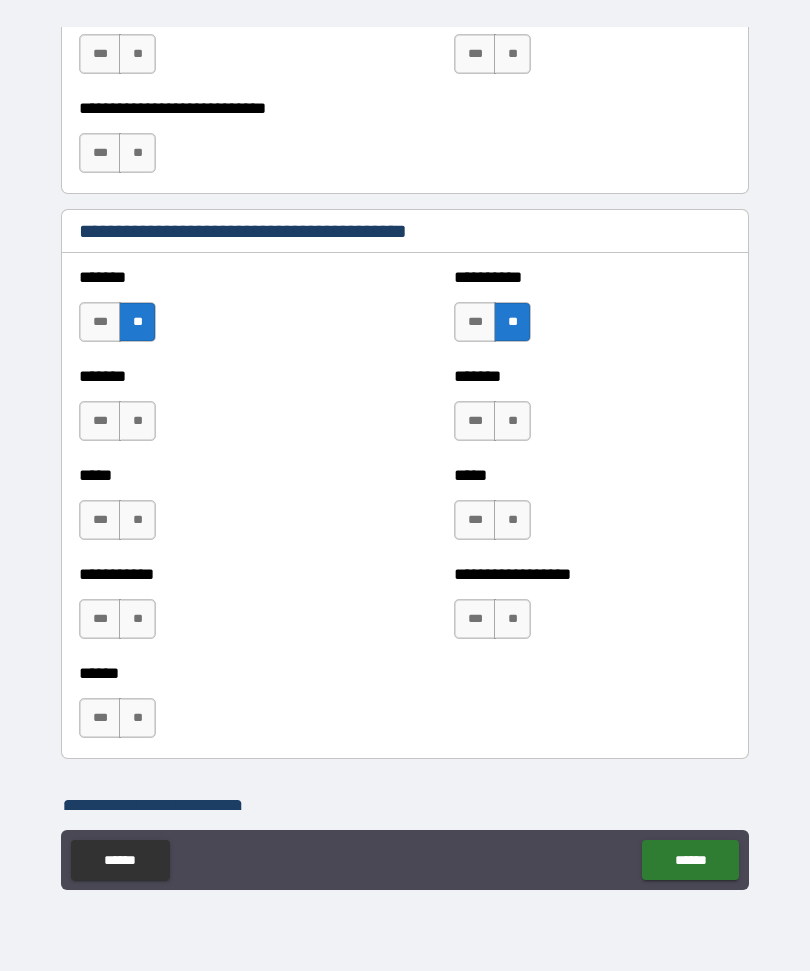 click on "**" at bounding box center (512, 421) 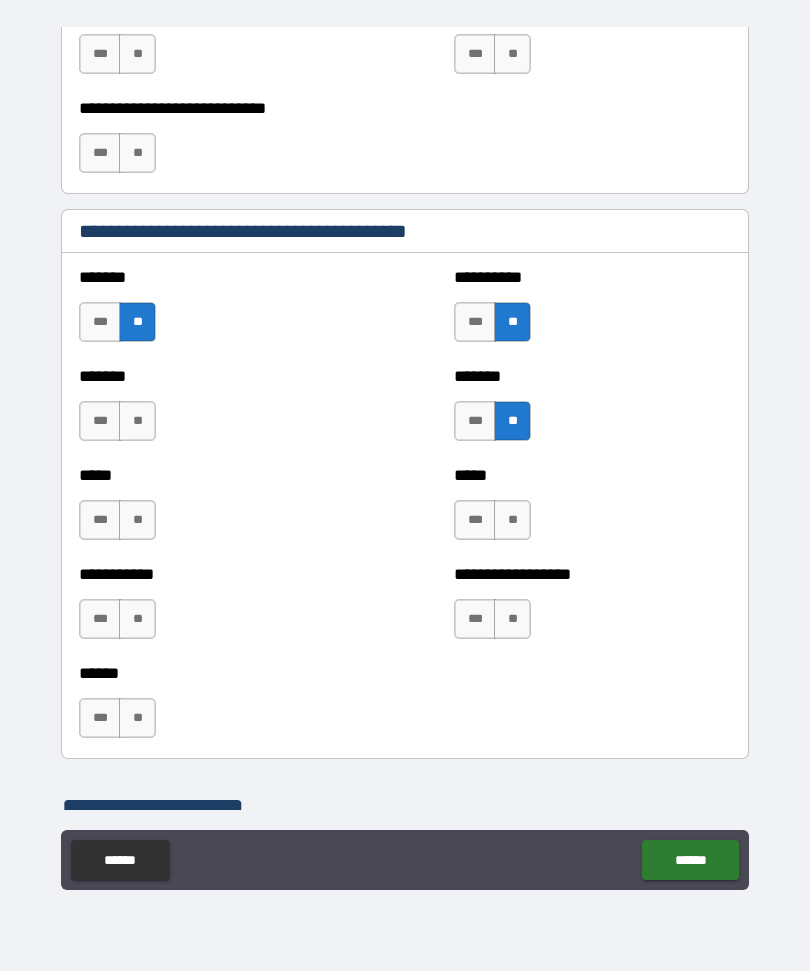 click on "**" at bounding box center [137, 421] 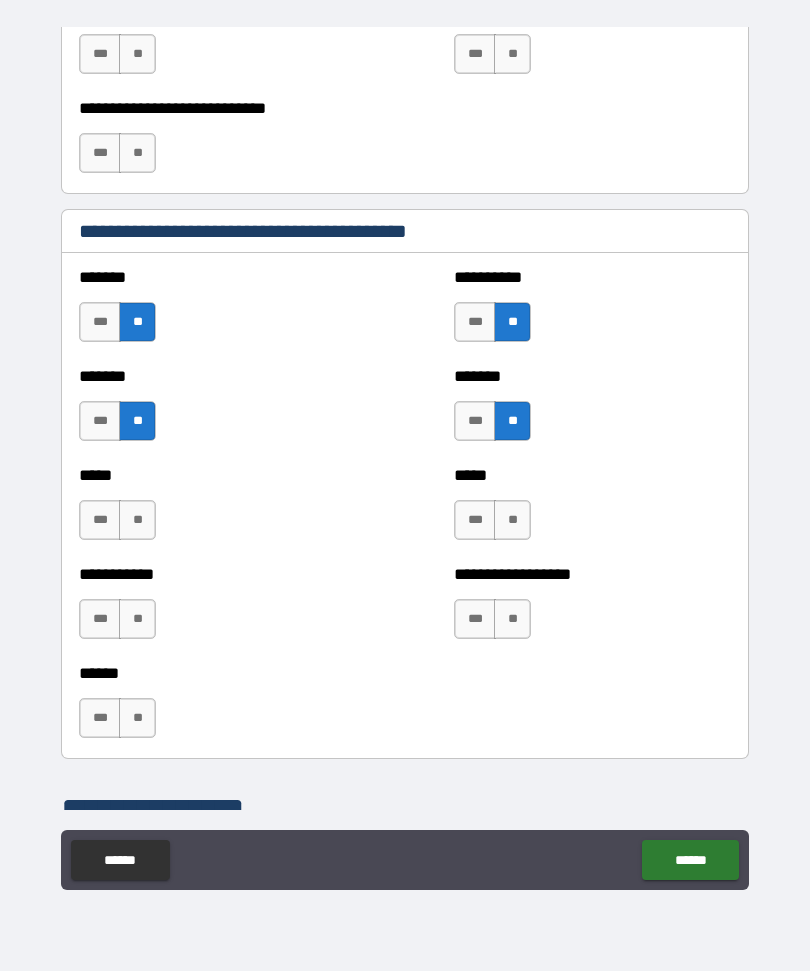 click on "**" at bounding box center (137, 520) 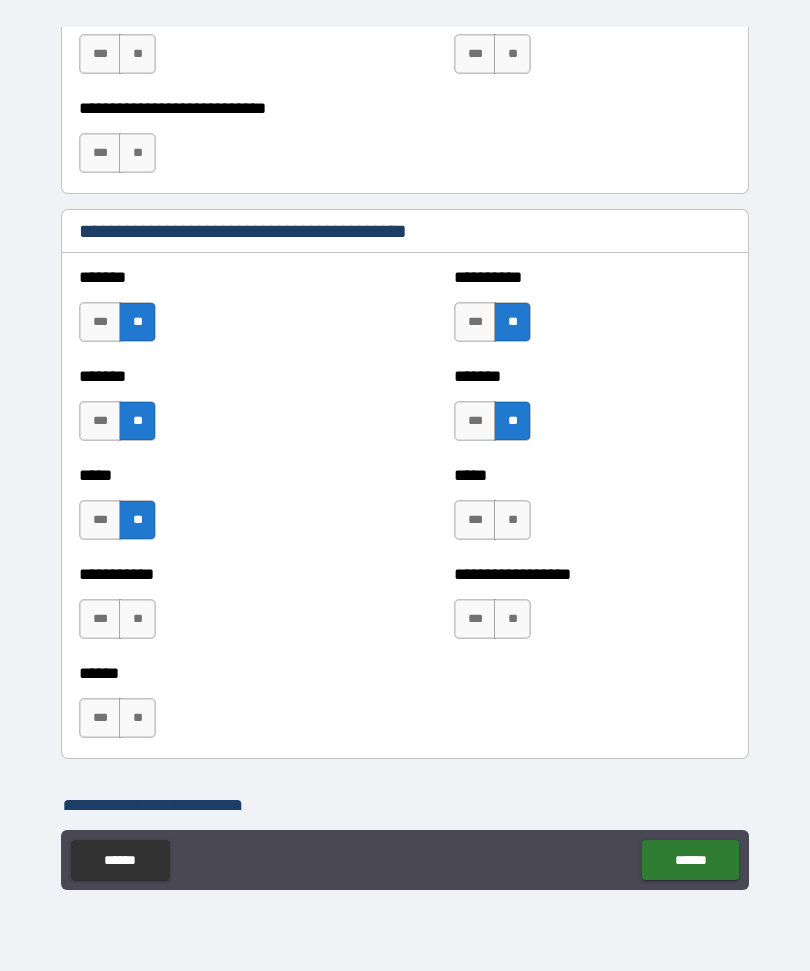 click on "***** *** **" at bounding box center (592, 510) 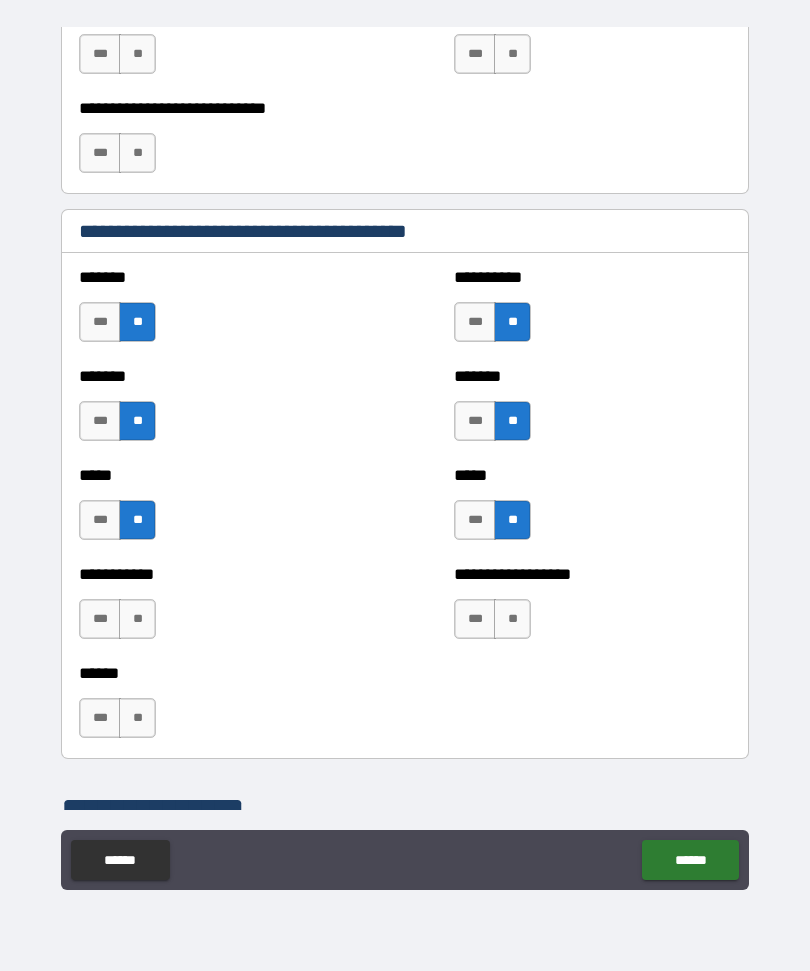 click on "**" at bounding box center [512, 619] 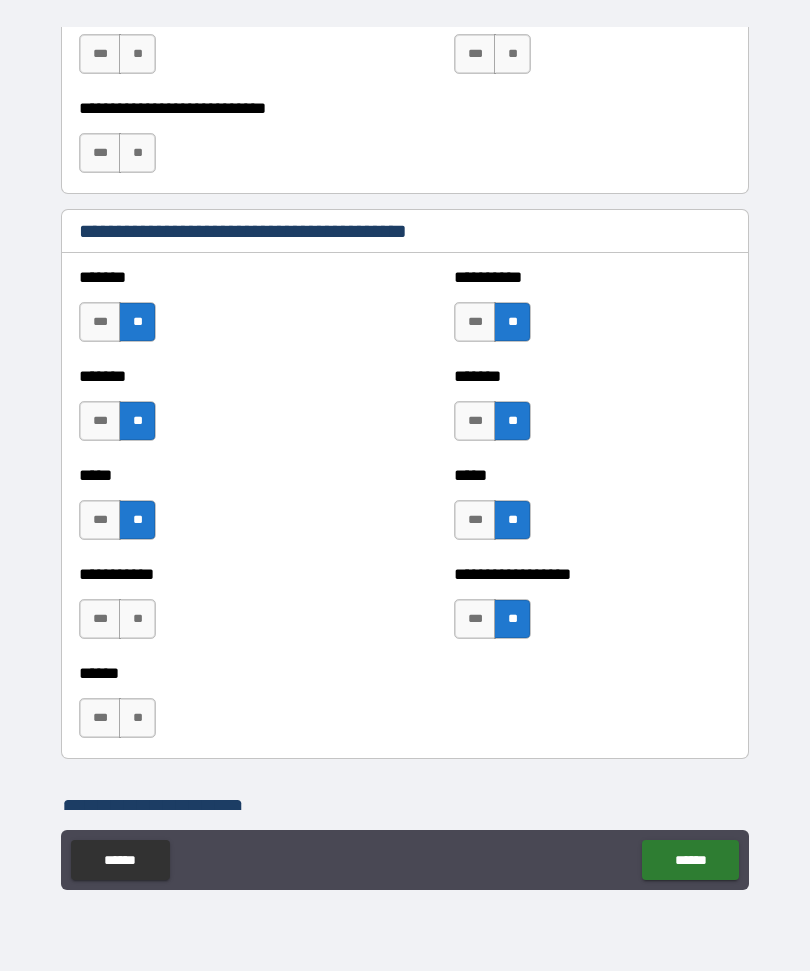 click on "**" at bounding box center [137, 619] 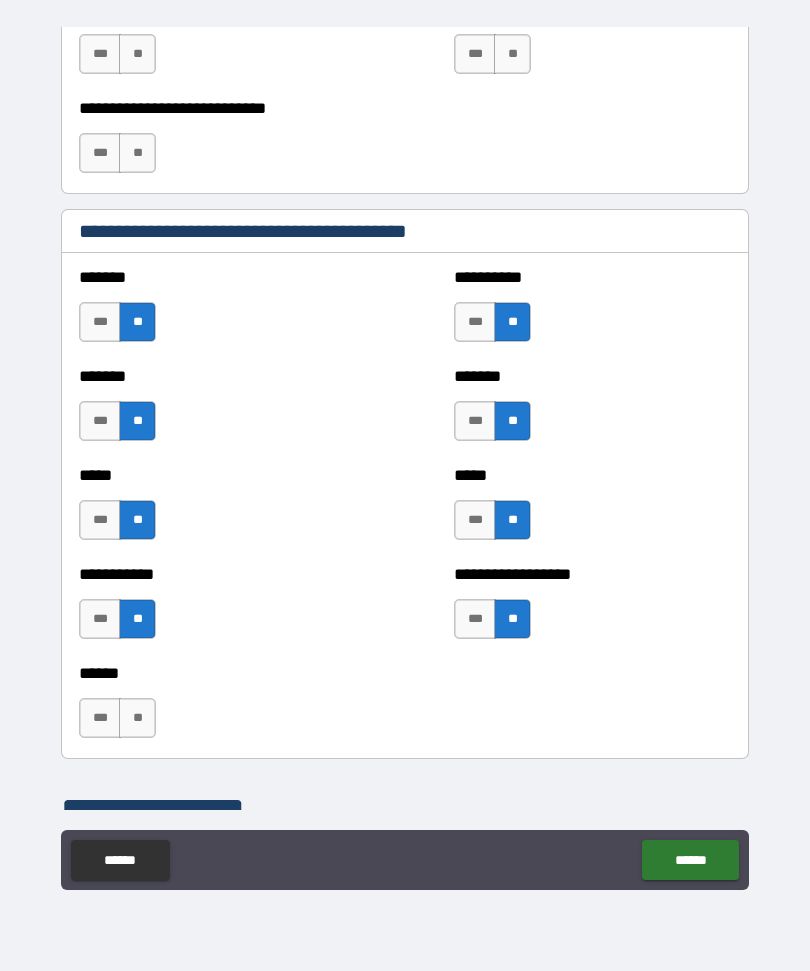 click on "**" at bounding box center (137, 718) 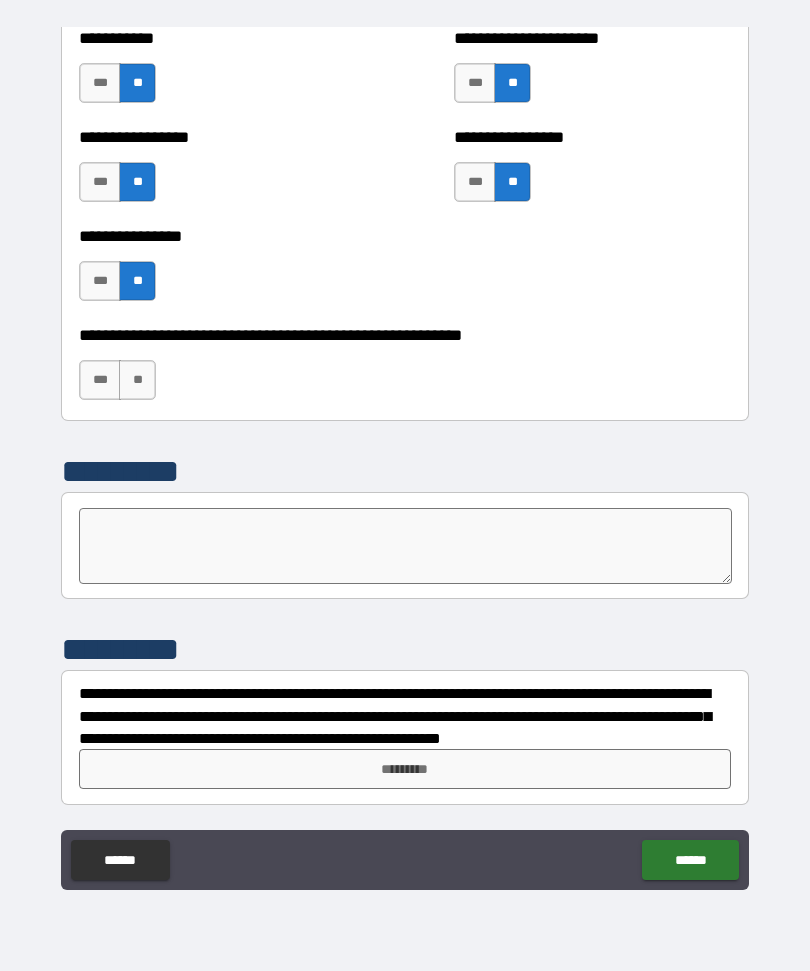 scroll, scrollTop: 6036, scrollLeft: 0, axis: vertical 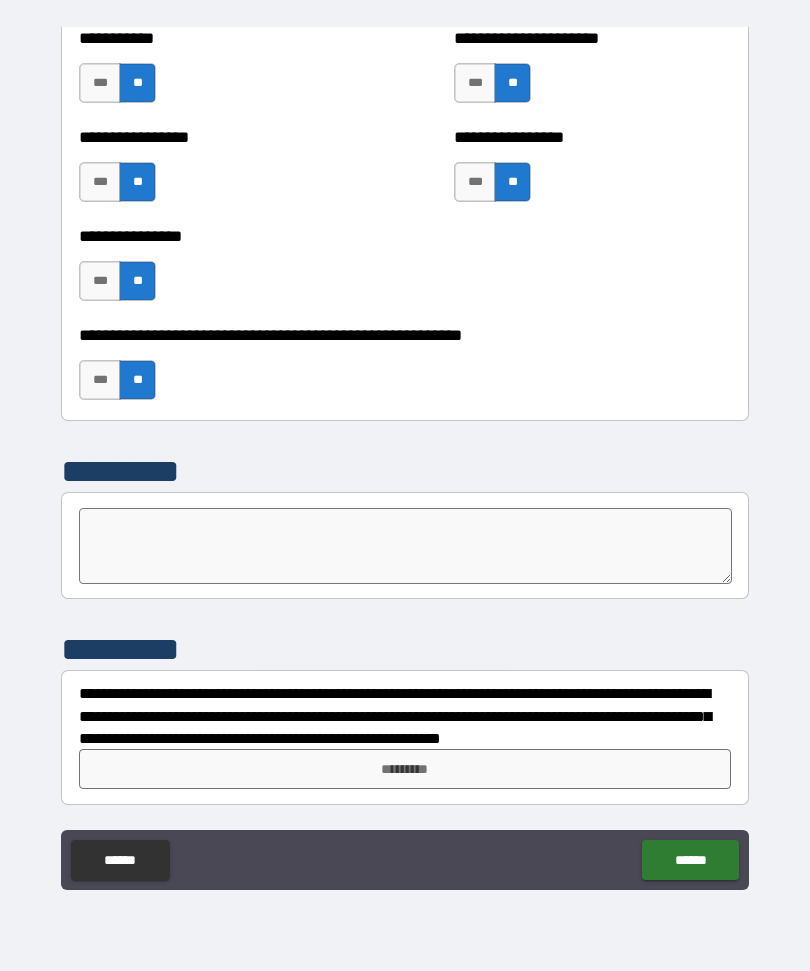 click on "*********" at bounding box center (405, 769) 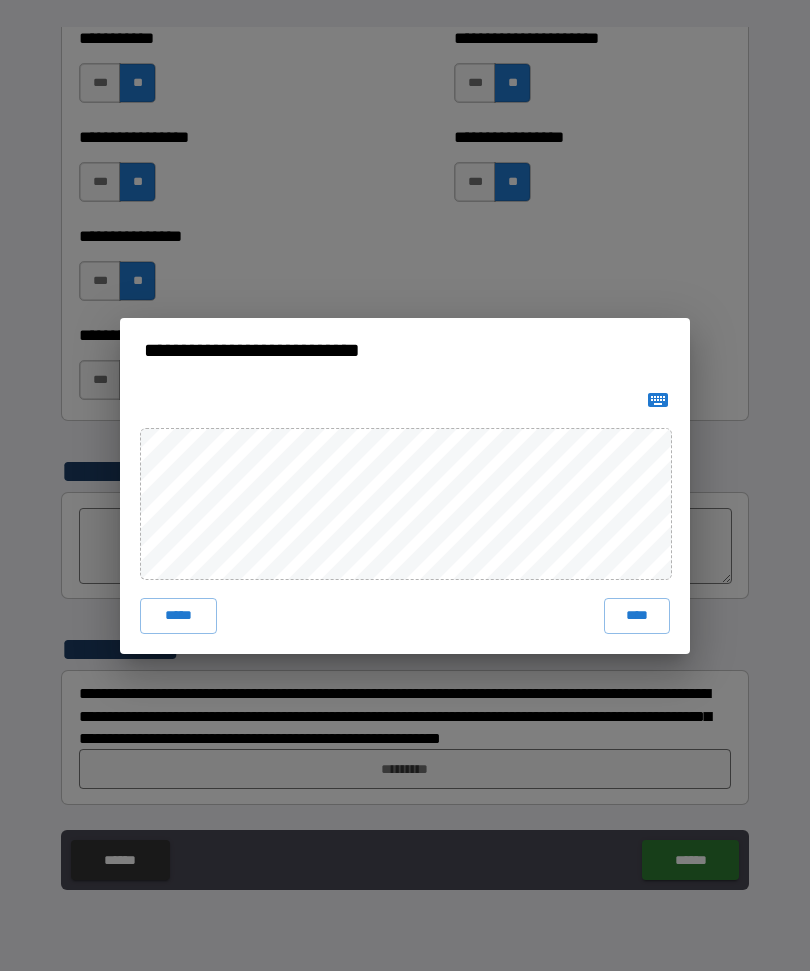 click on "****" at bounding box center [637, 616] 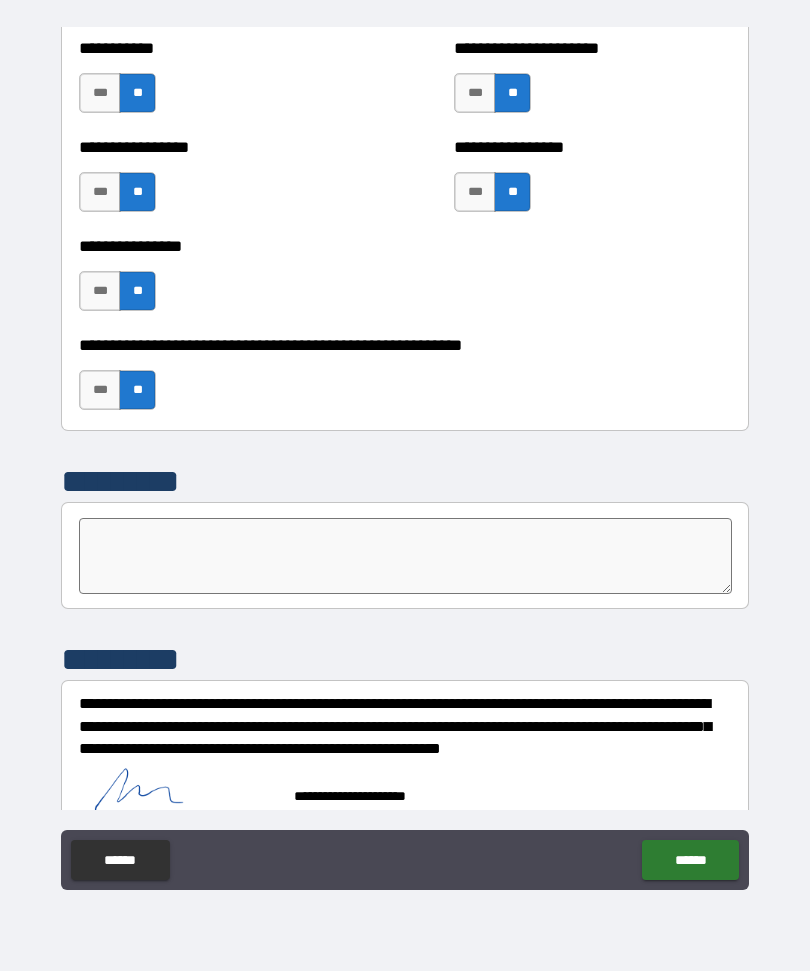click on "******" at bounding box center (690, 860) 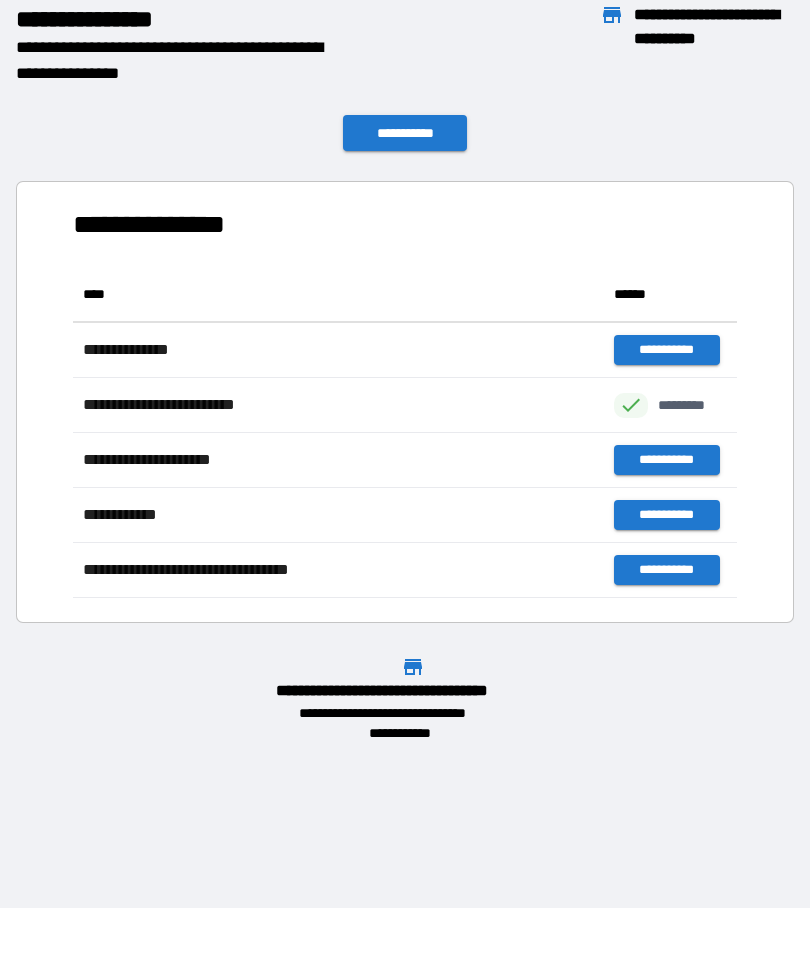 scroll, scrollTop: 331, scrollLeft: 664, axis: both 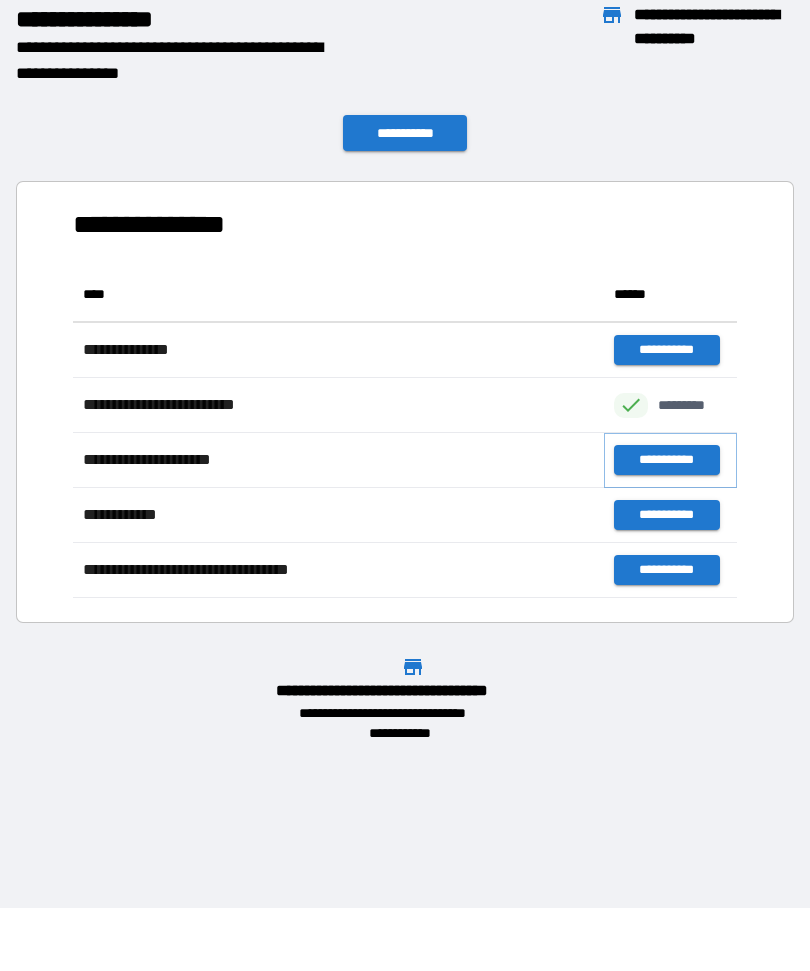 click on "**********" at bounding box center [666, 460] 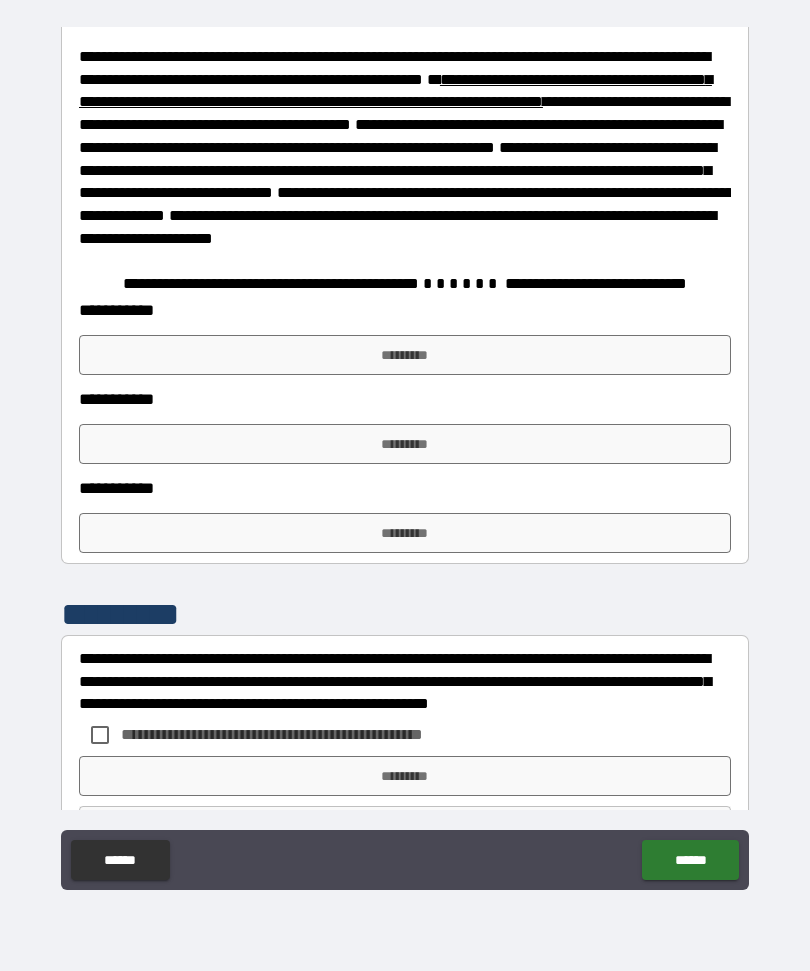 scroll, scrollTop: 1412, scrollLeft: 0, axis: vertical 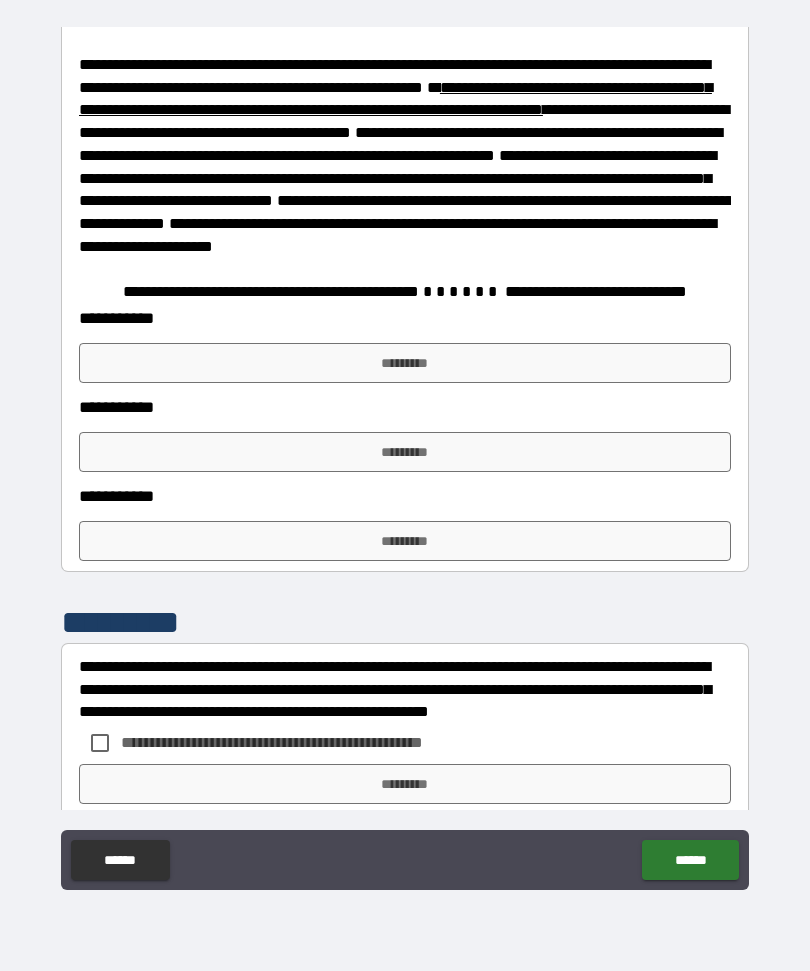 click on "**********" at bounding box center [383, 291] 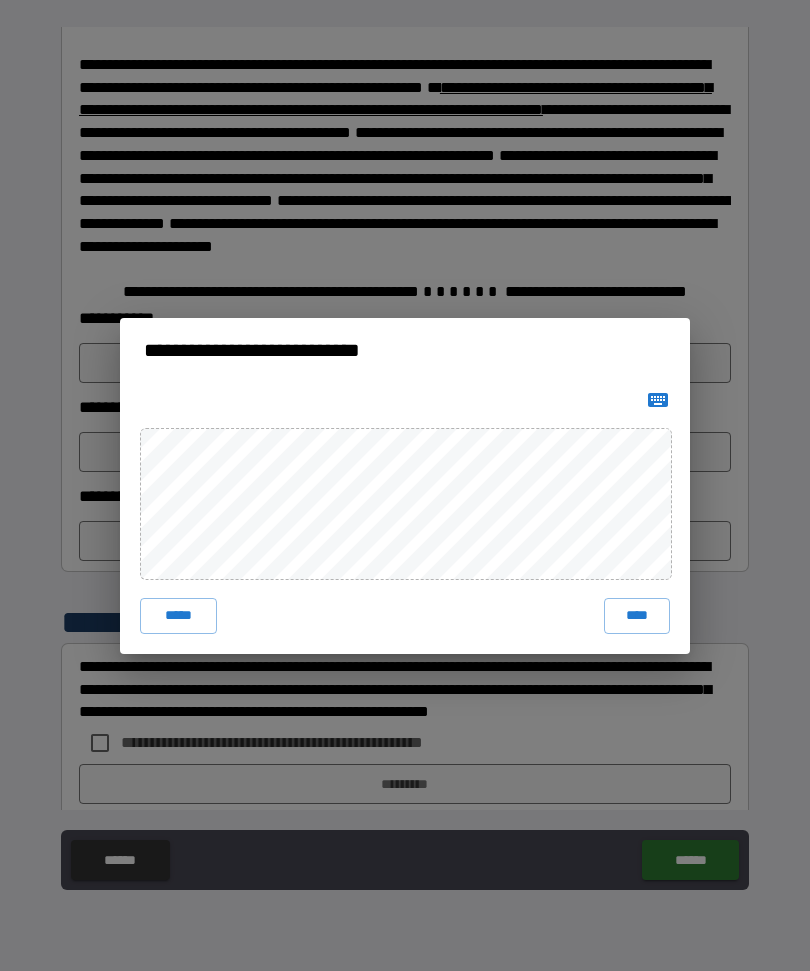 click on "****" at bounding box center [637, 616] 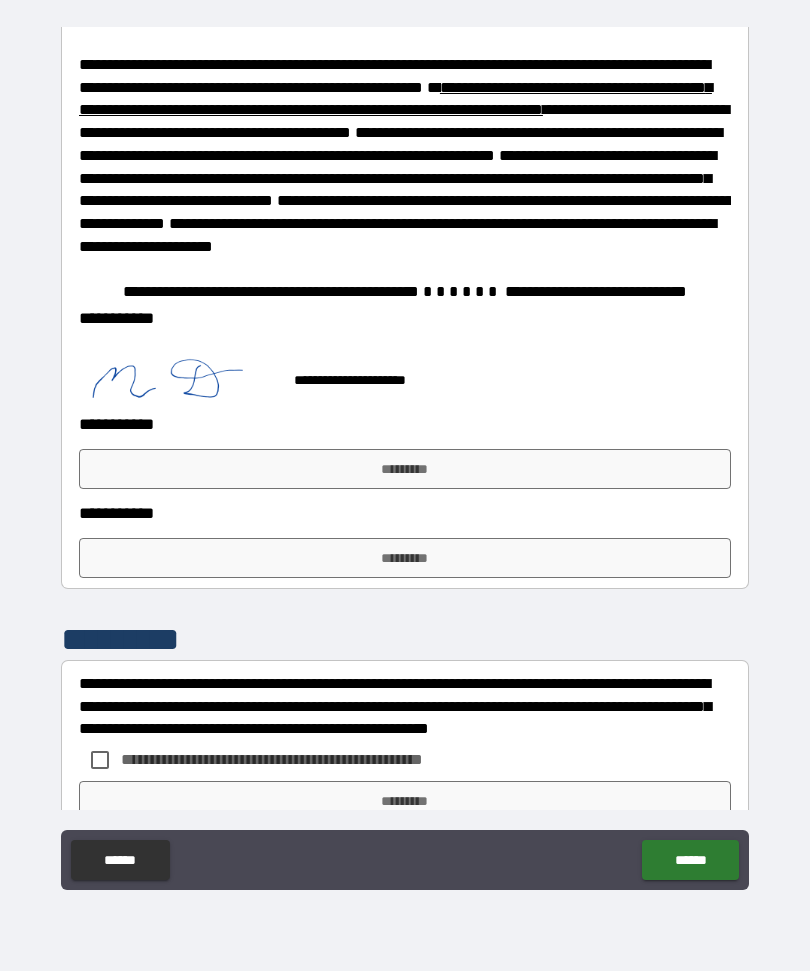 click on "*********" at bounding box center (405, 469) 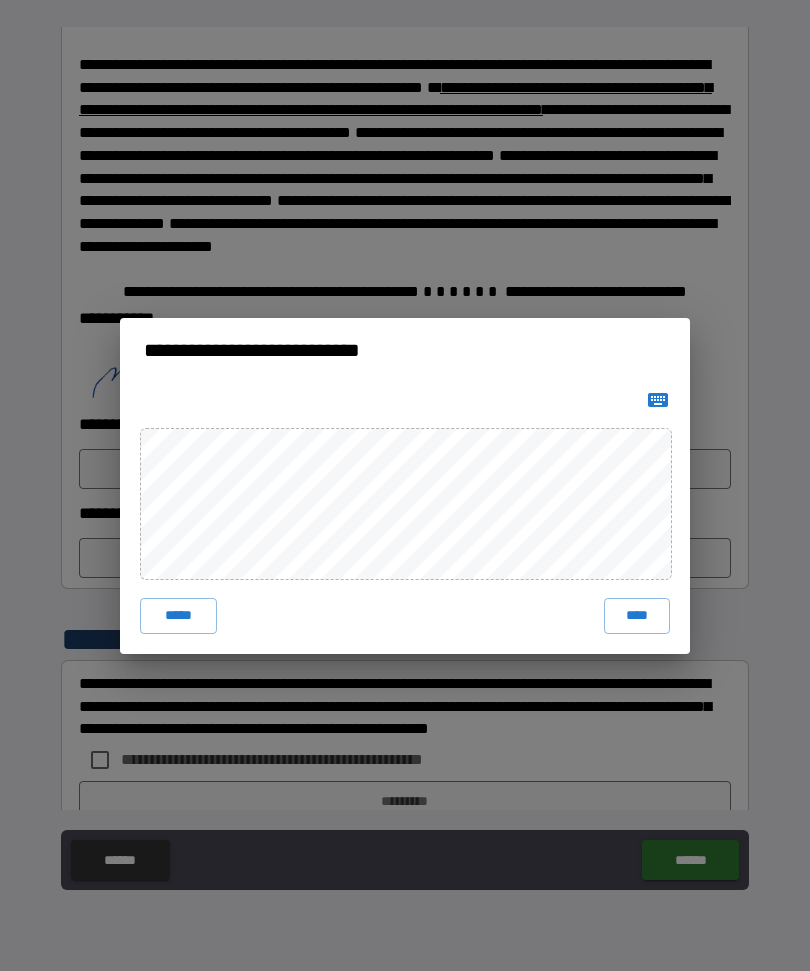 click on "****" at bounding box center (637, 616) 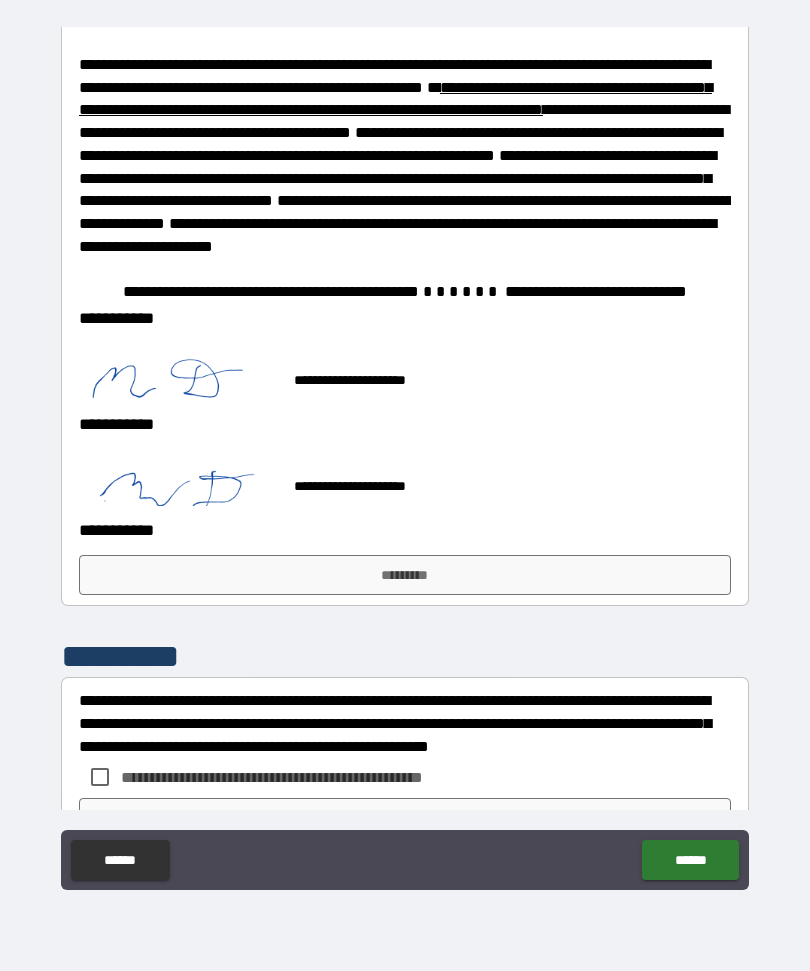 click on "*********" at bounding box center [405, 575] 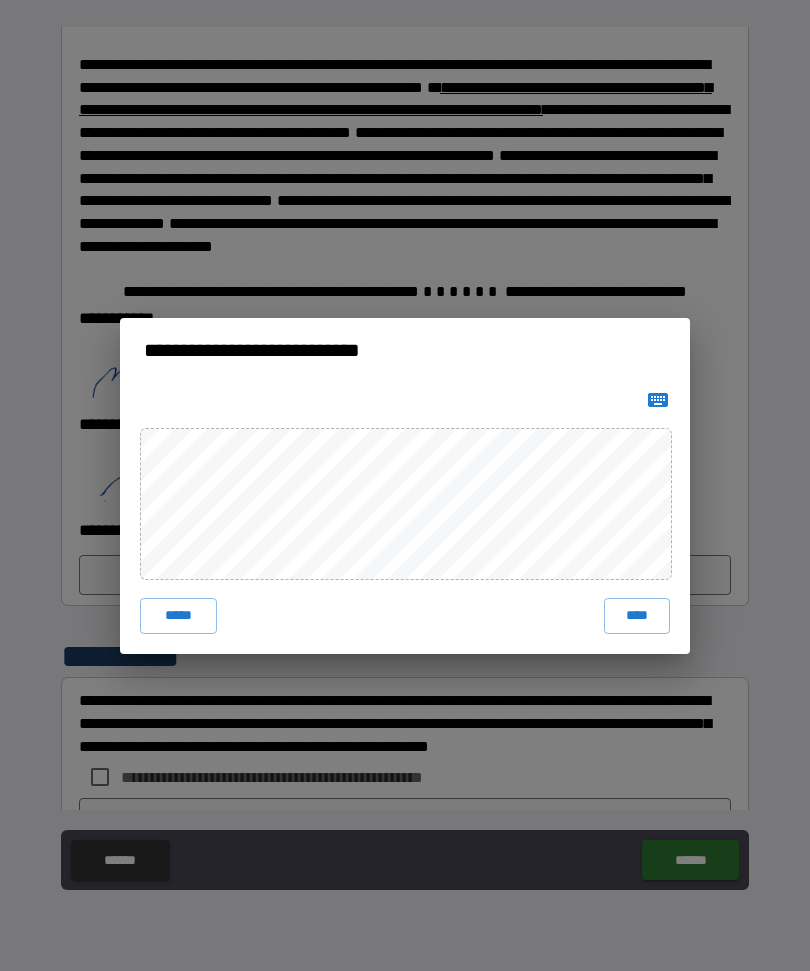 click on "****" at bounding box center [637, 616] 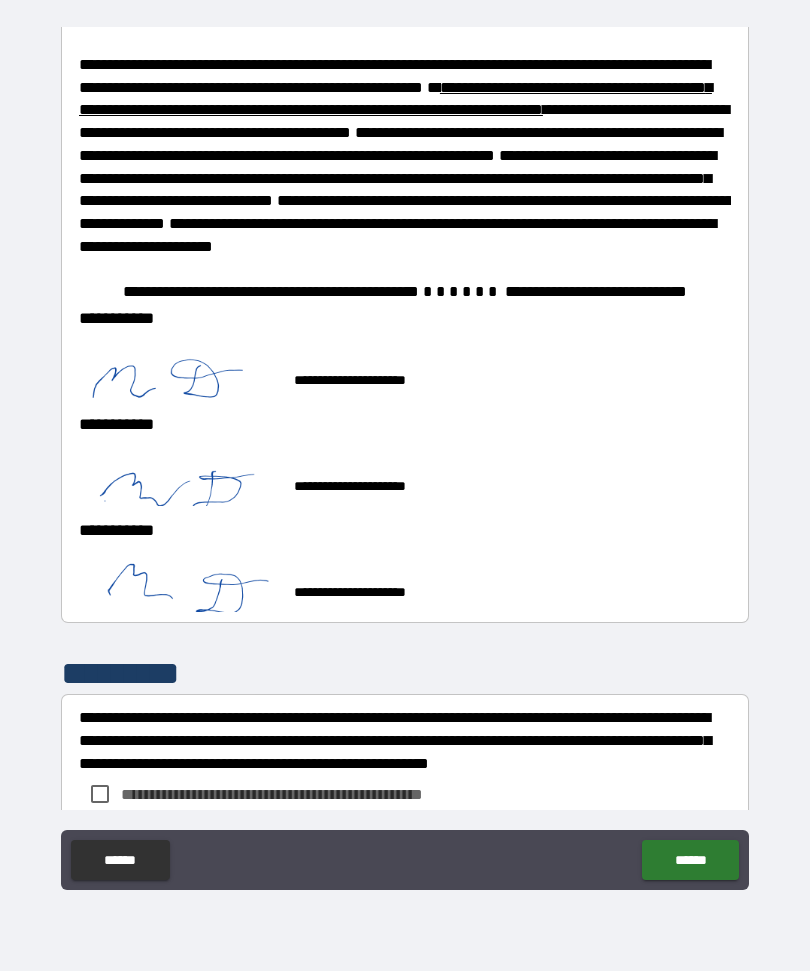 click on "******" at bounding box center (690, 860) 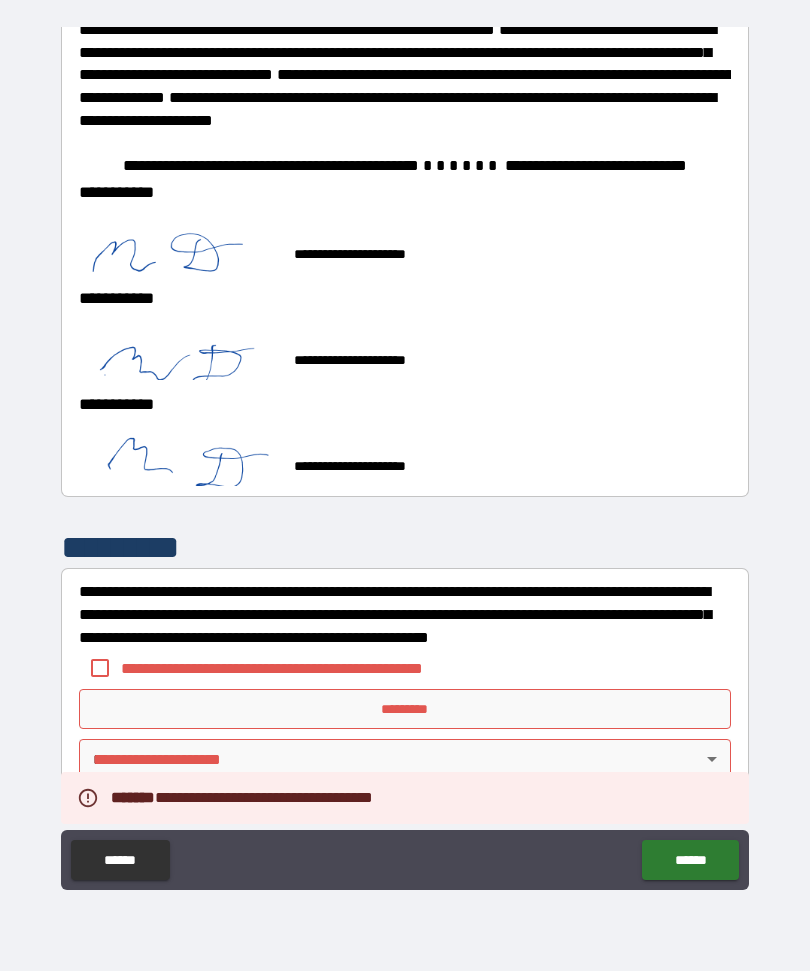 scroll, scrollTop: 1583, scrollLeft: 0, axis: vertical 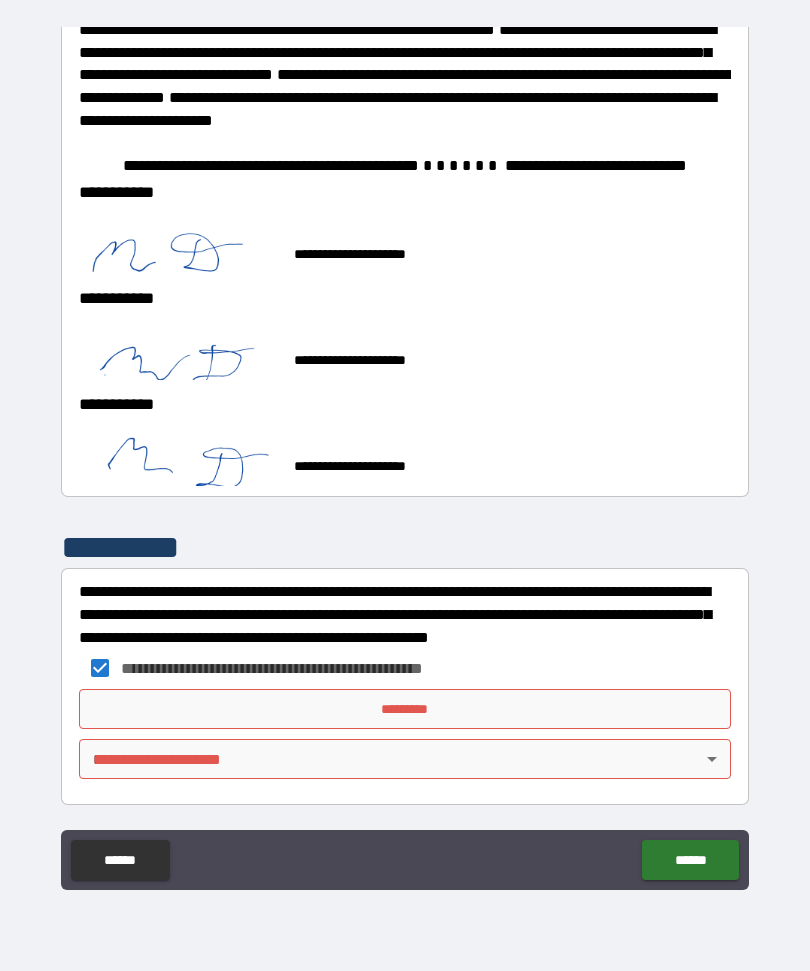 click on "*********" at bounding box center (405, 709) 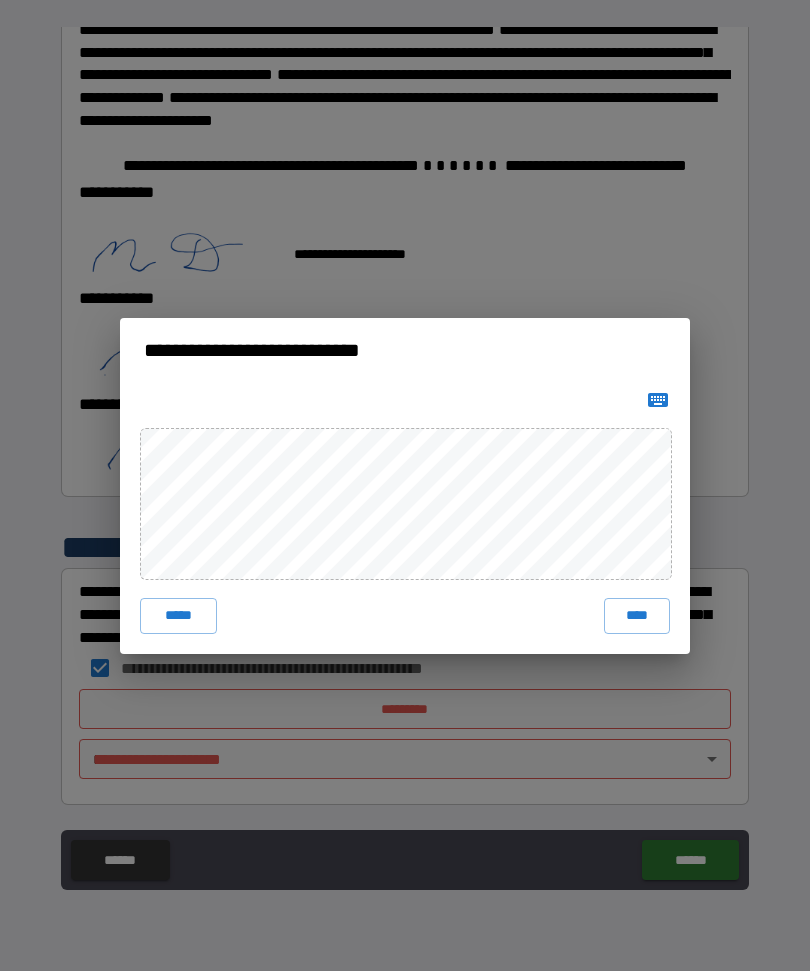 click on "**********" at bounding box center (405, 485) 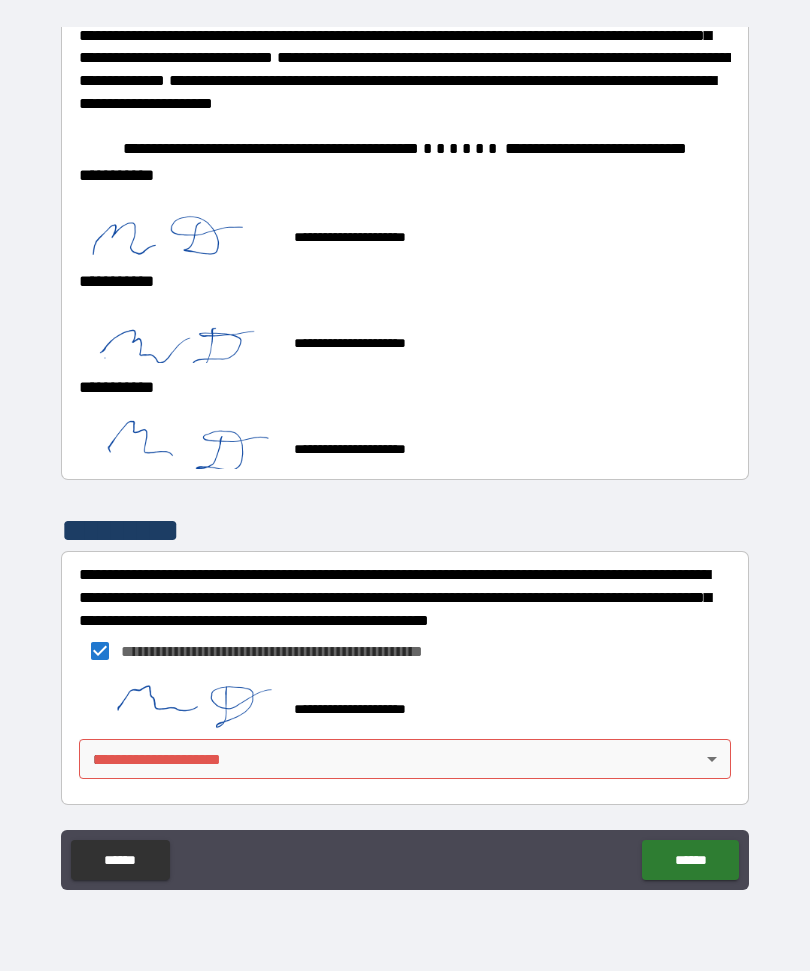 scroll, scrollTop: 1601, scrollLeft: 0, axis: vertical 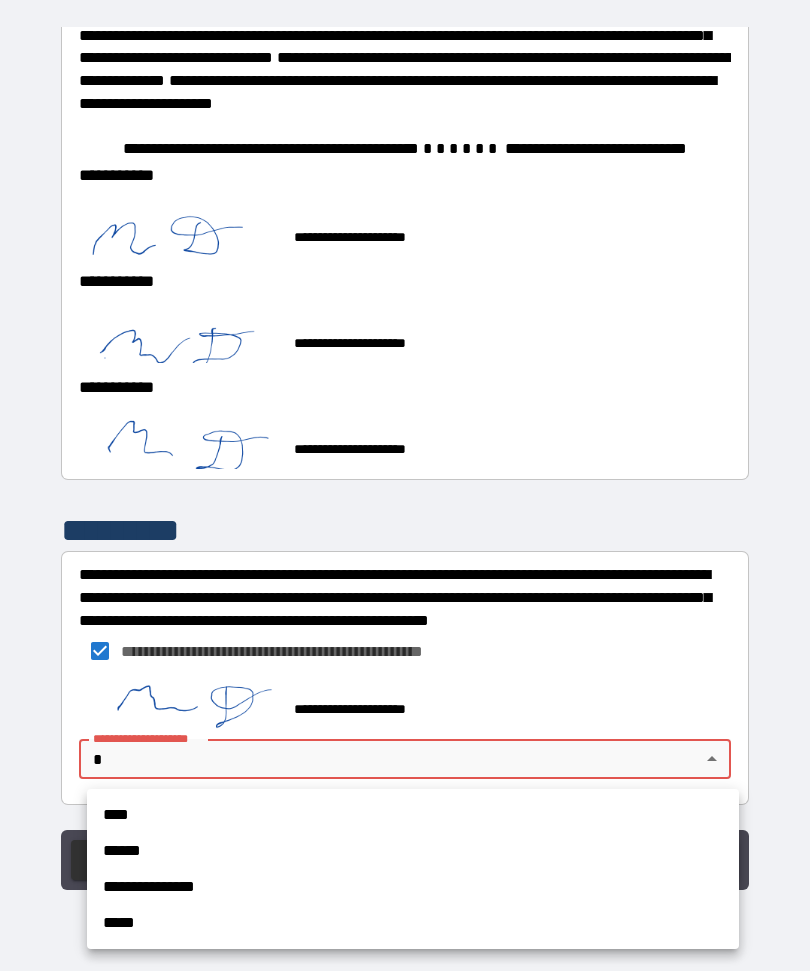 click on "****" at bounding box center [413, 815] 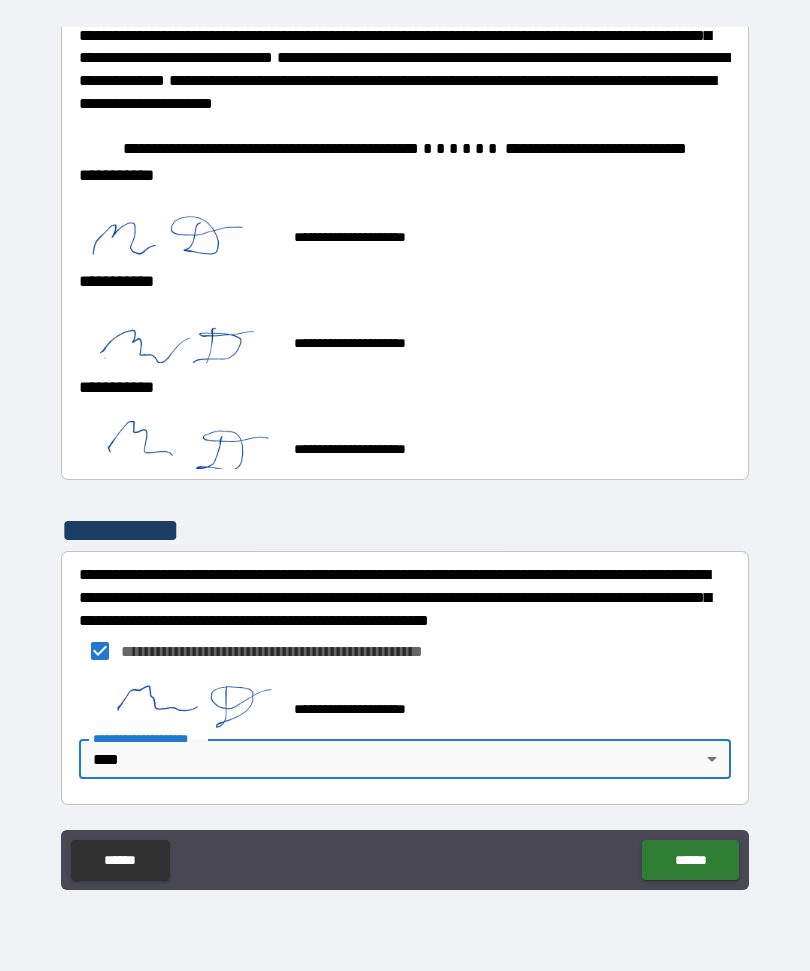 click on "******" at bounding box center (690, 860) 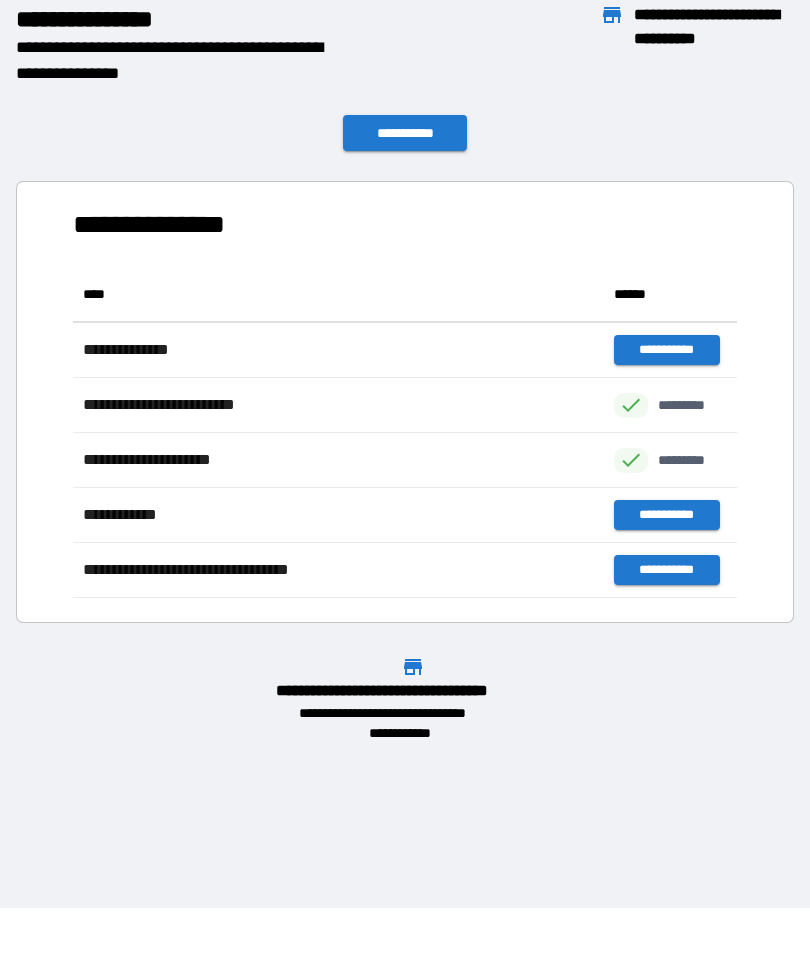 scroll, scrollTop: 1, scrollLeft: 1, axis: both 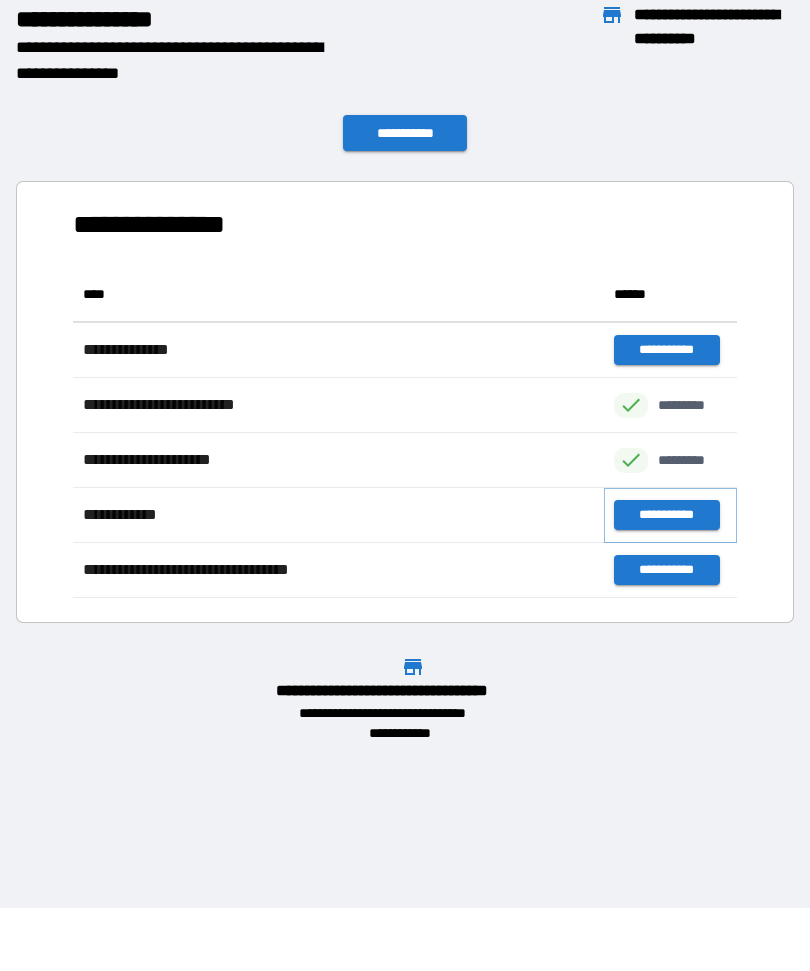 click on "**********" at bounding box center (666, 515) 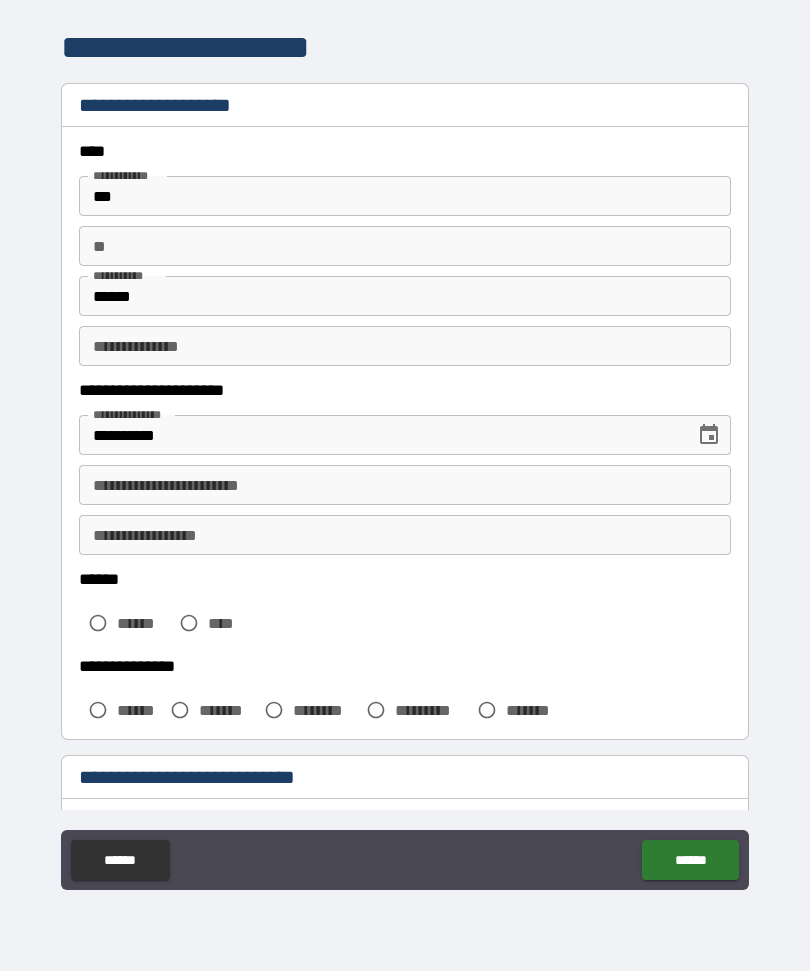 click on "**********" at bounding box center [405, 485] 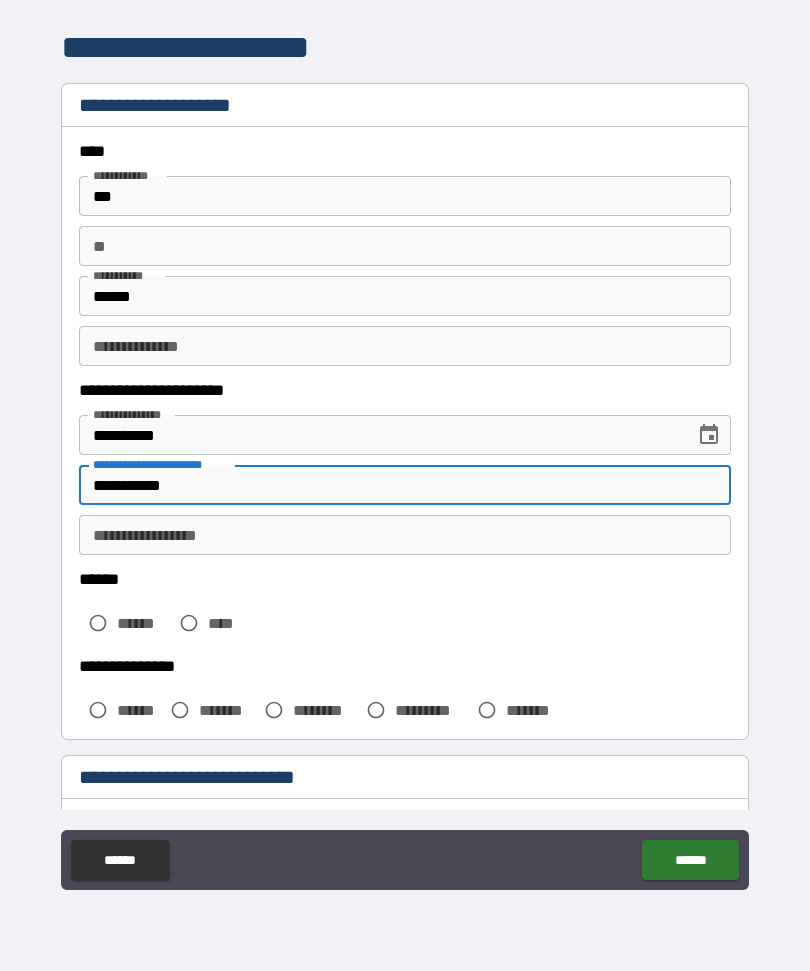 type on "**********" 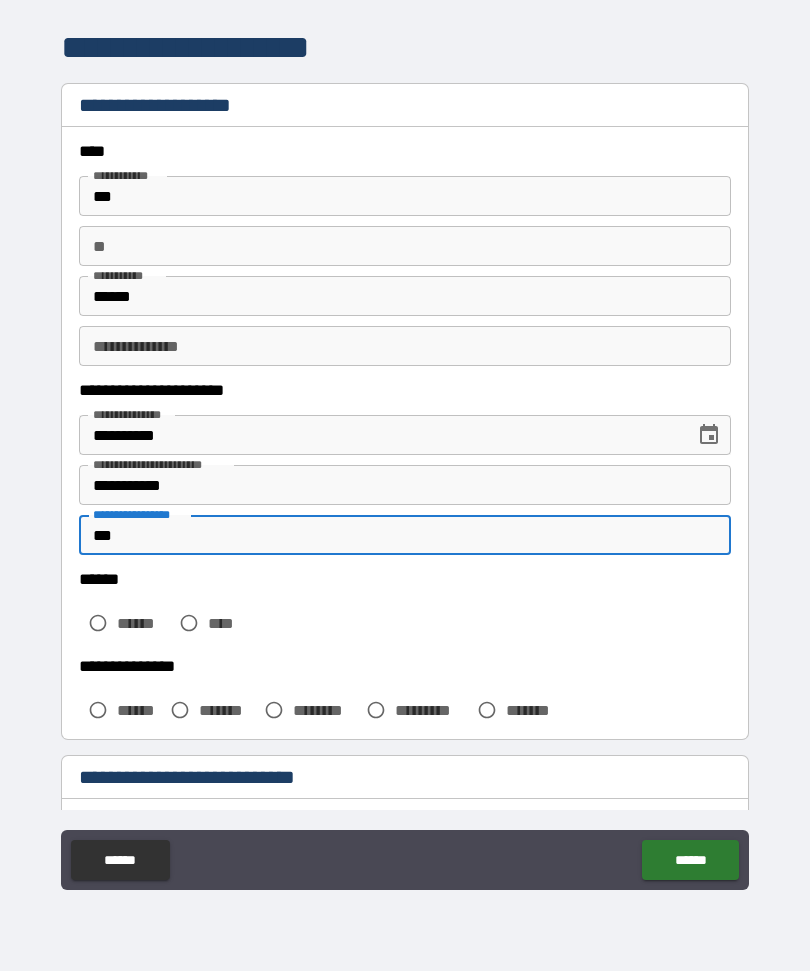 click on "***" at bounding box center [405, 535] 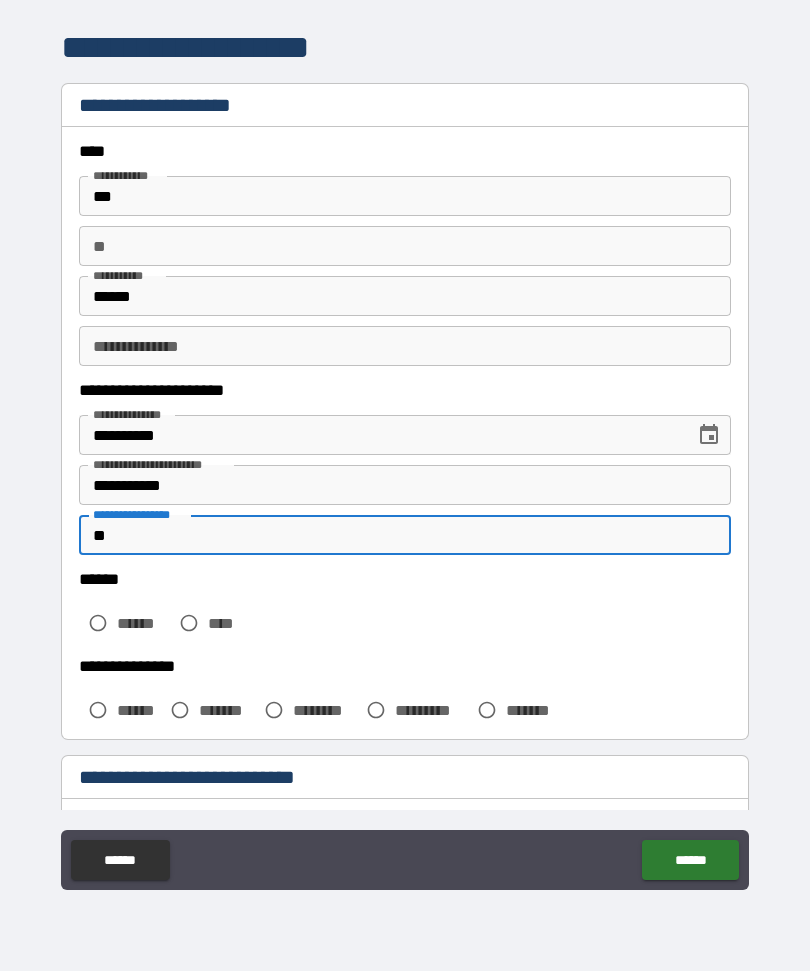 scroll, scrollTop: 2, scrollLeft: 0, axis: vertical 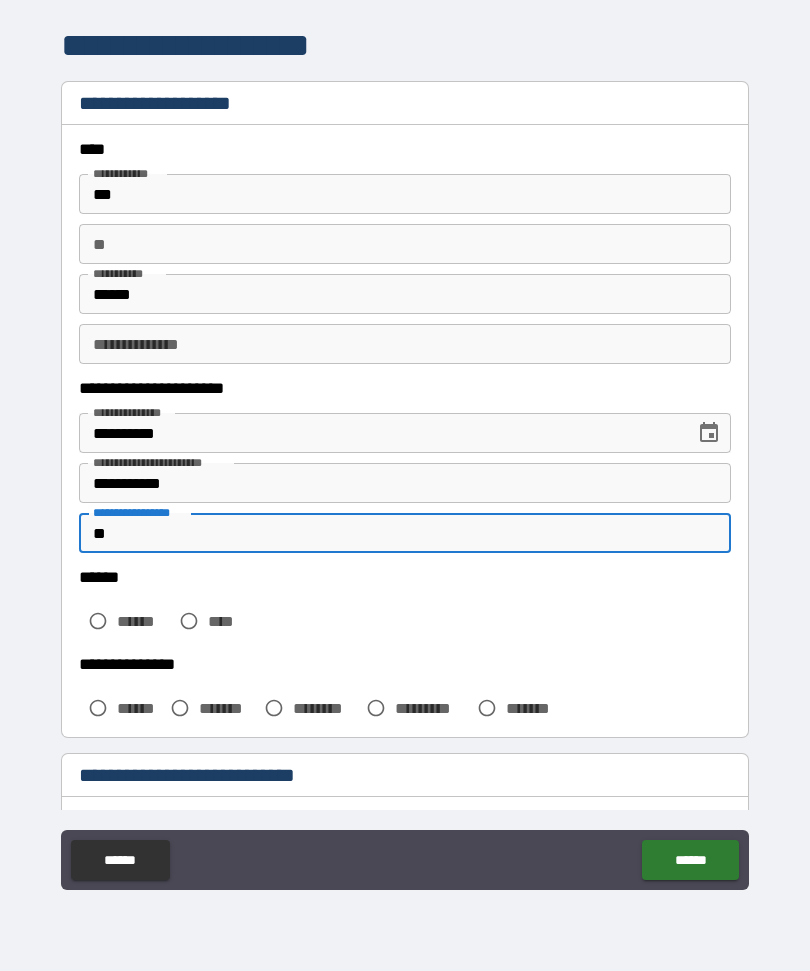 click on "**" at bounding box center [405, 533] 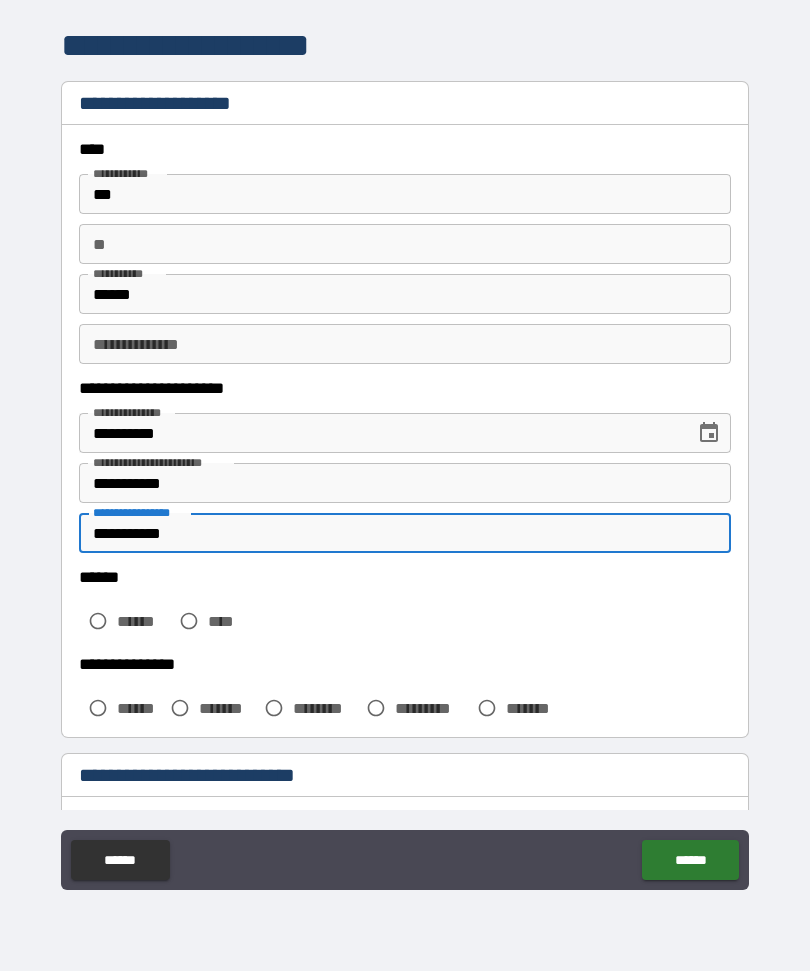 type on "**********" 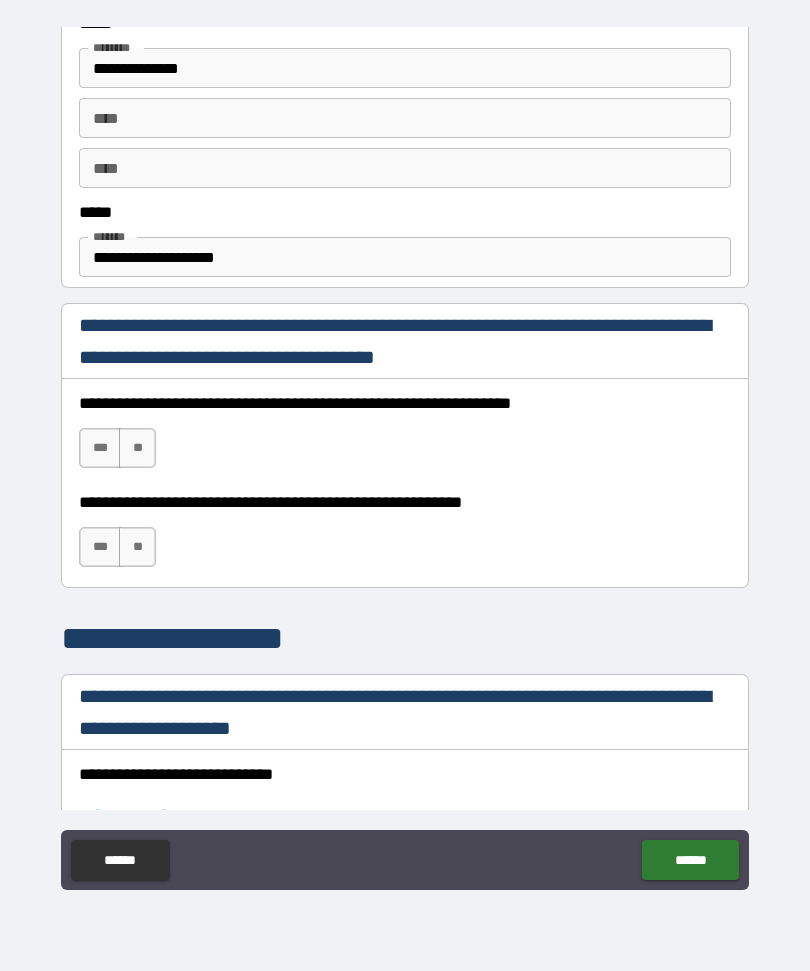 scroll, scrollTop: 1082, scrollLeft: 0, axis: vertical 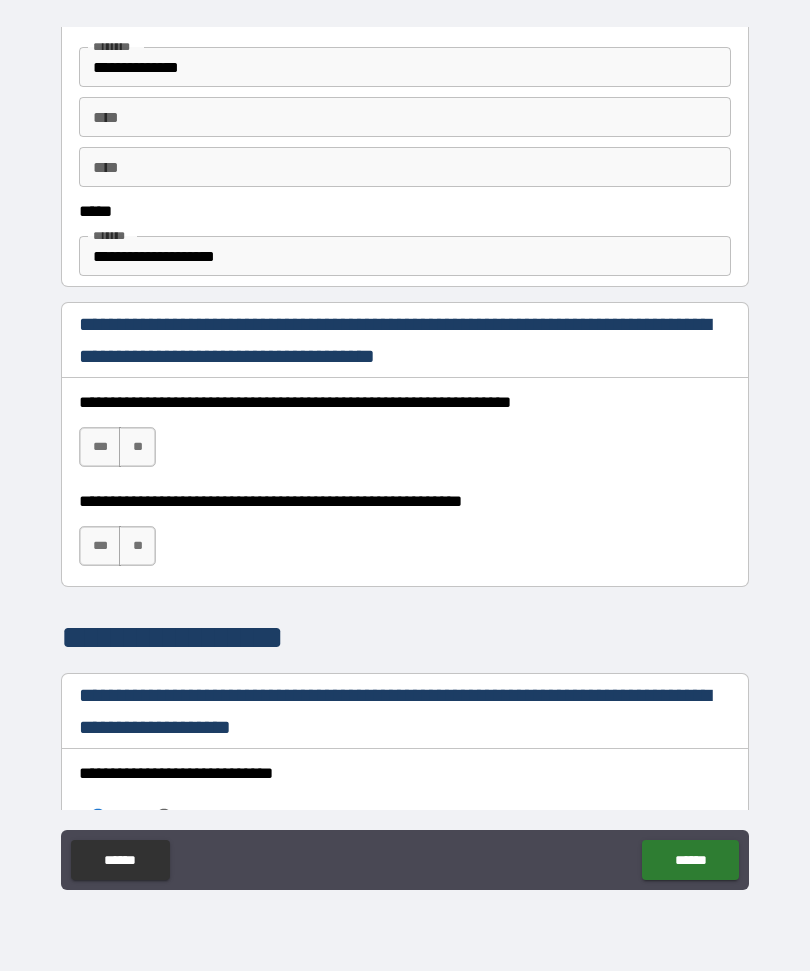 click on "***" at bounding box center (100, 447) 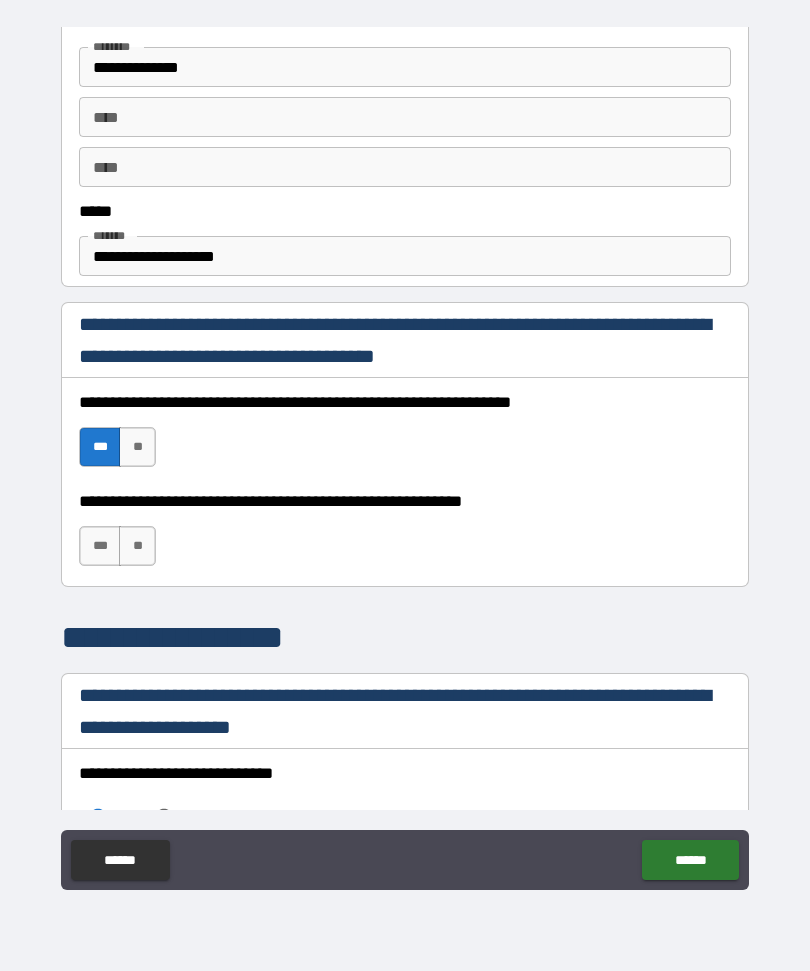 click on "**" at bounding box center [137, 546] 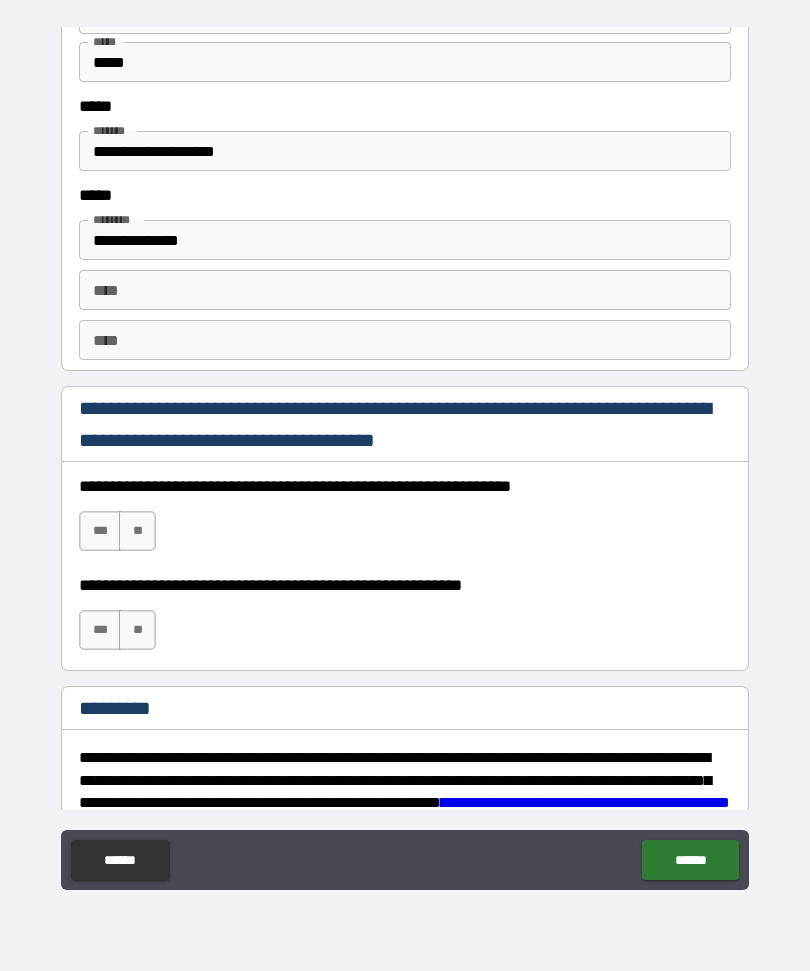 scroll, scrollTop: 2642, scrollLeft: 0, axis: vertical 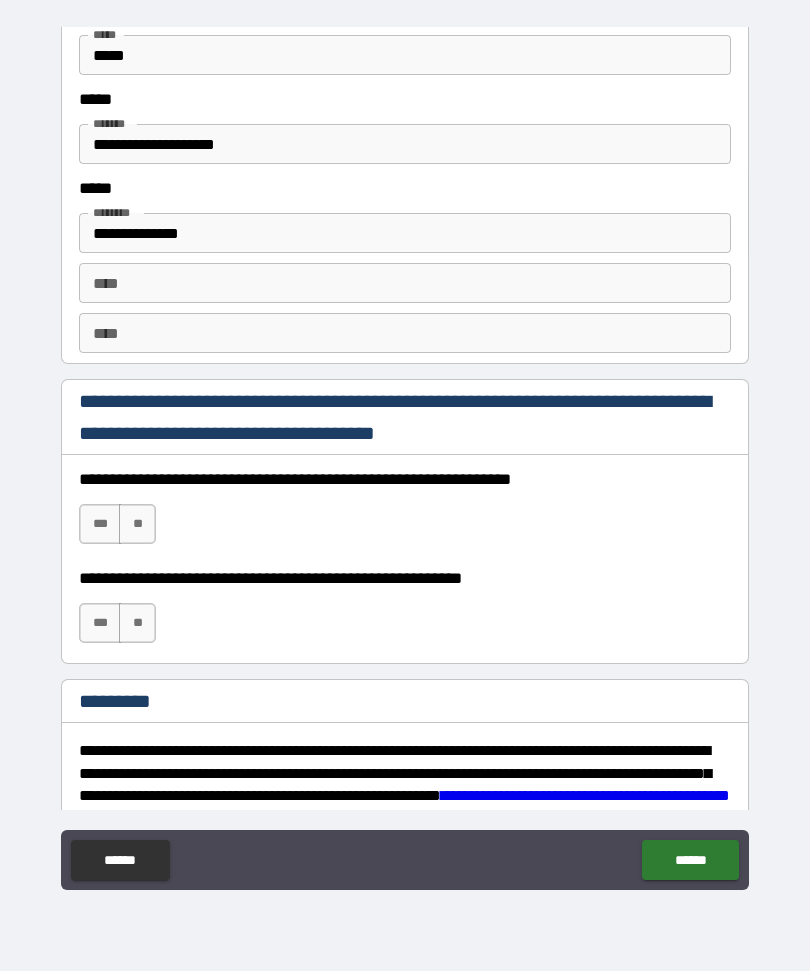click on "***" at bounding box center [100, 524] 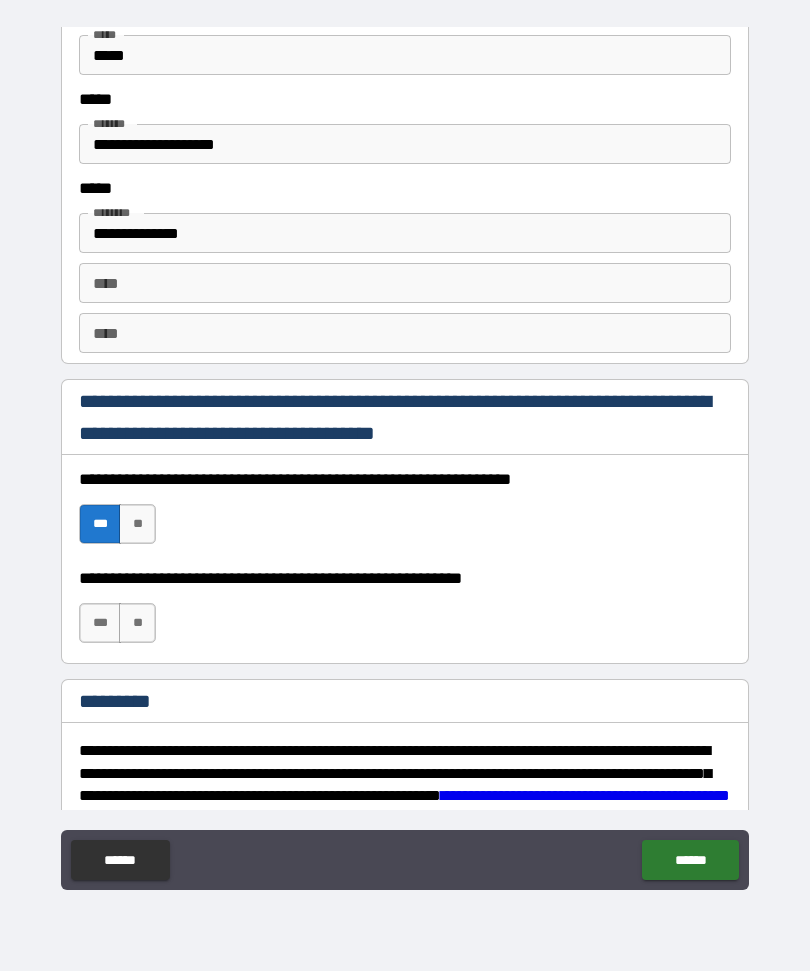 click on "**" at bounding box center [137, 623] 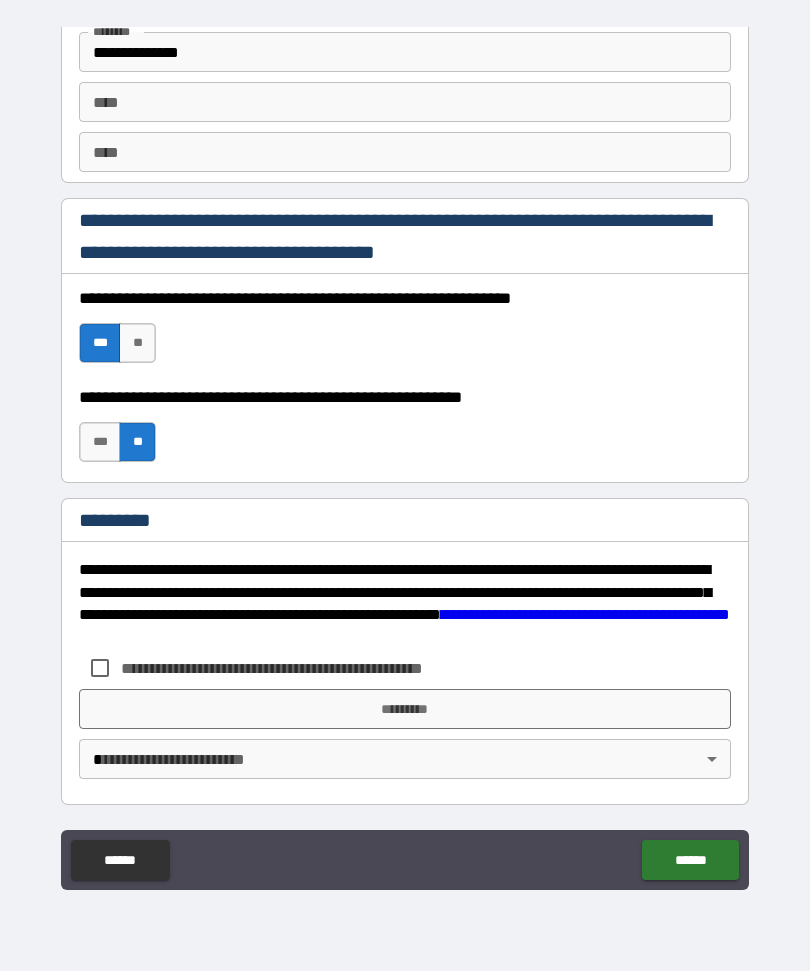 scroll, scrollTop: 2823, scrollLeft: 0, axis: vertical 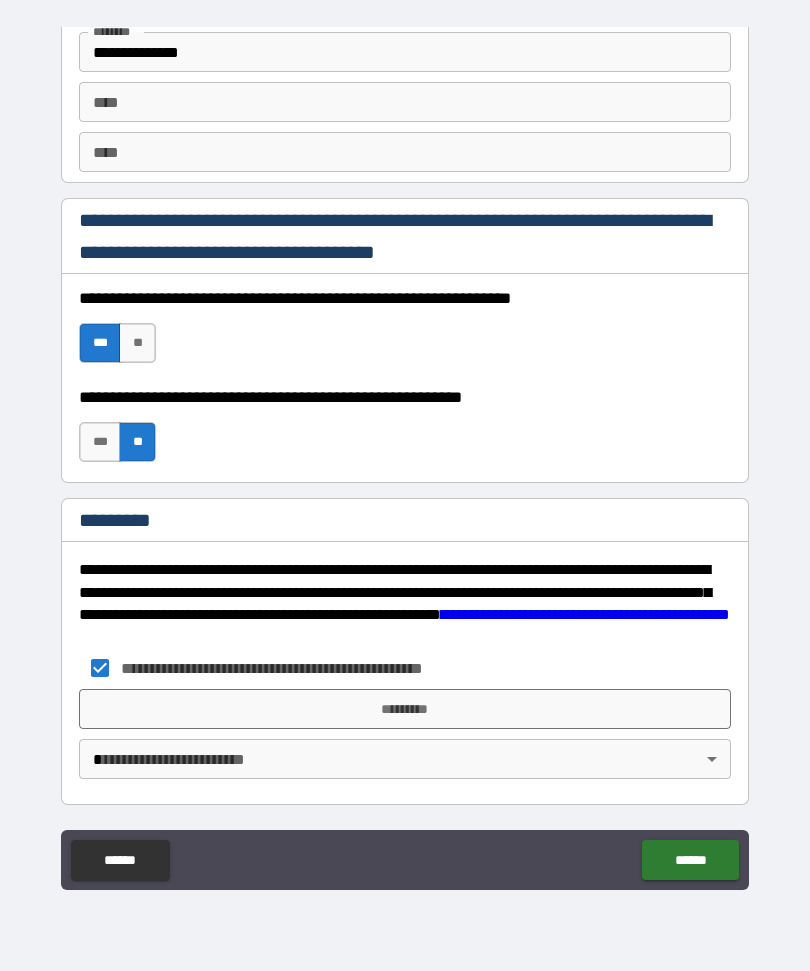click on "*********" at bounding box center [405, 709] 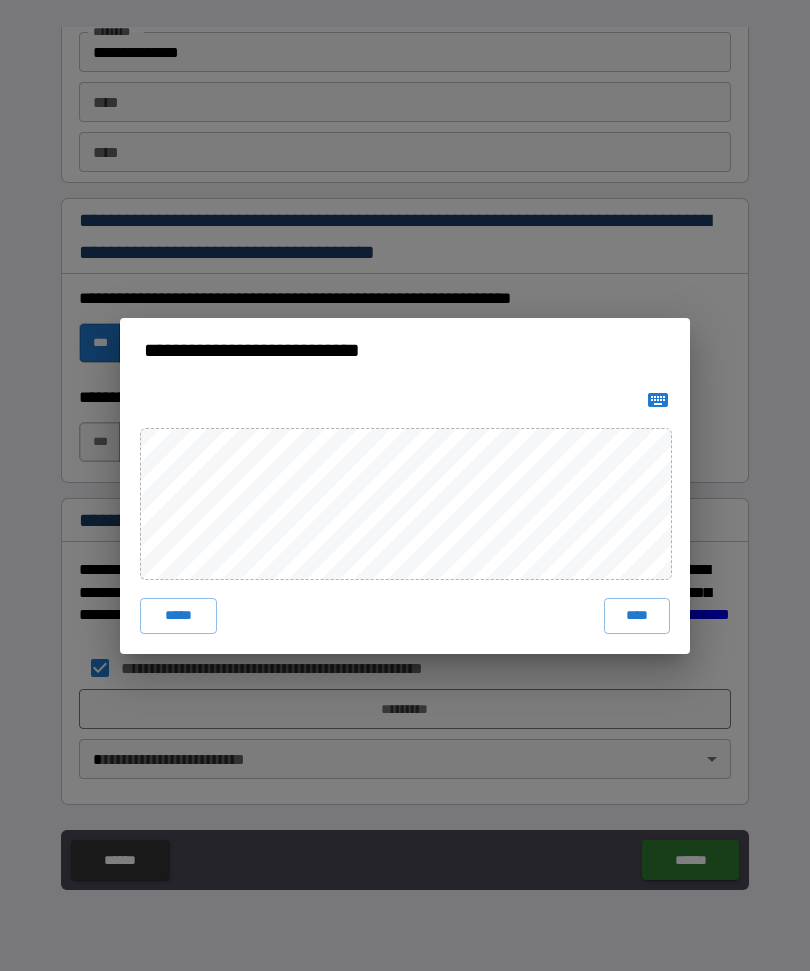 click on "****" at bounding box center (637, 616) 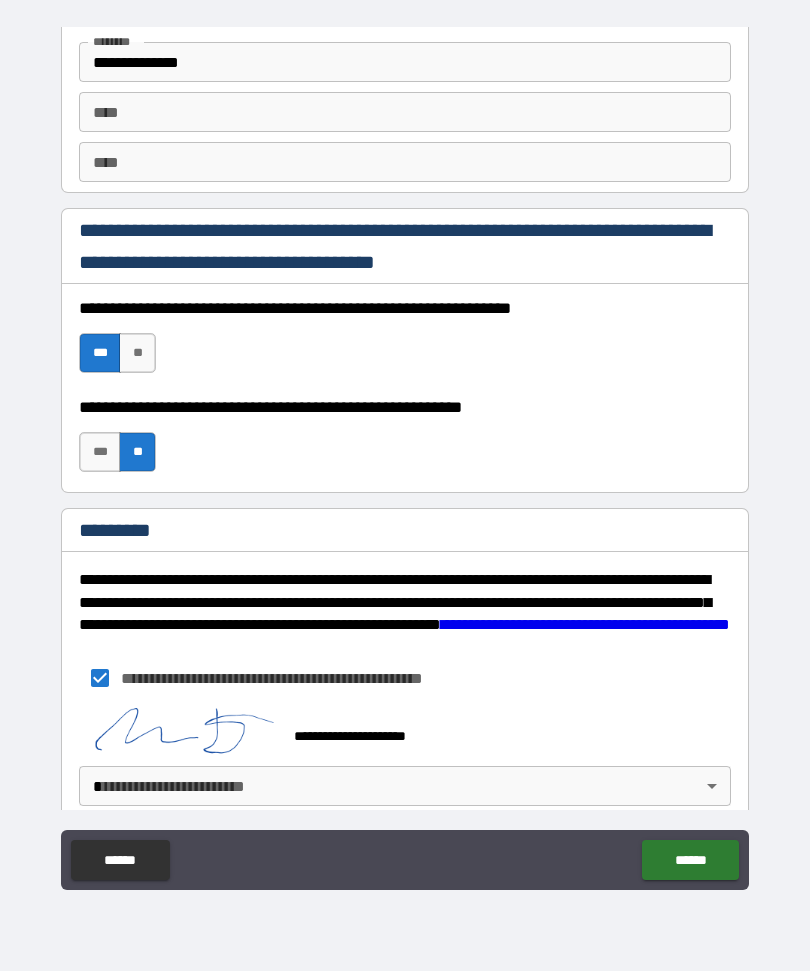 click on "******" at bounding box center (690, 860) 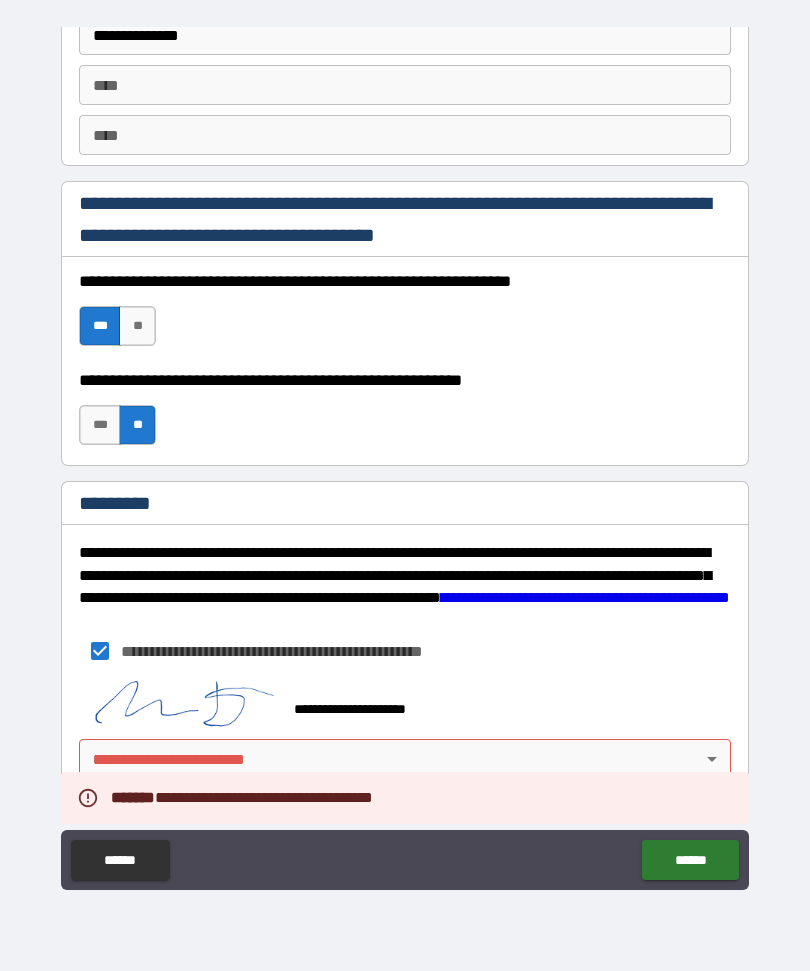 scroll, scrollTop: 2840, scrollLeft: 0, axis: vertical 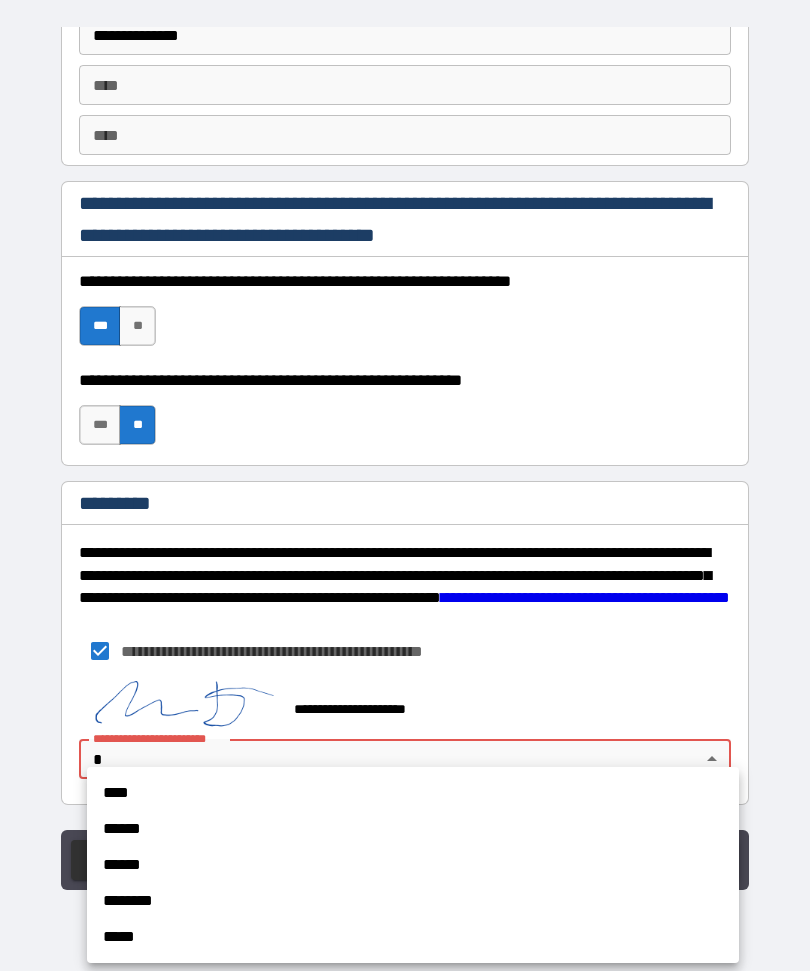 click on "****" at bounding box center (413, 793) 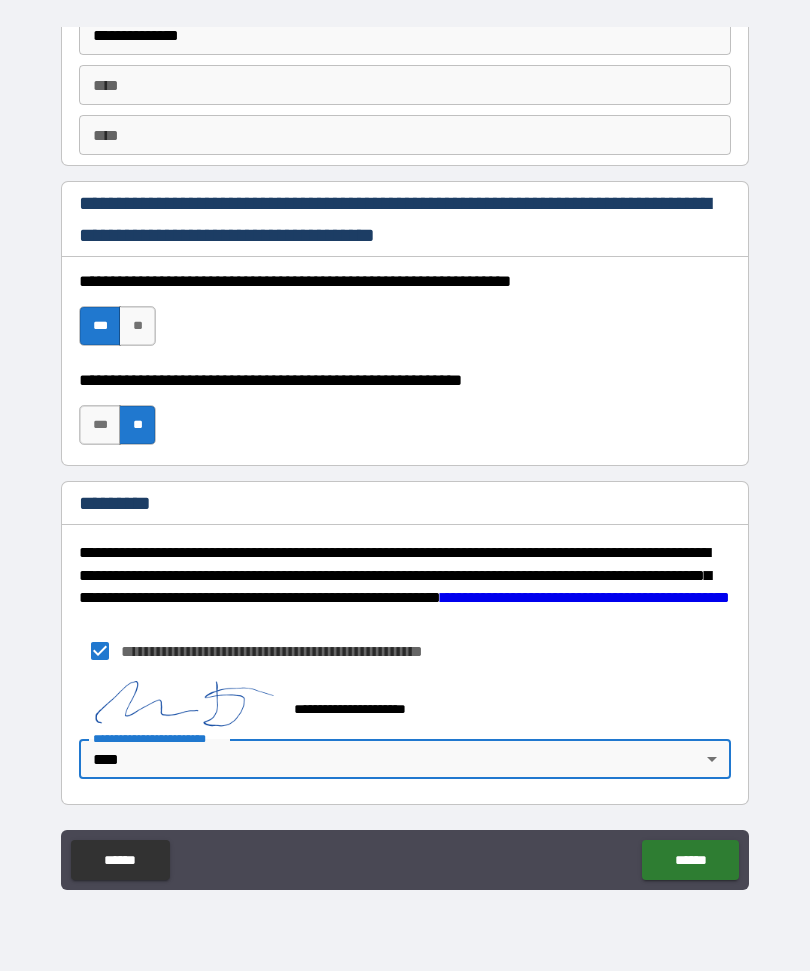 click on "******" at bounding box center (690, 860) 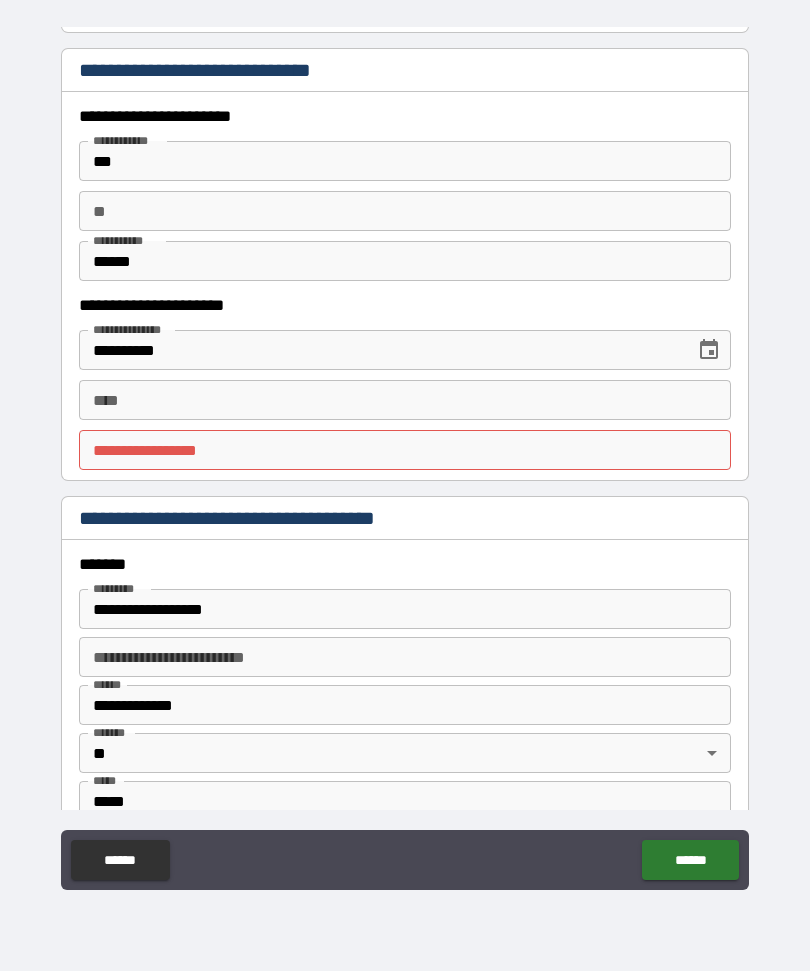 scroll, scrollTop: 1895, scrollLeft: 0, axis: vertical 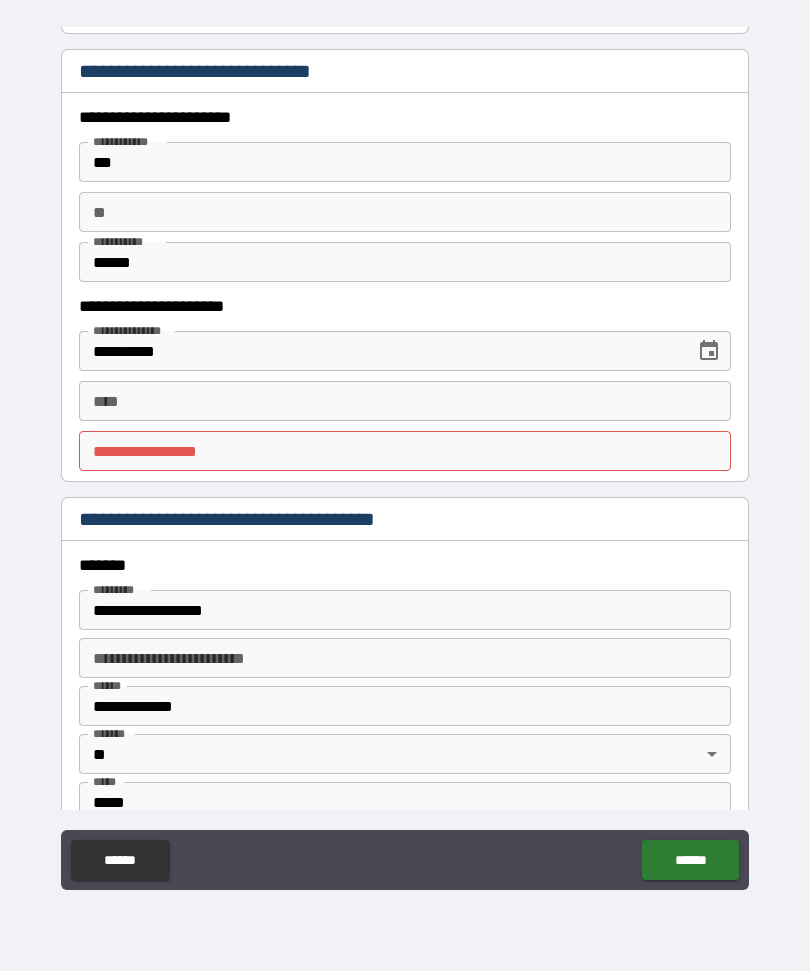 click on "**********" at bounding box center (405, 451) 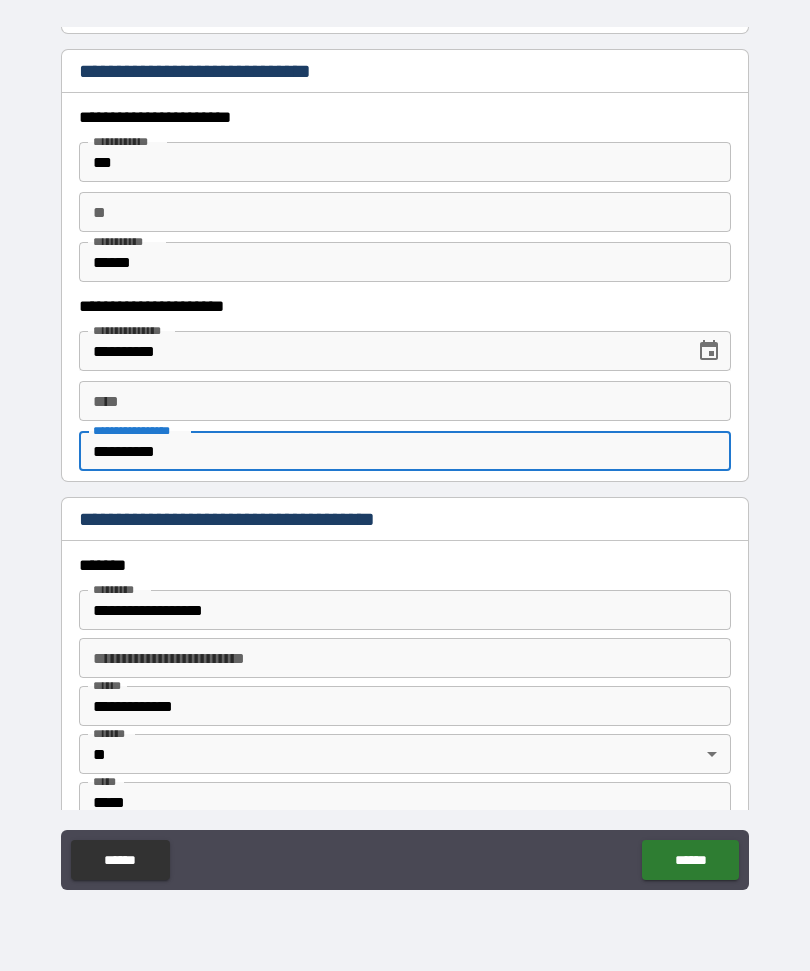 type on "**********" 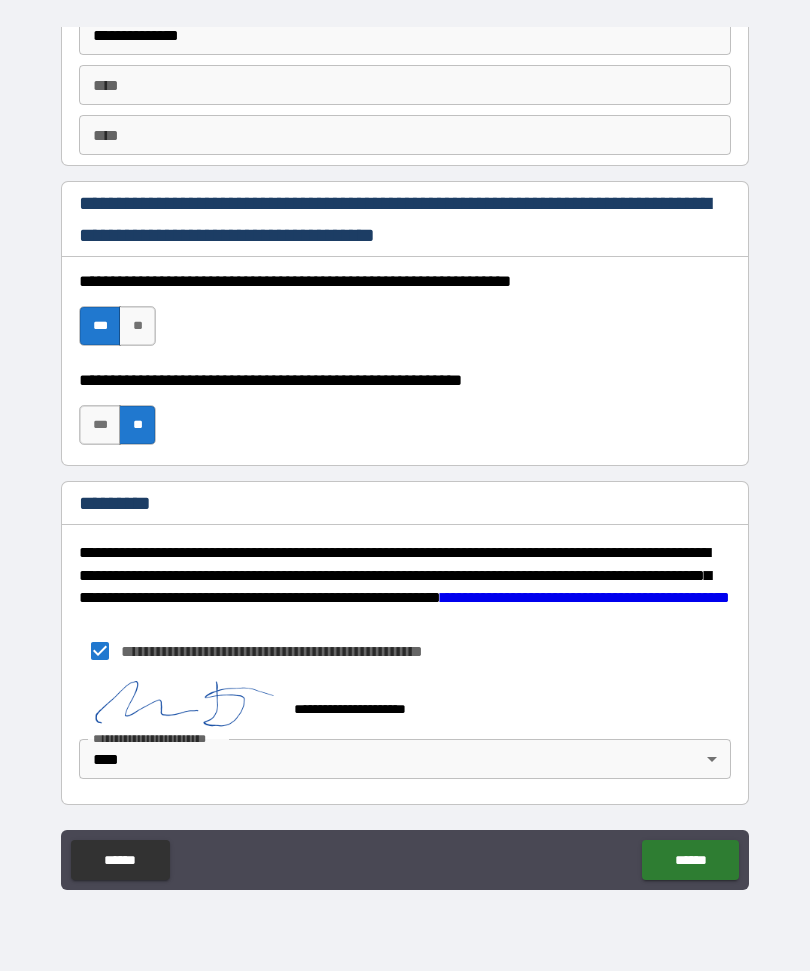 scroll, scrollTop: 2840, scrollLeft: 0, axis: vertical 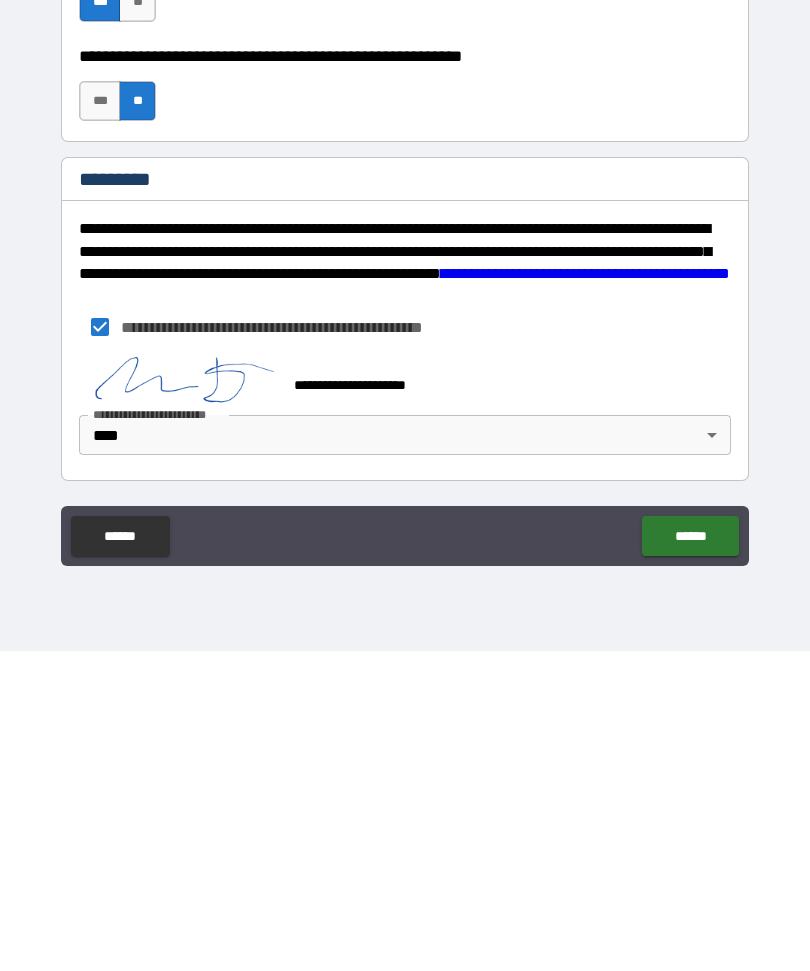 click on "******" at bounding box center [690, 856] 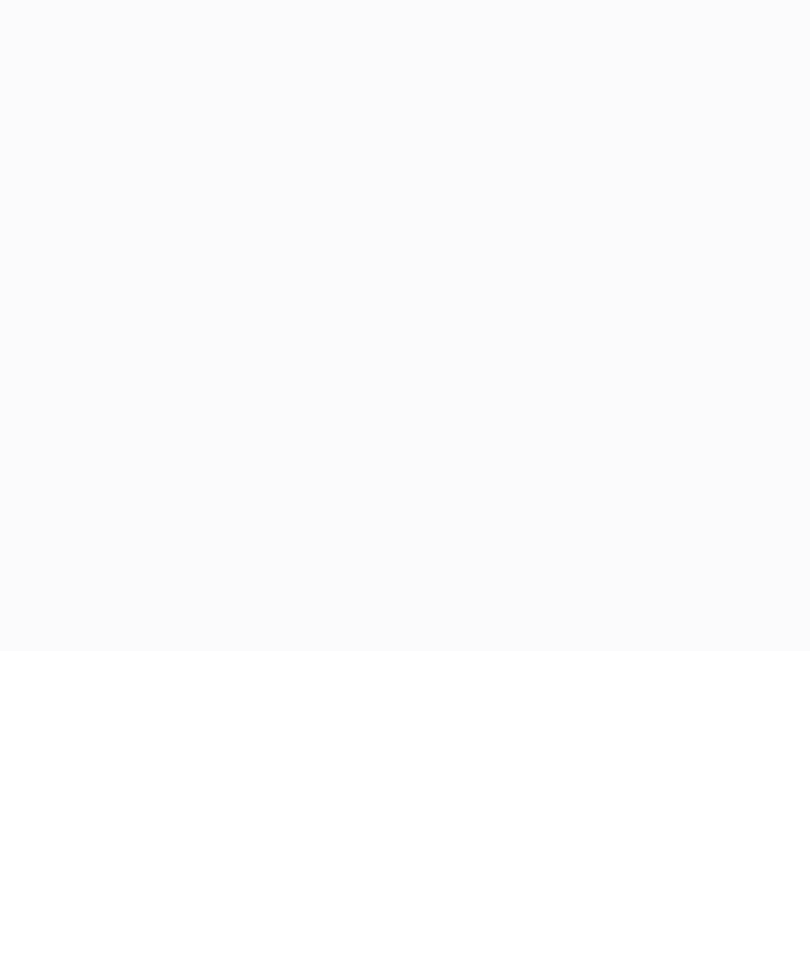 scroll, scrollTop: 67, scrollLeft: 0, axis: vertical 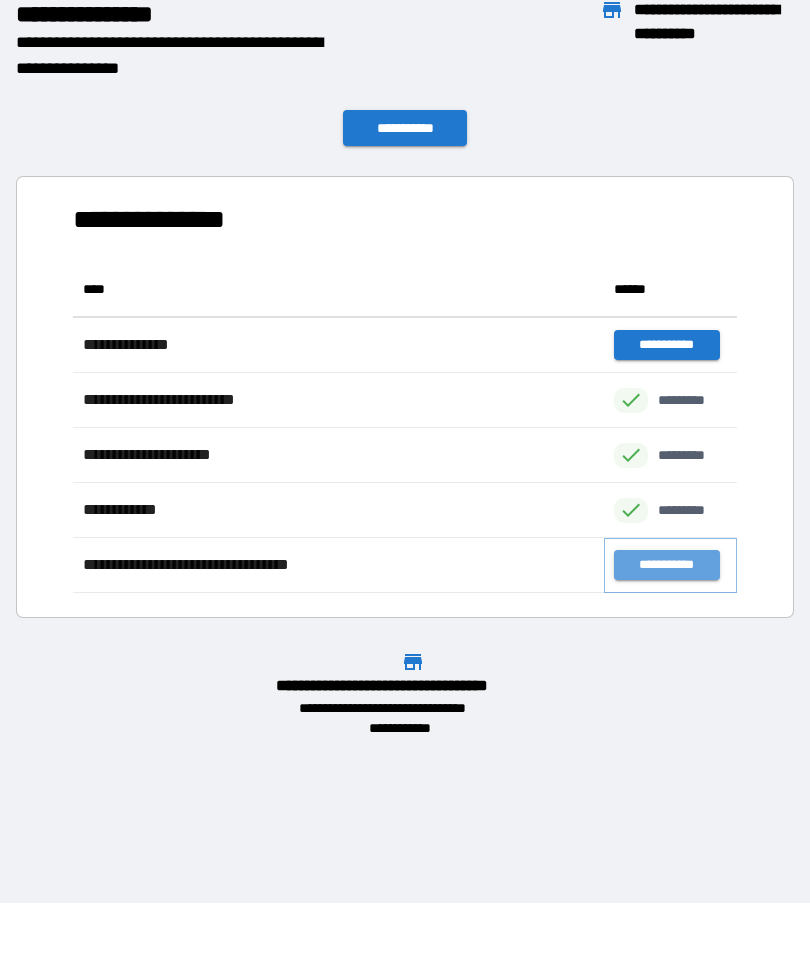 click on "**********" at bounding box center (666, 566) 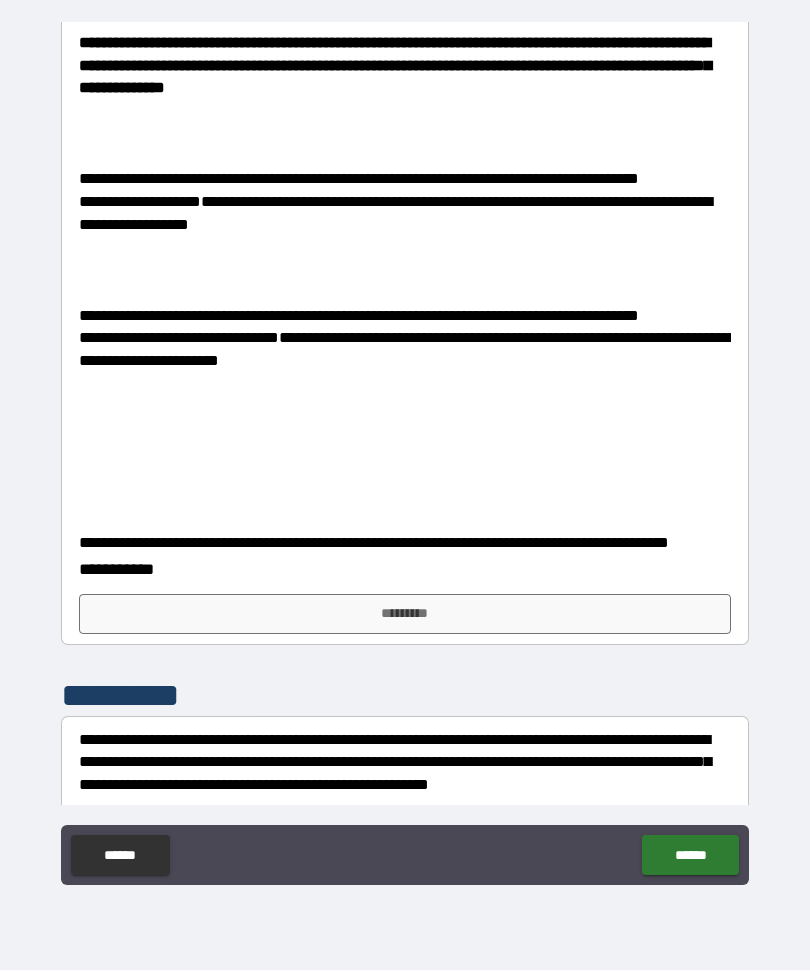 scroll, scrollTop: 1860, scrollLeft: 0, axis: vertical 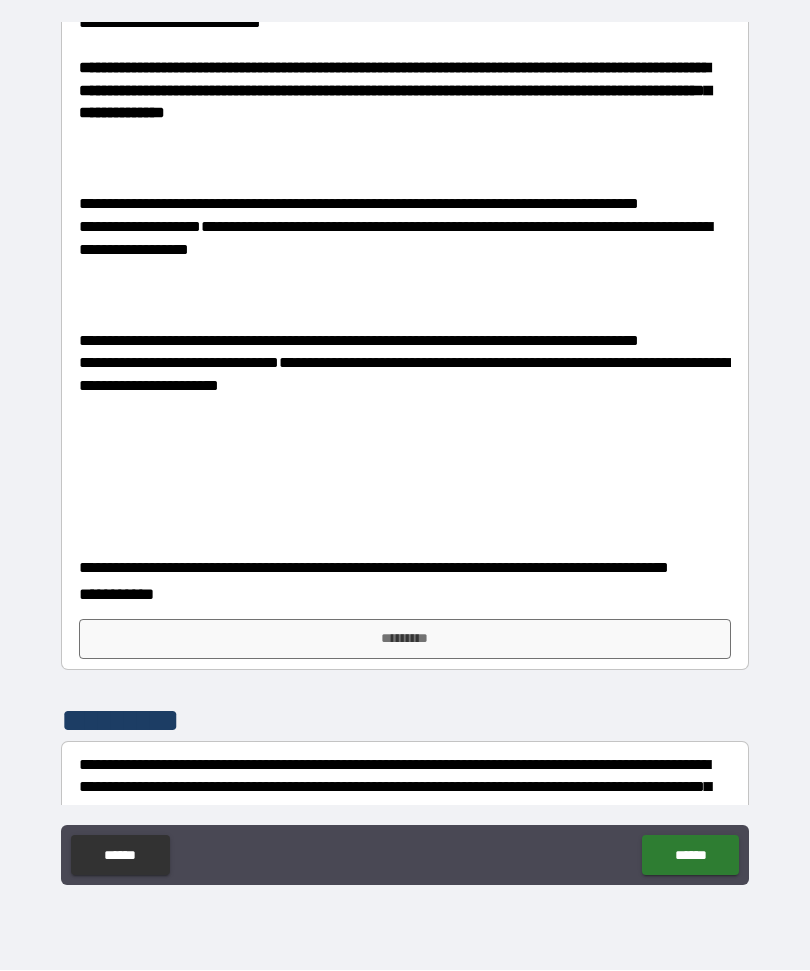 click at bounding box center [405, 183] 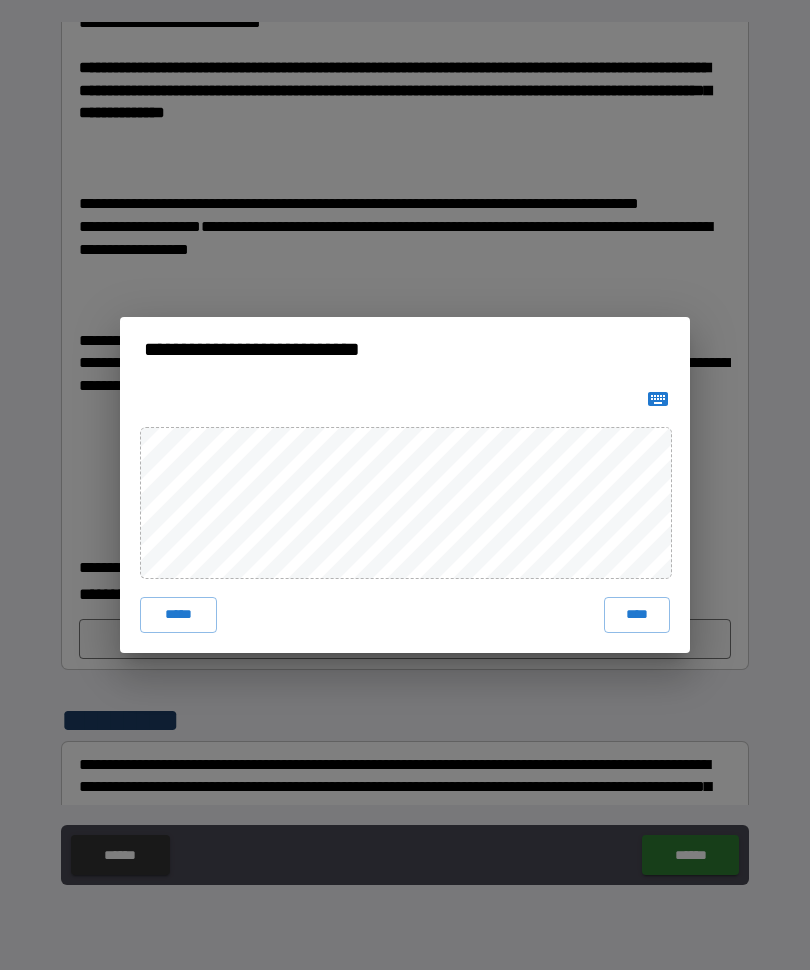 click on "**********" at bounding box center (405, 485) 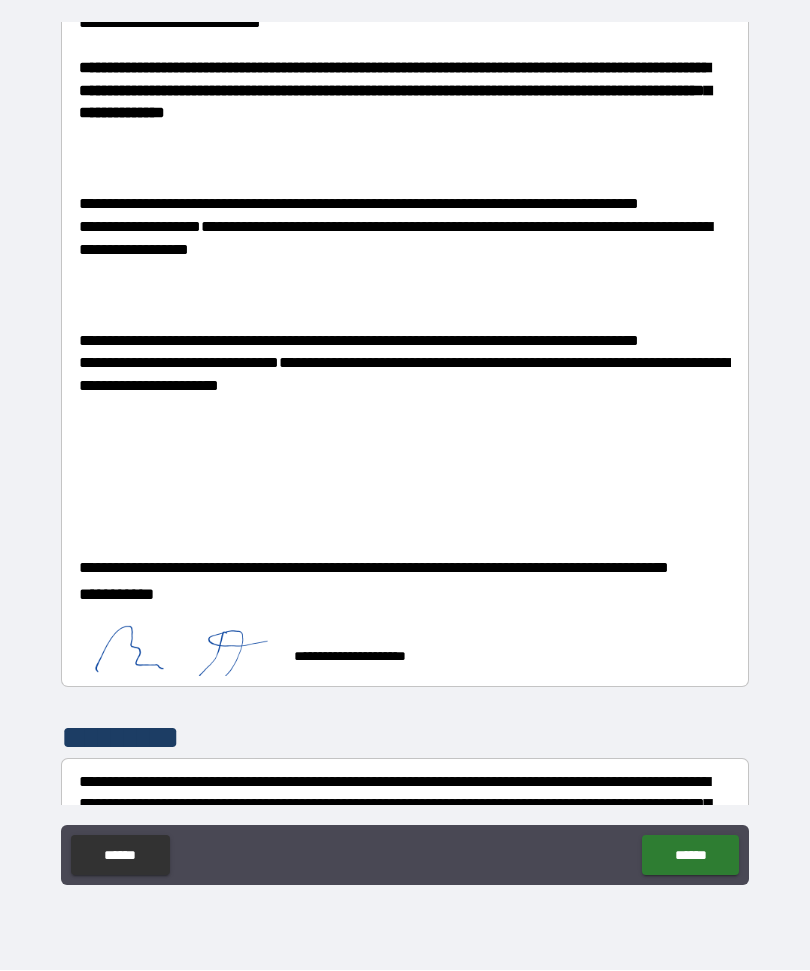 click on "**********" at bounding box center (405, -487) 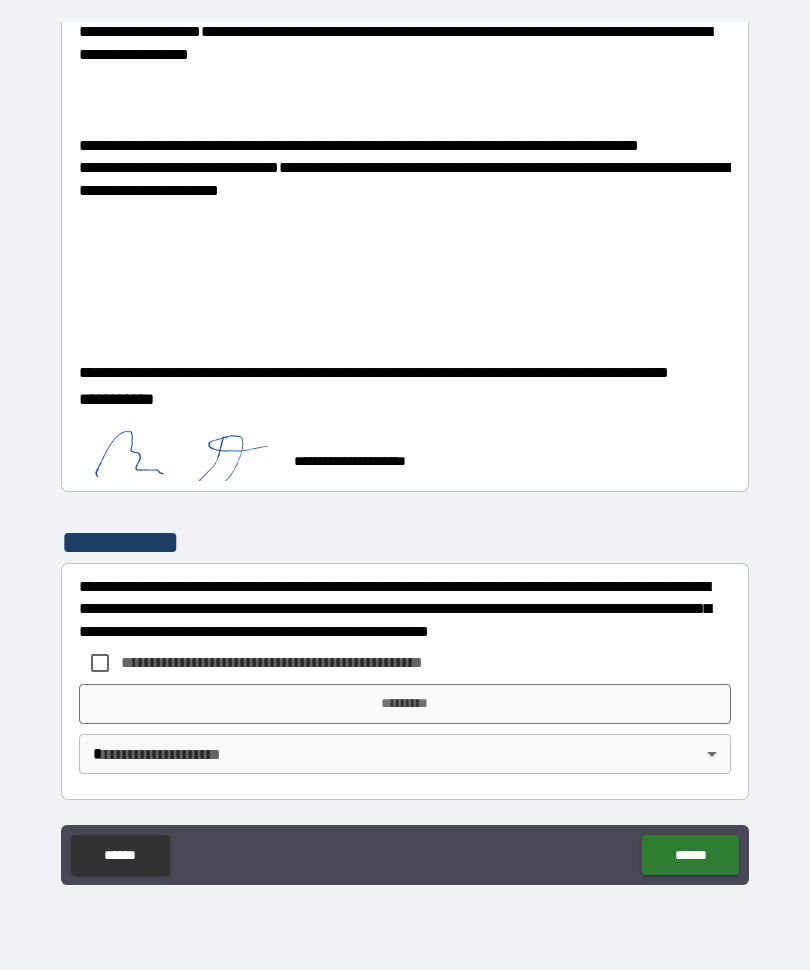 scroll, scrollTop: 2119, scrollLeft: 0, axis: vertical 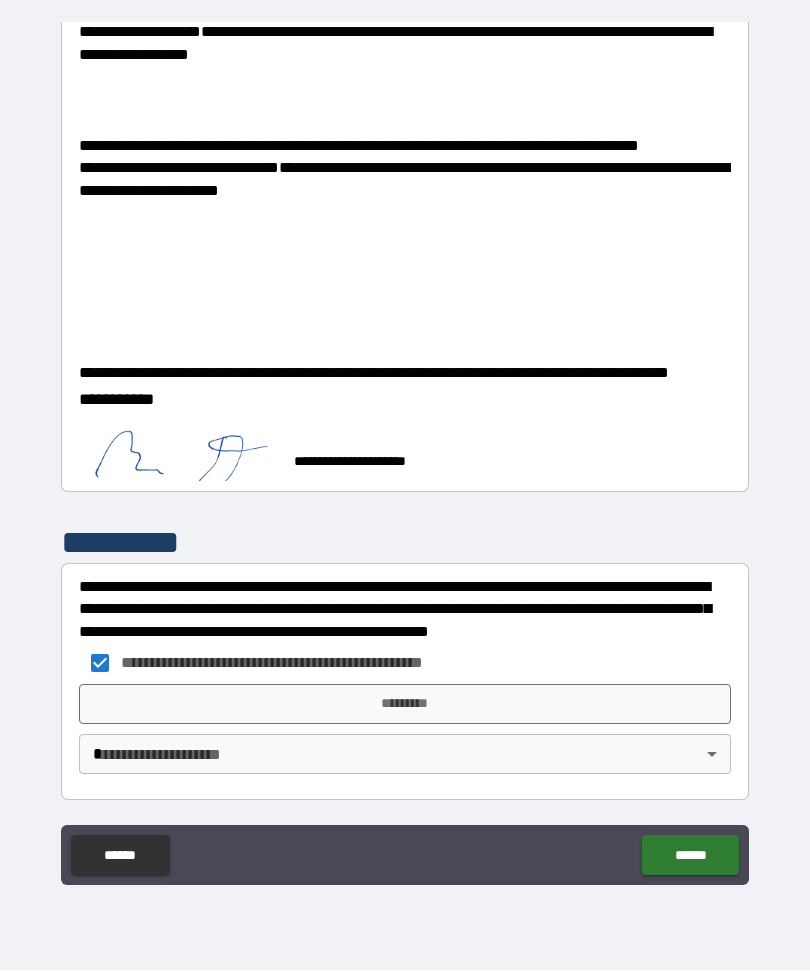 click on "*********" at bounding box center [405, 705] 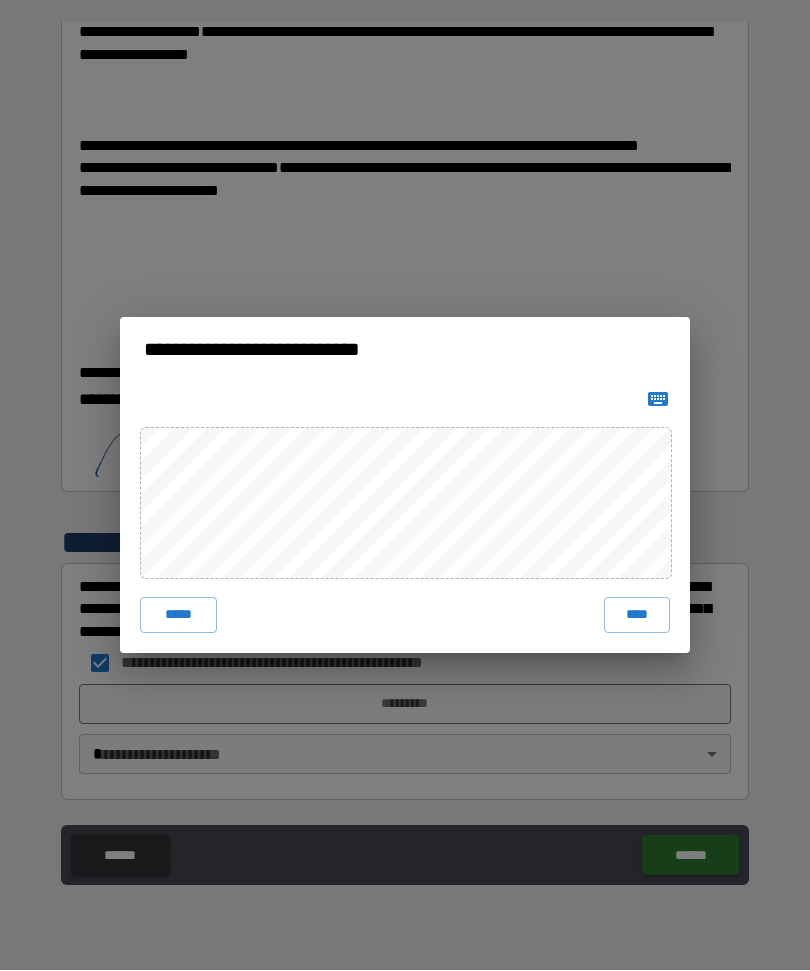 click on "***** ****" at bounding box center (405, 518) 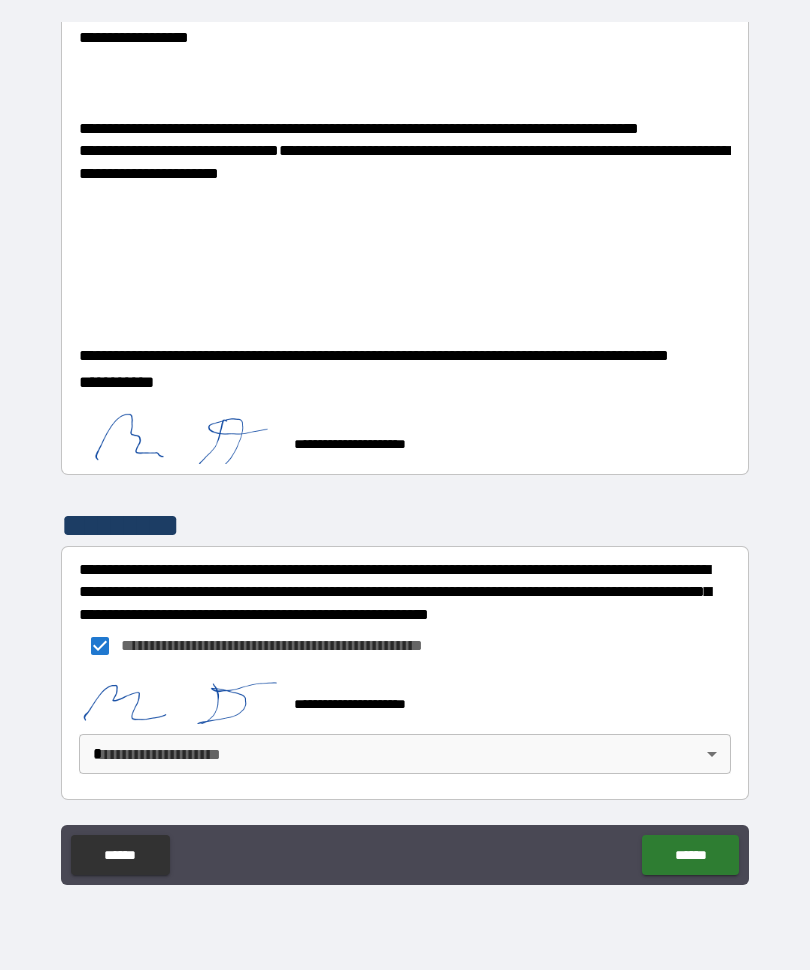 scroll, scrollTop: 2136, scrollLeft: 0, axis: vertical 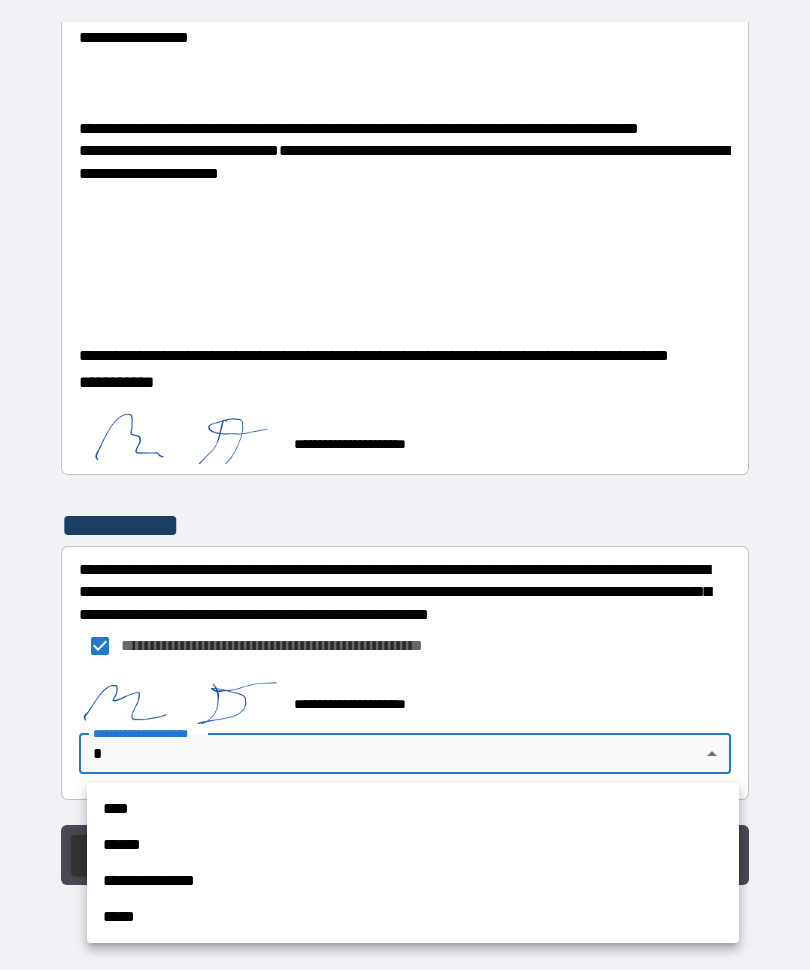 click on "****" at bounding box center (413, 810) 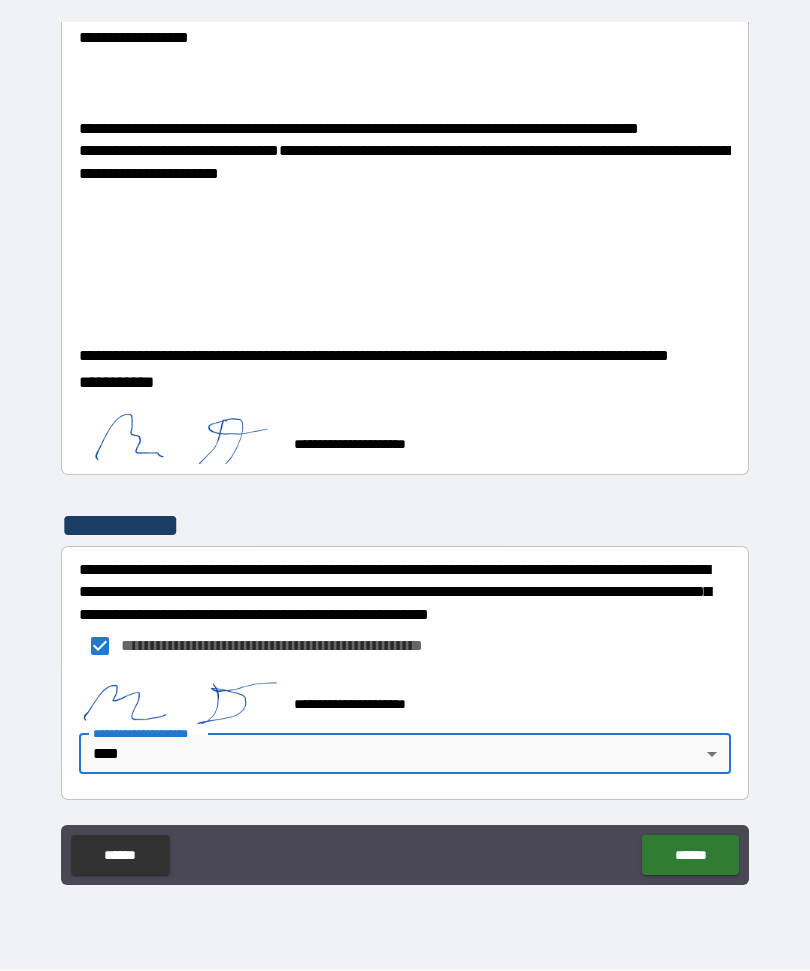 scroll, scrollTop: 2138, scrollLeft: 0, axis: vertical 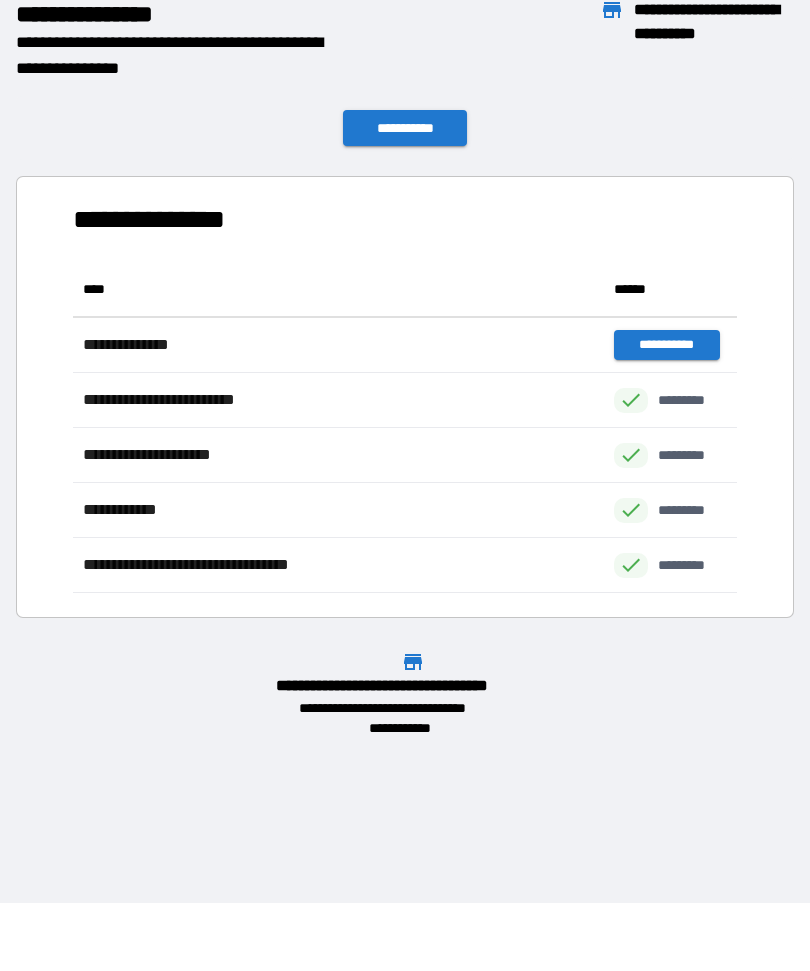 click on "**********" at bounding box center [405, 129] 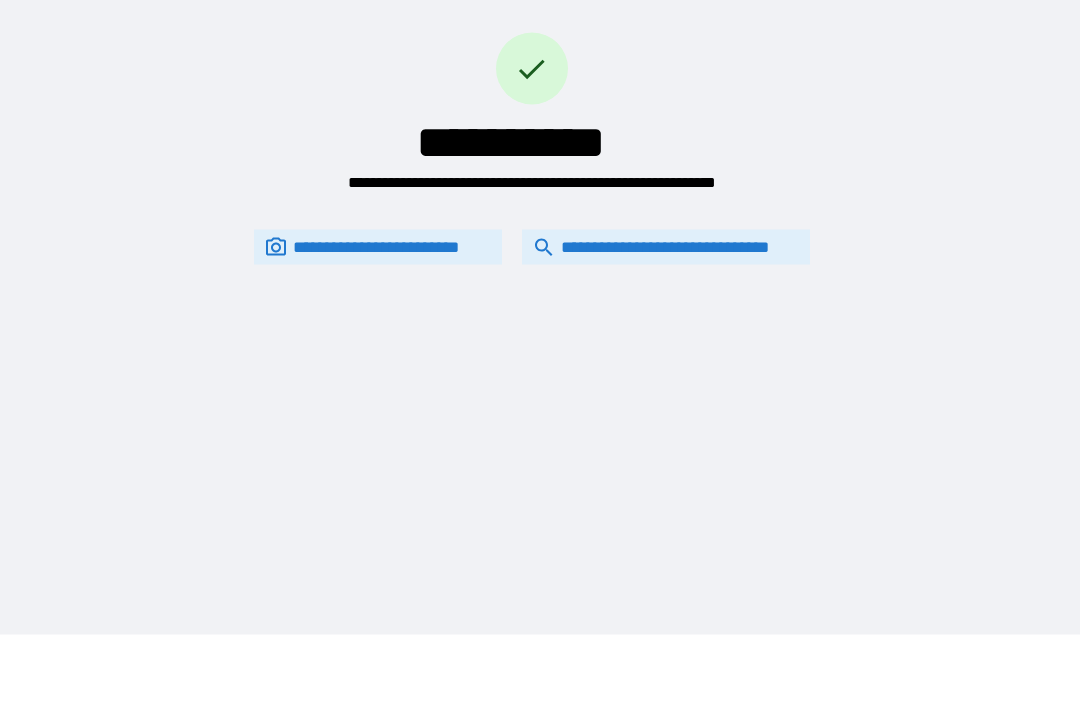 scroll, scrollTop: 67, scrollLeft: 0, axis: vertical 